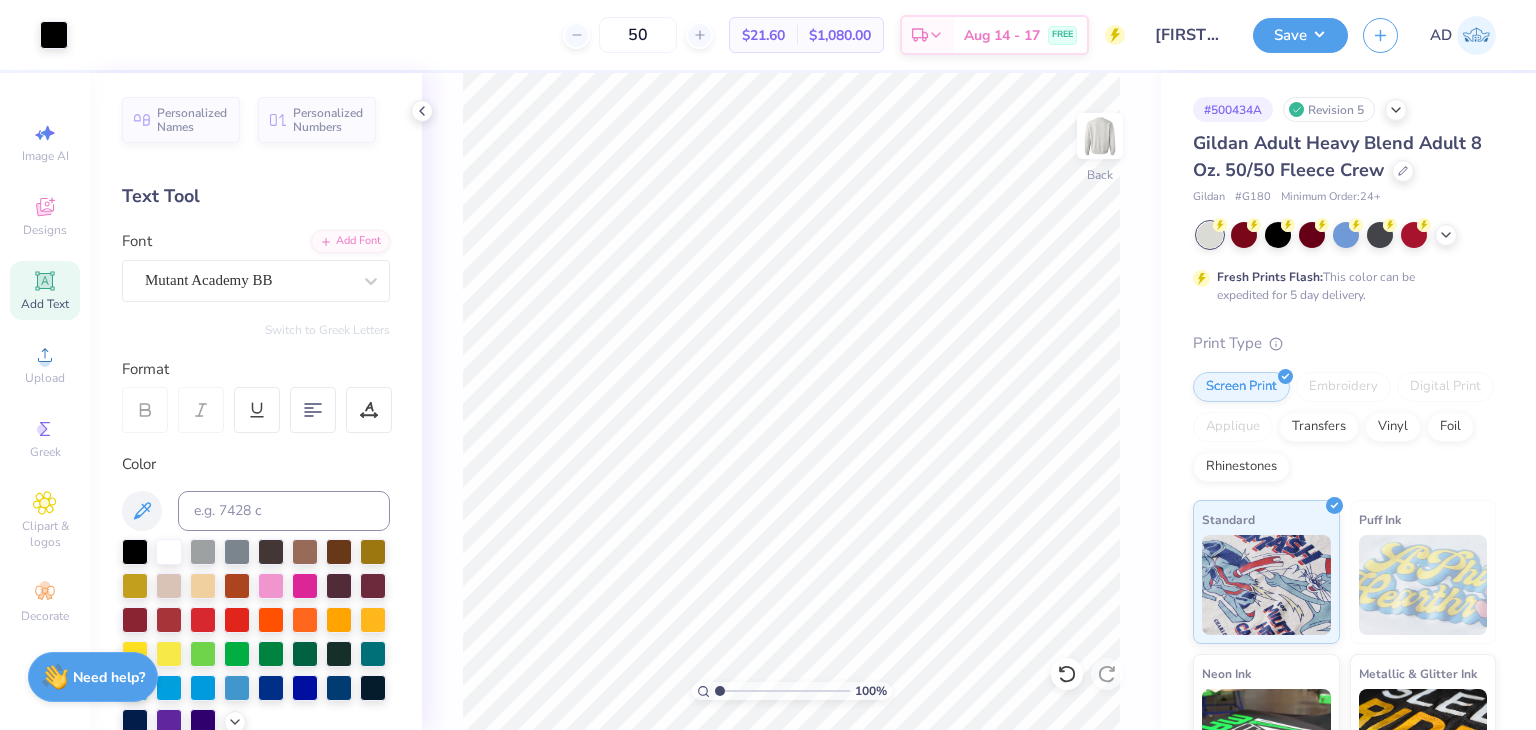 scroll, scrollTop: 0, scrollLeft: 0, axis: both 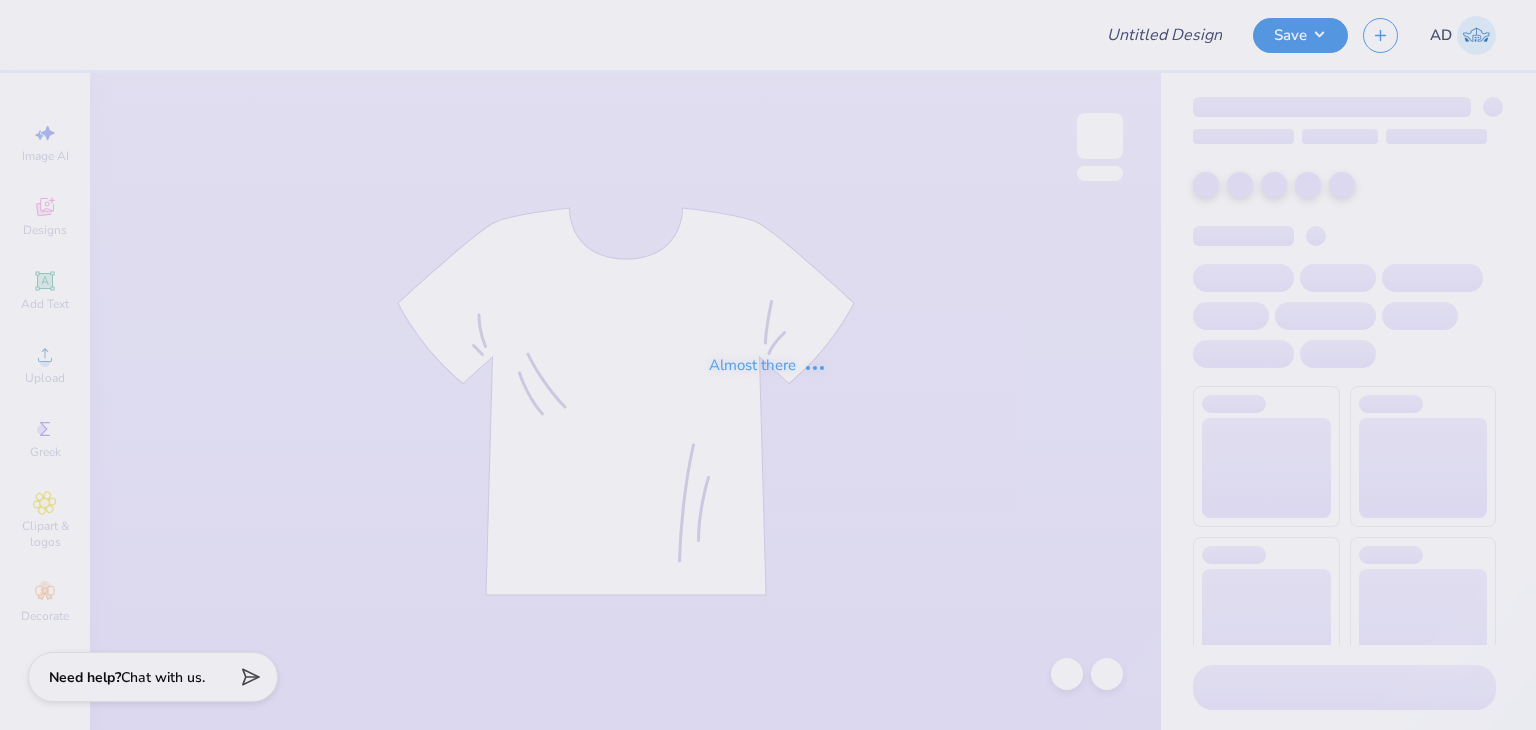 type on "[FRATERNITY/SORORITY] [PRODUCT NAME]" 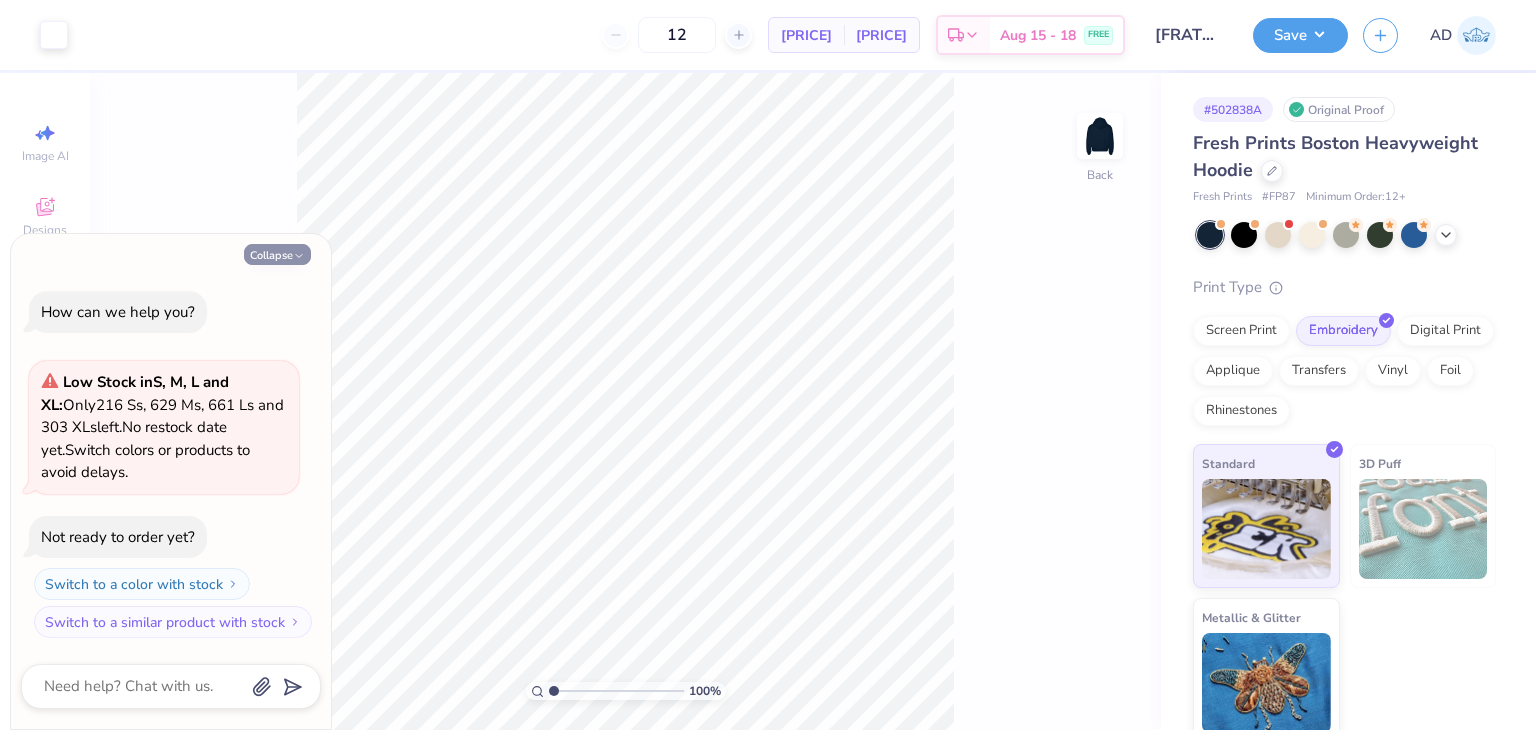 click on "Collapse" at bounding box center [277, 254] 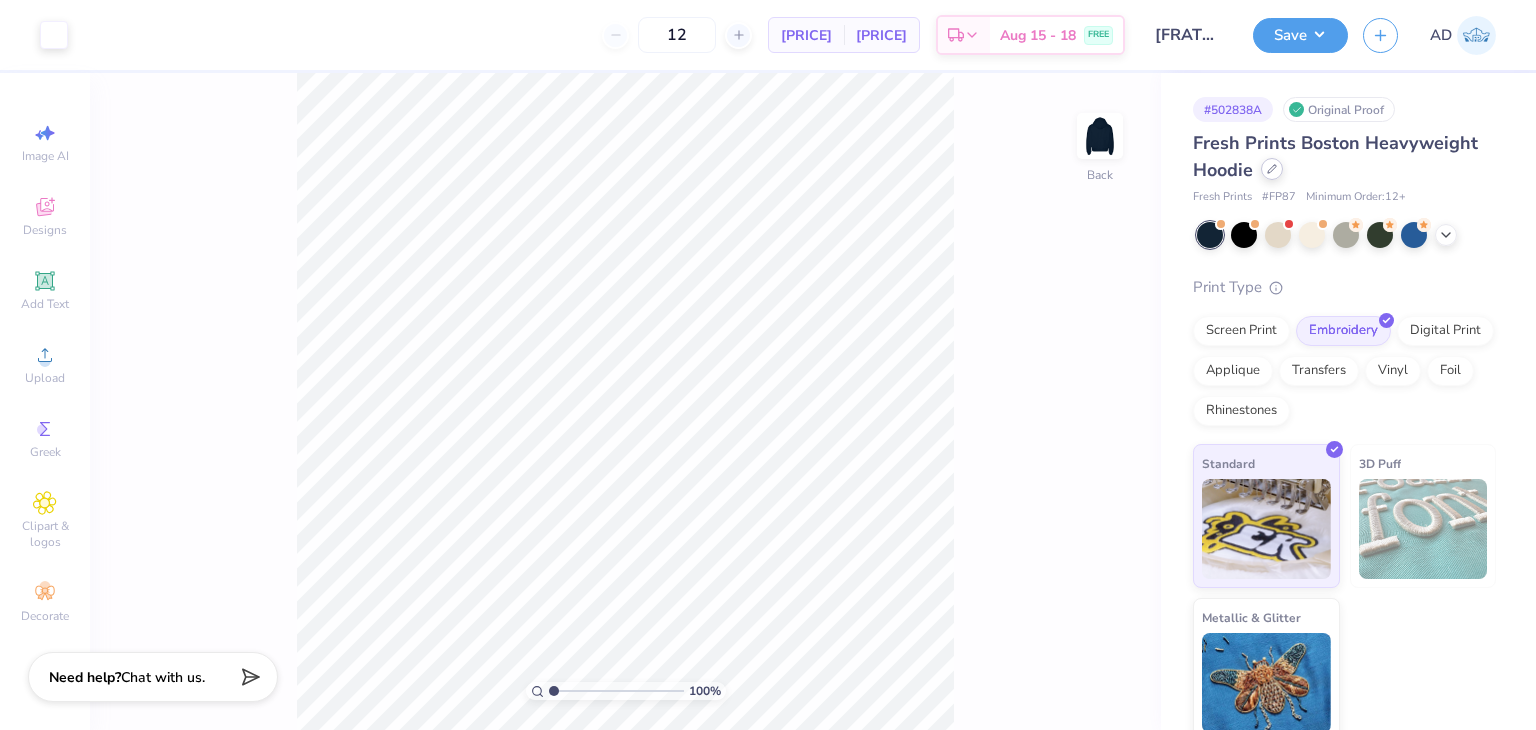 click 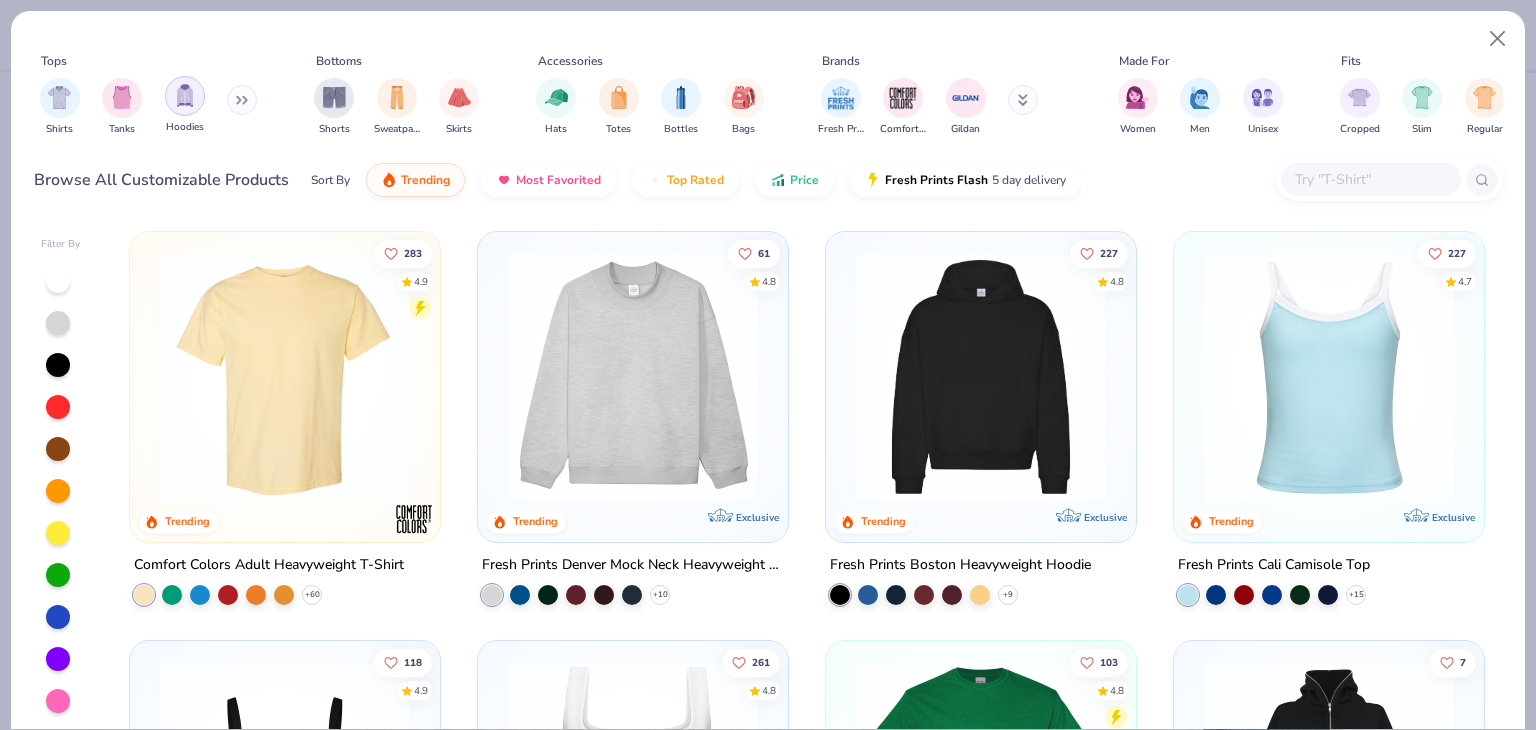 click at bounding box center [185, 95] 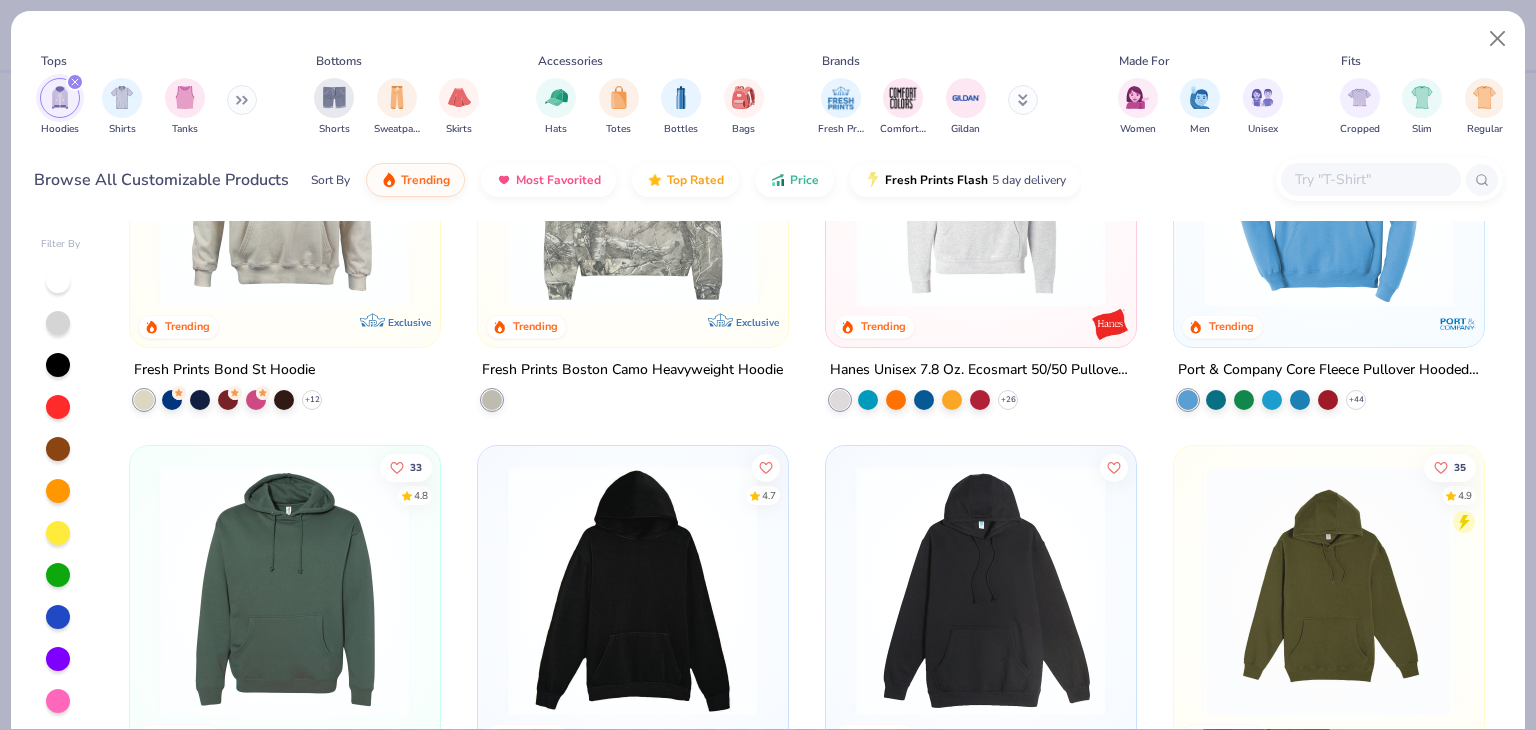 scroll, scrollTop: 900, scrollLeft: 0, axis: vertical 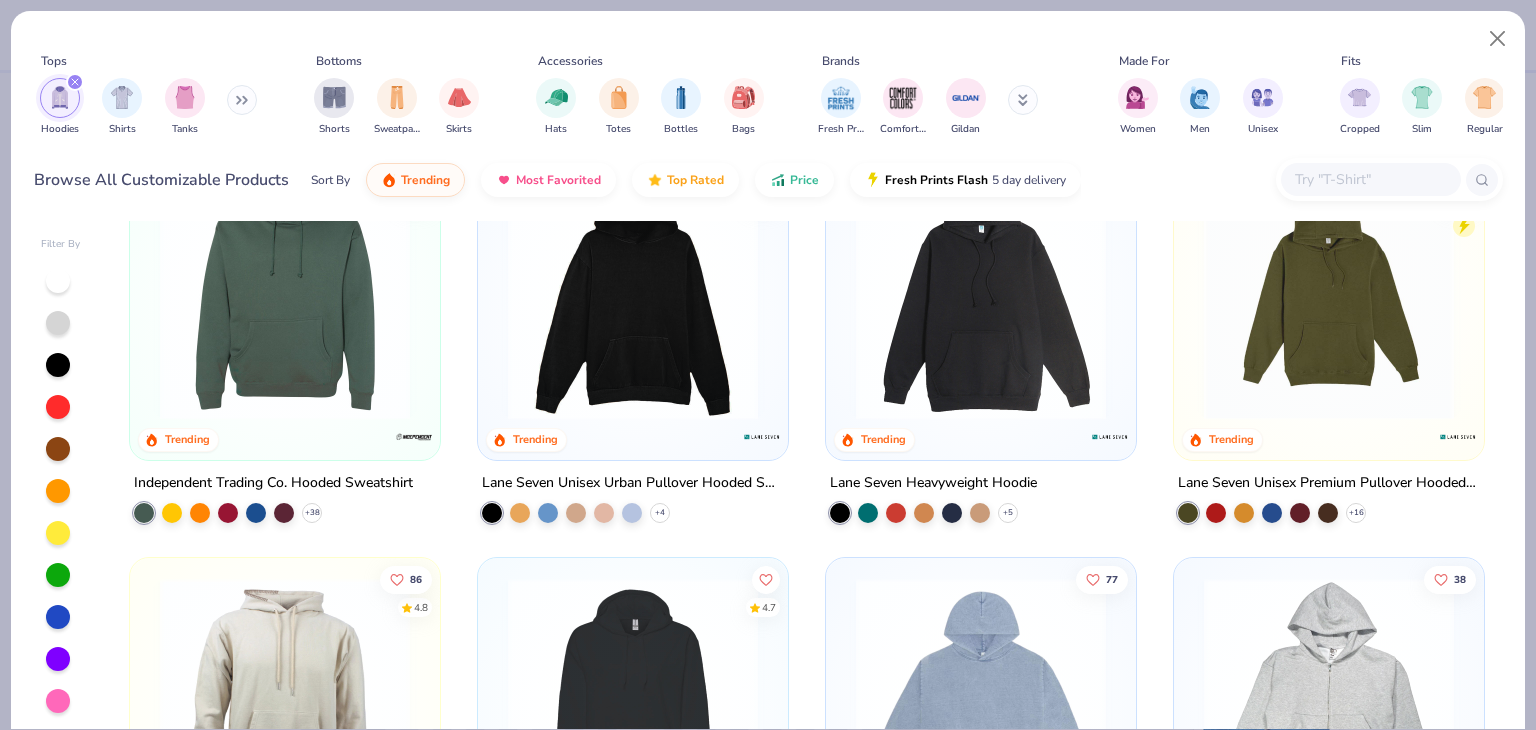 click at bounding box center [285, 294] 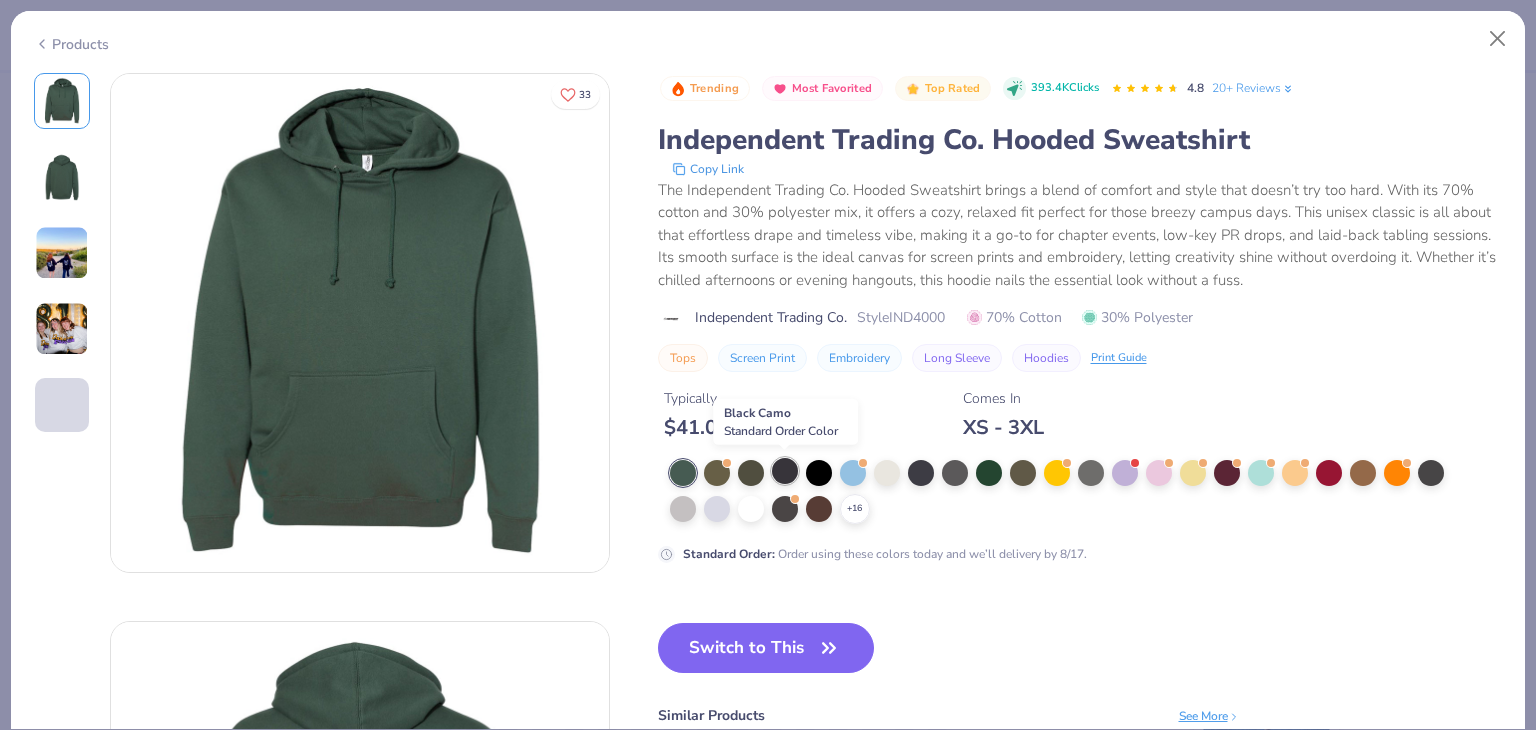 click at bounding box center [785, 471] 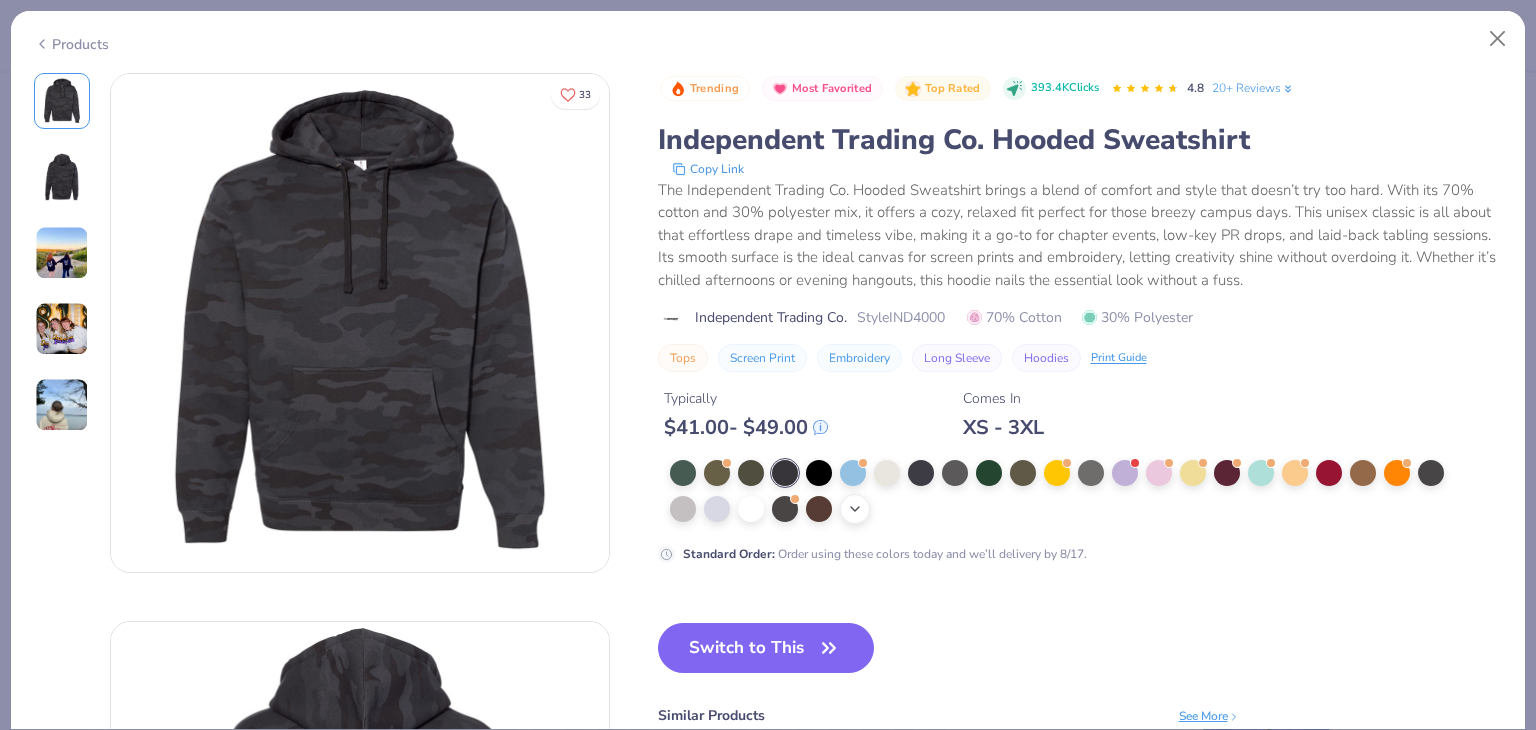 click 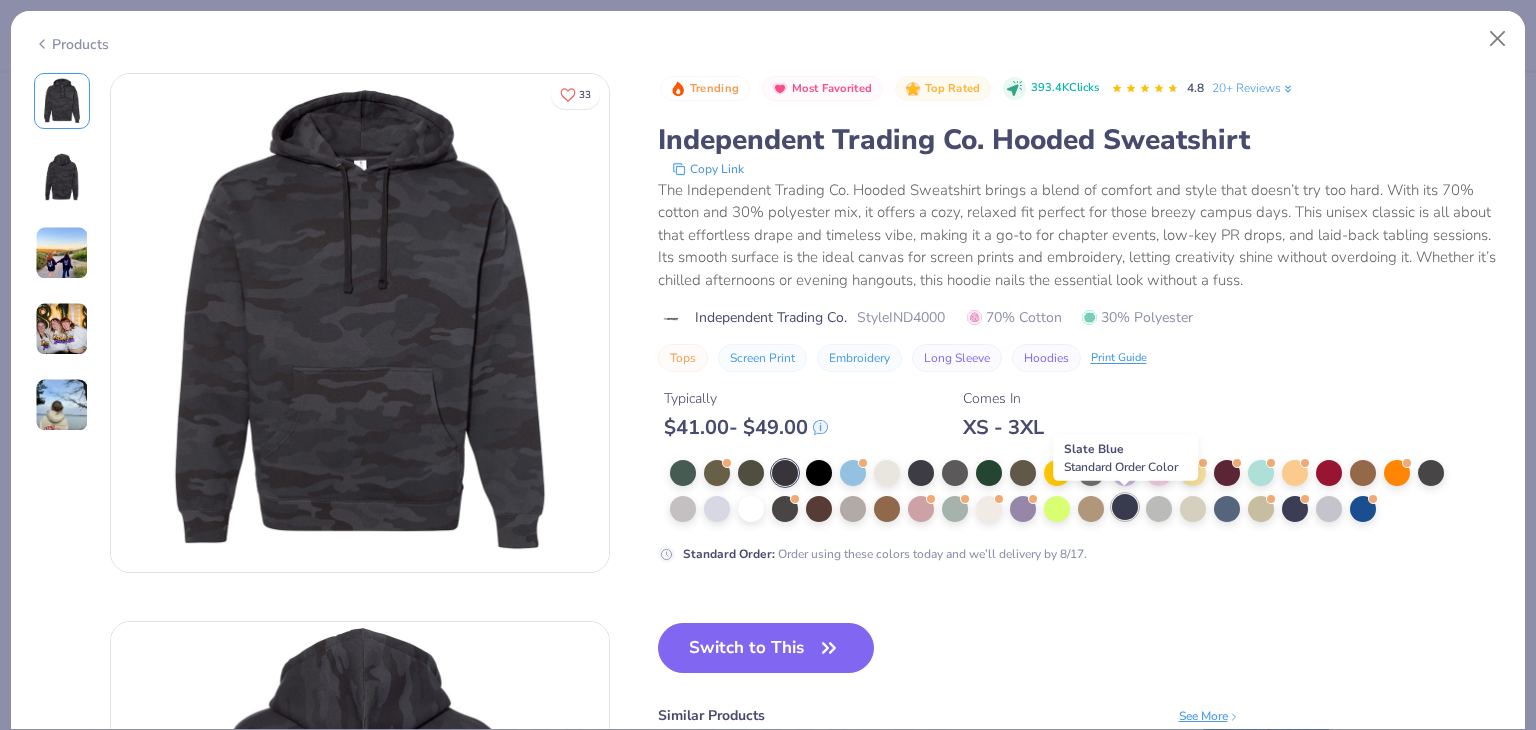 click at bounding box center (1125, 507) 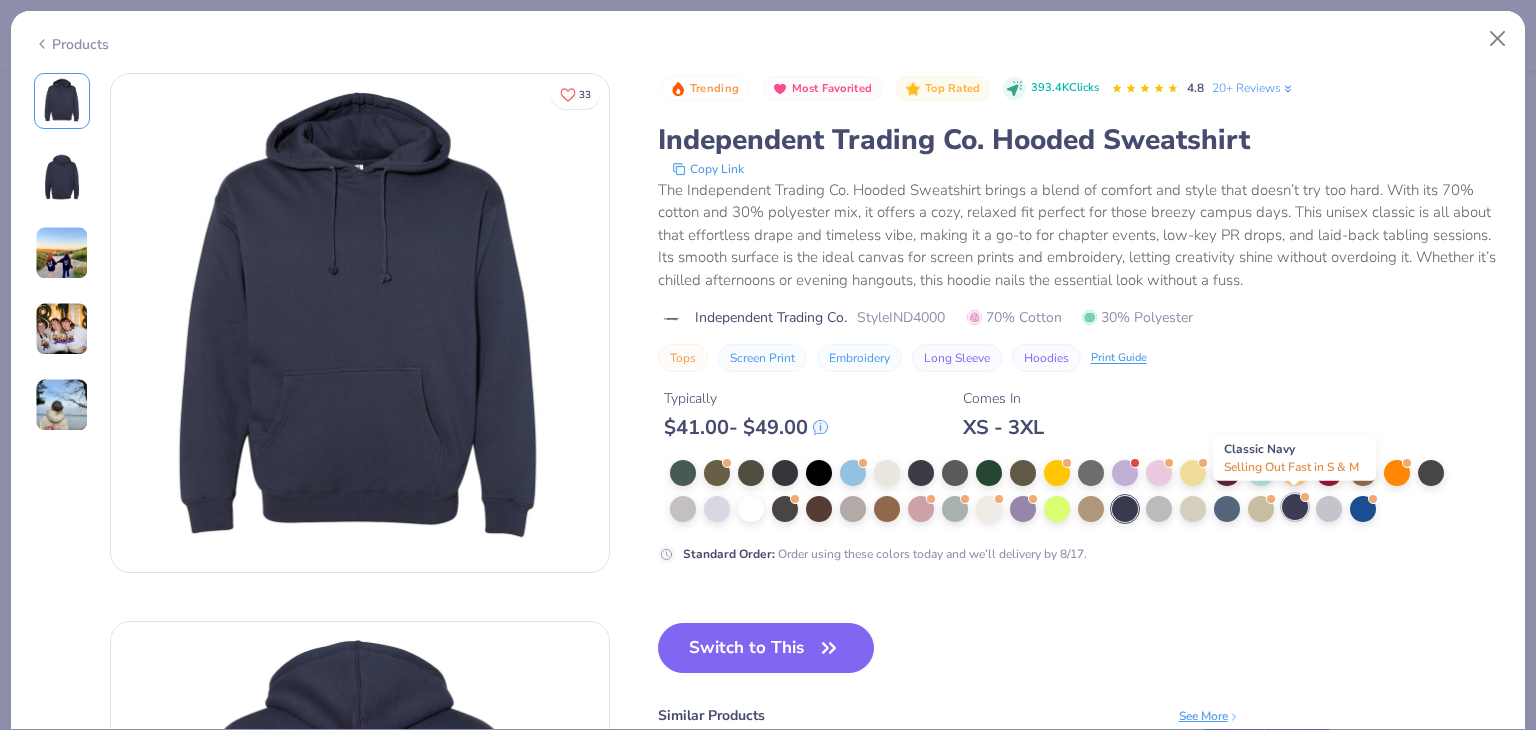 click at bounding box center (1295, 507) 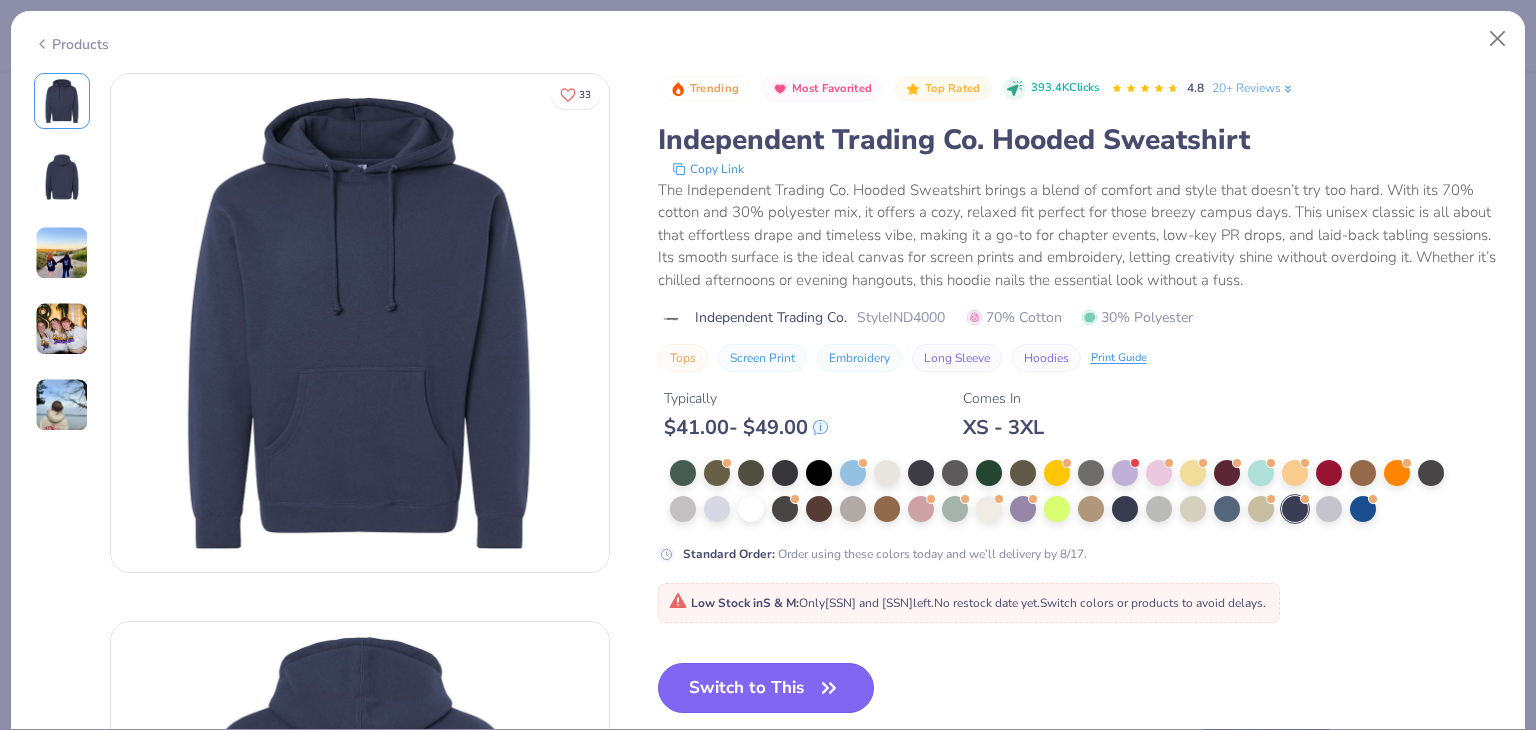 click on "Switch to This" at bounding box center (766, 688) 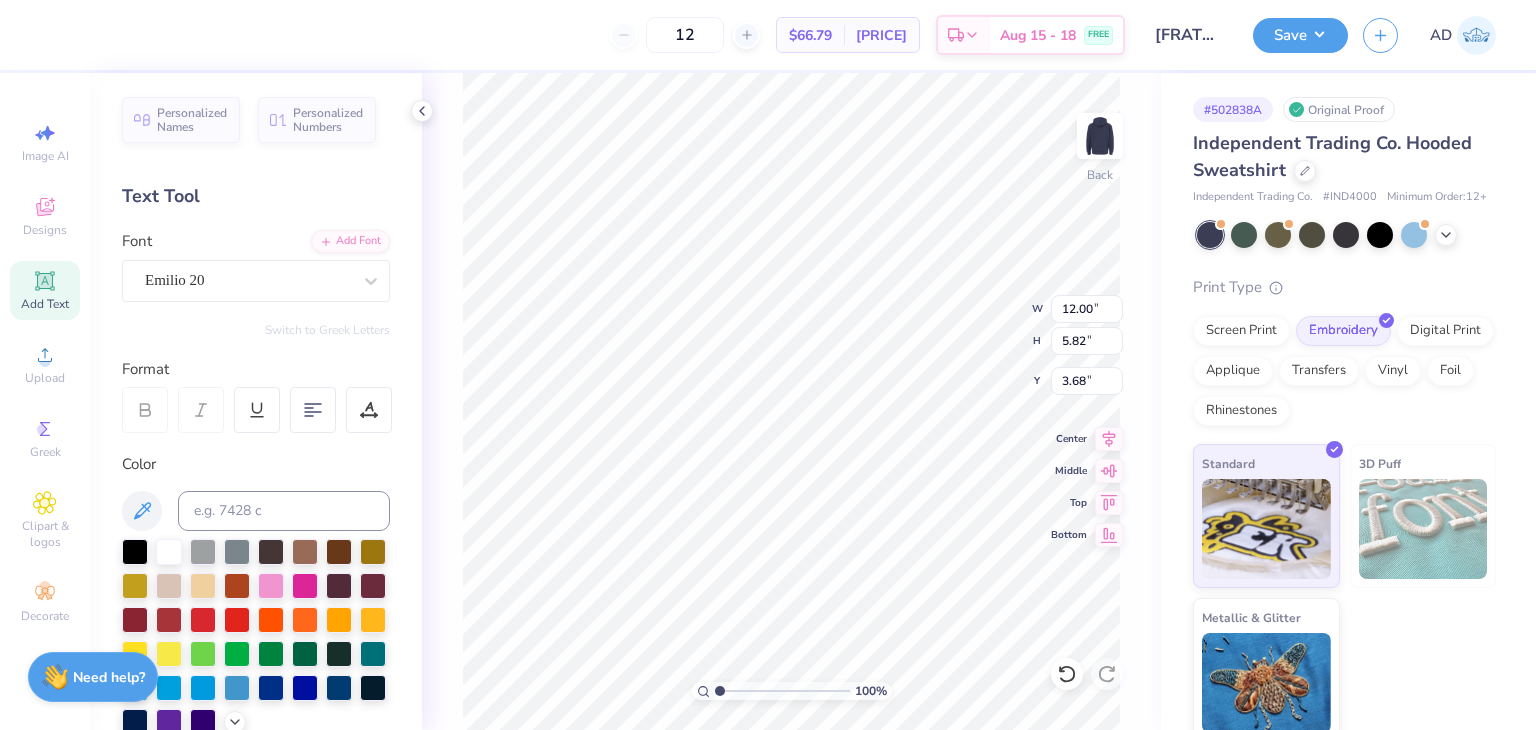 type on "3.68" 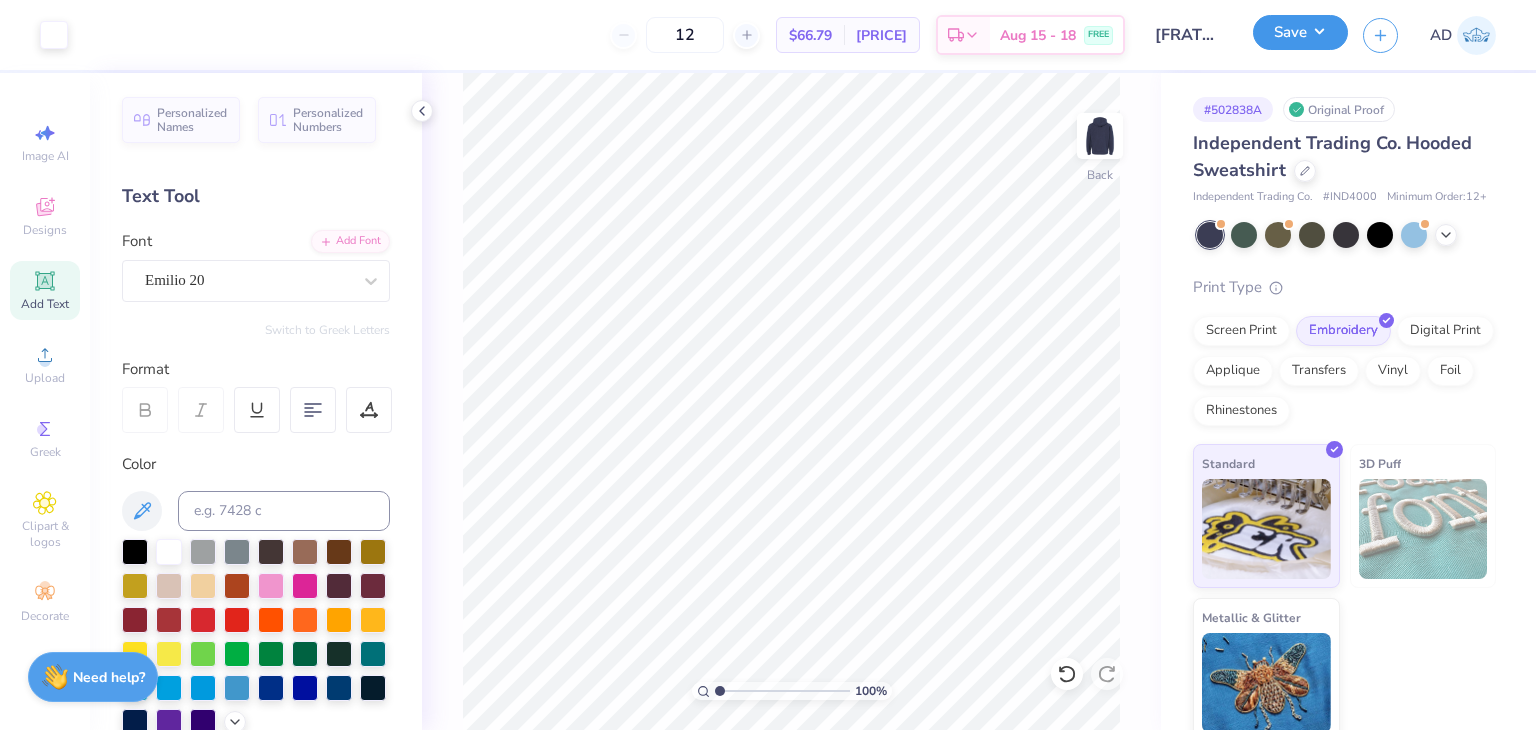 click on "Save" at bounding box center [1300, 32] 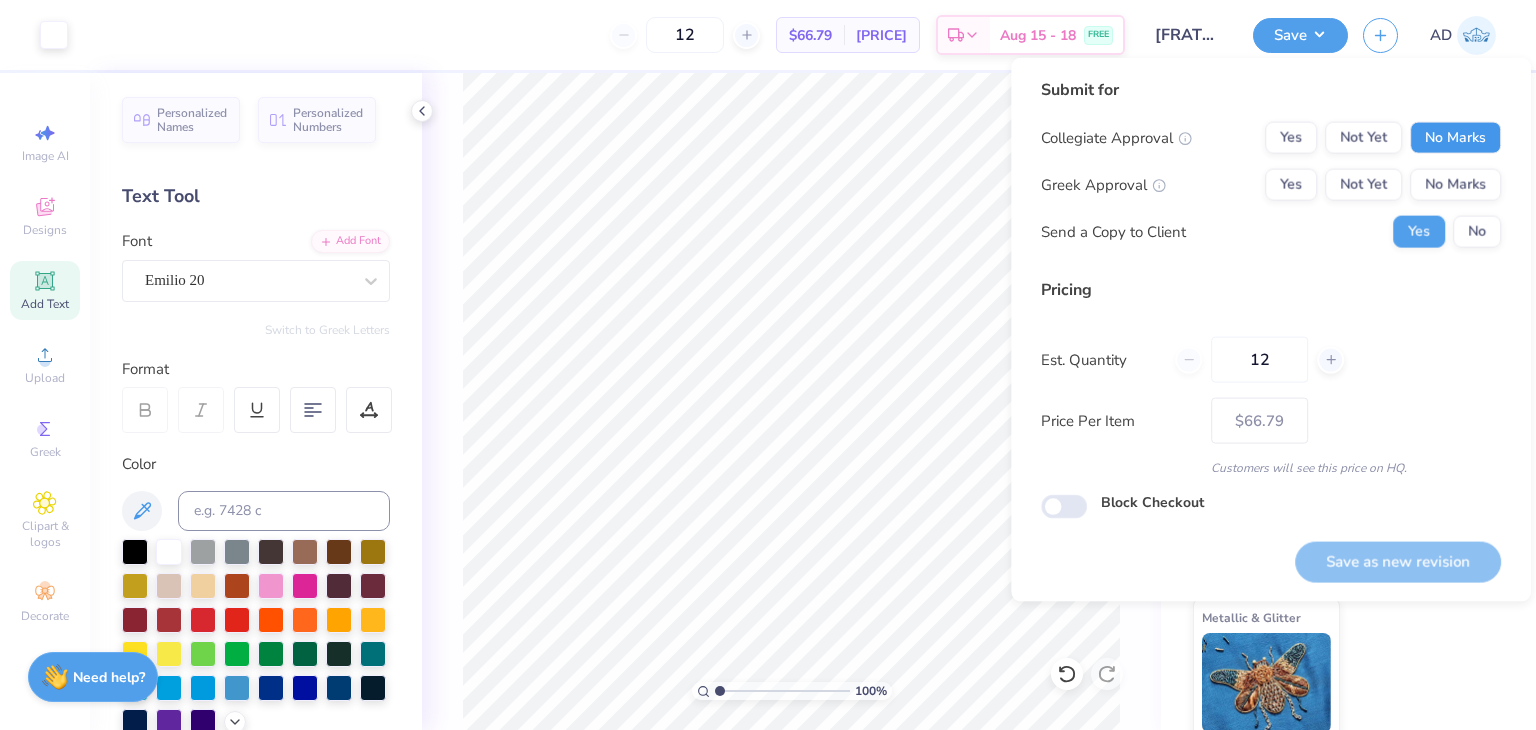 click on "No Marks" at bounding box center (1455, 138) 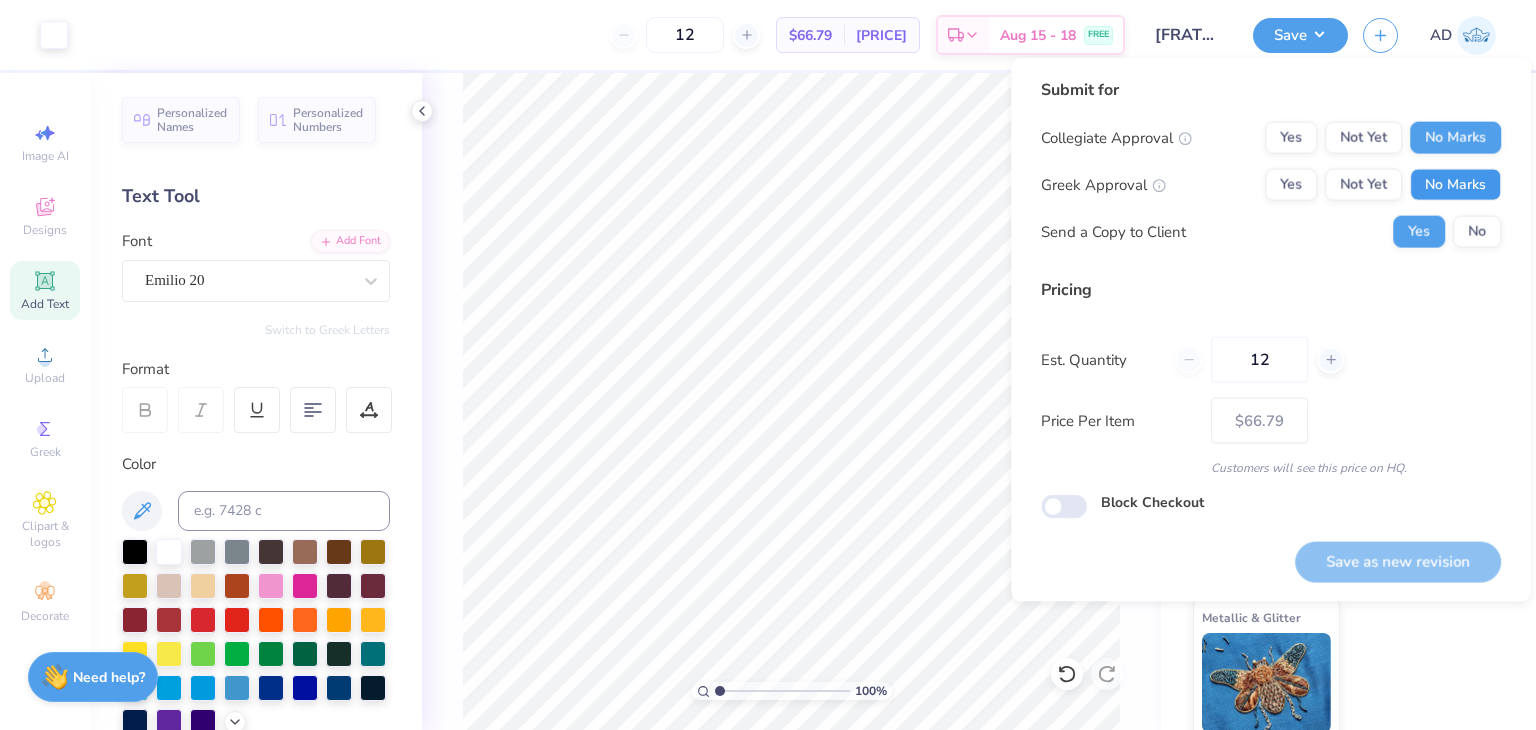 click on "No Marks" at bounding box center [1455, 185] 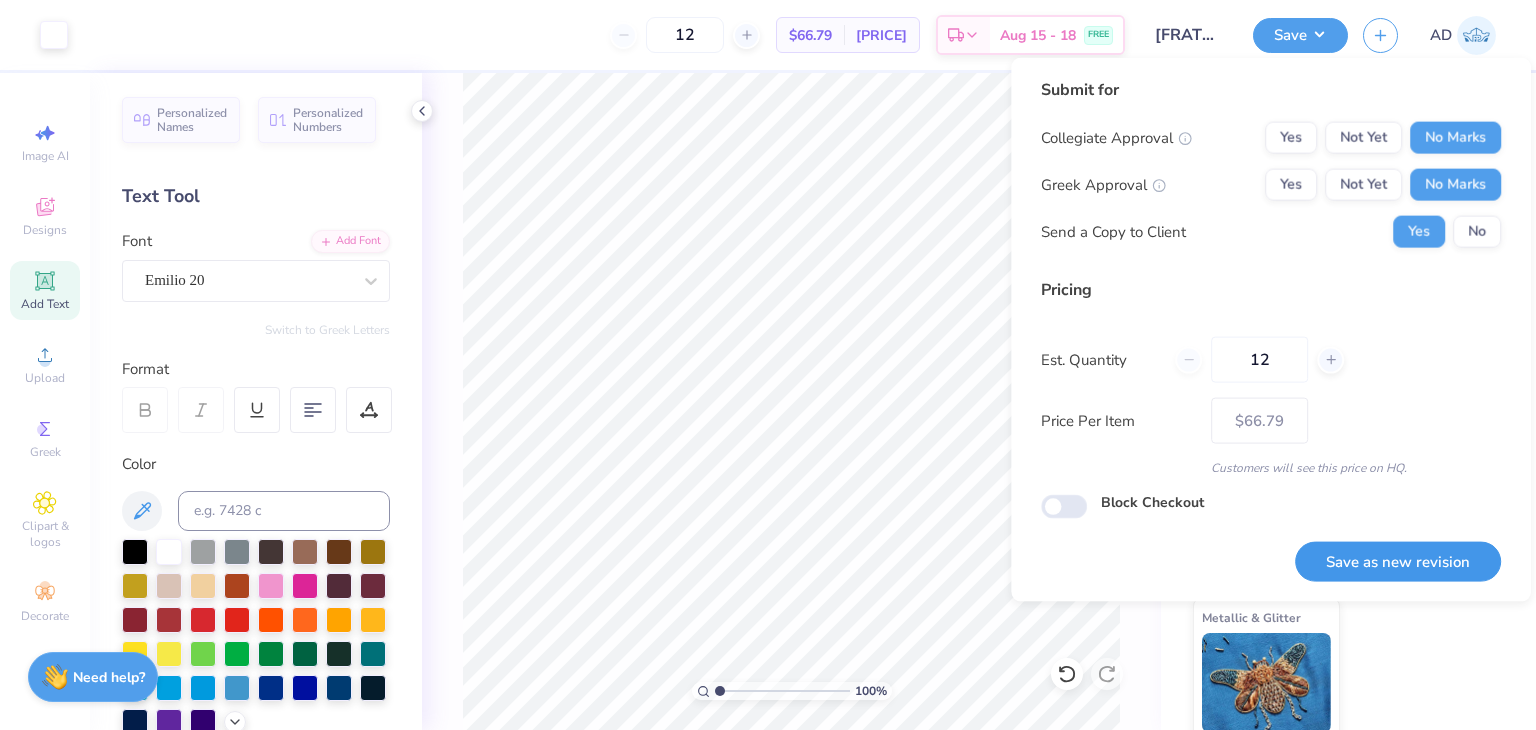 click on "Save as new revision" at bounding box center [1398, 561] 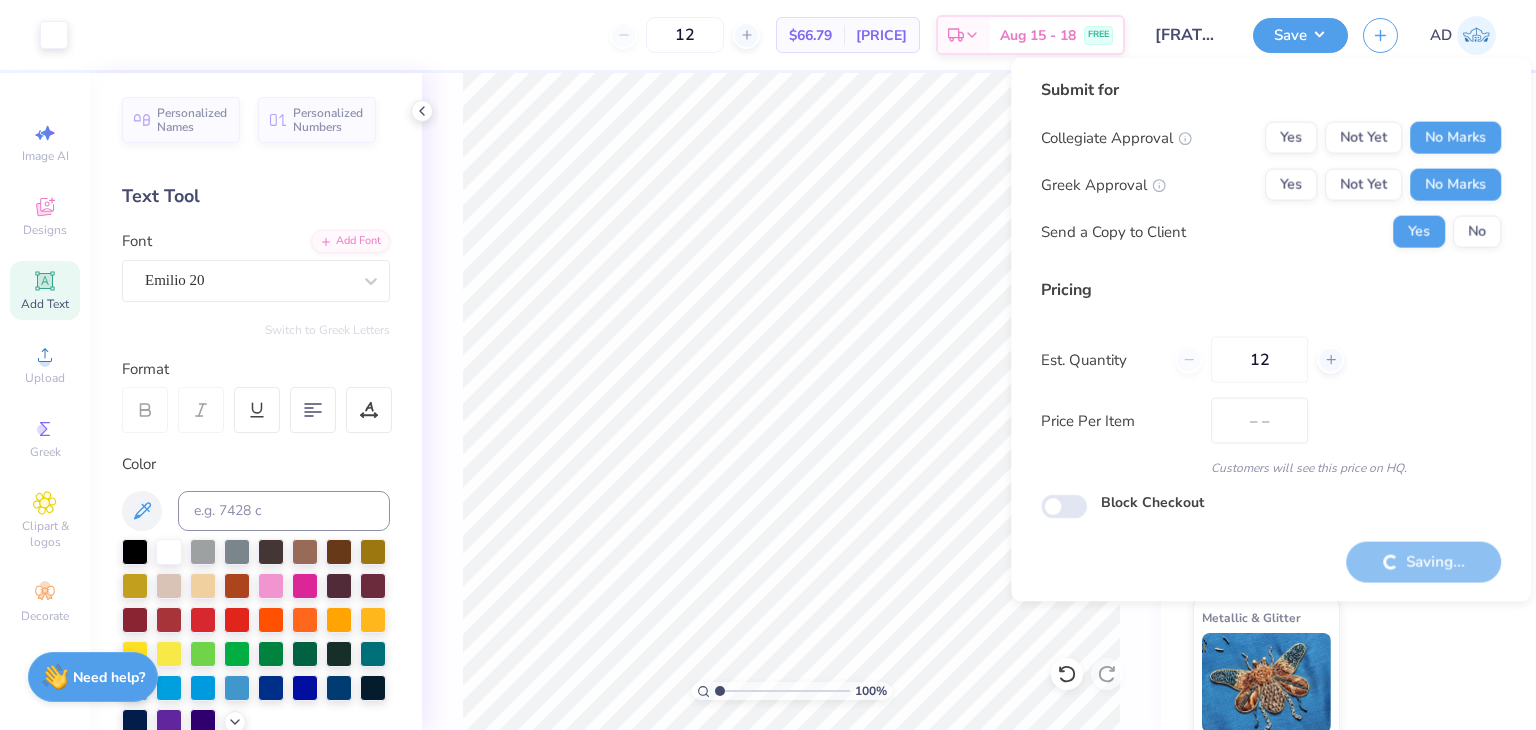 type on "$66.79" 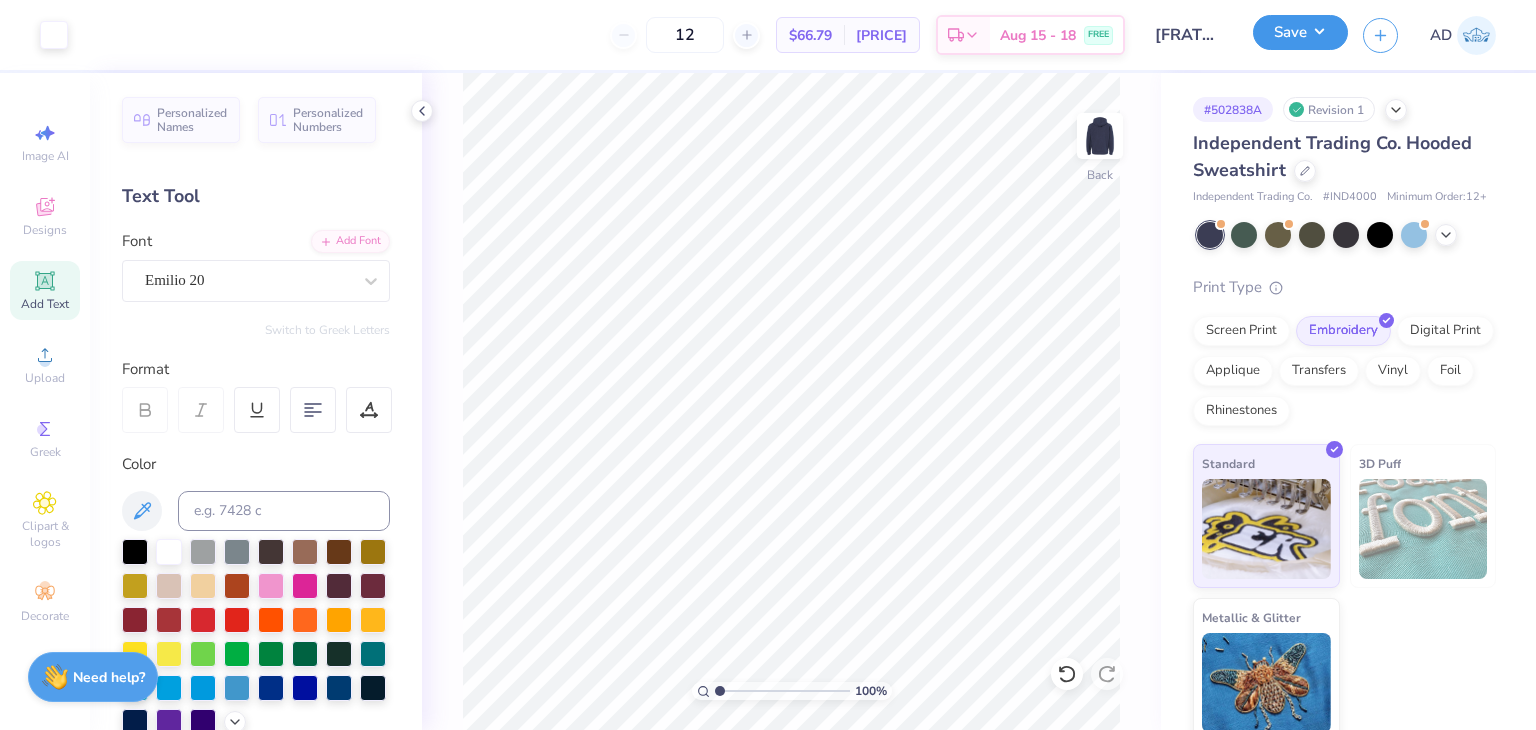 click on "Save" at bounding box center [1300, 32] 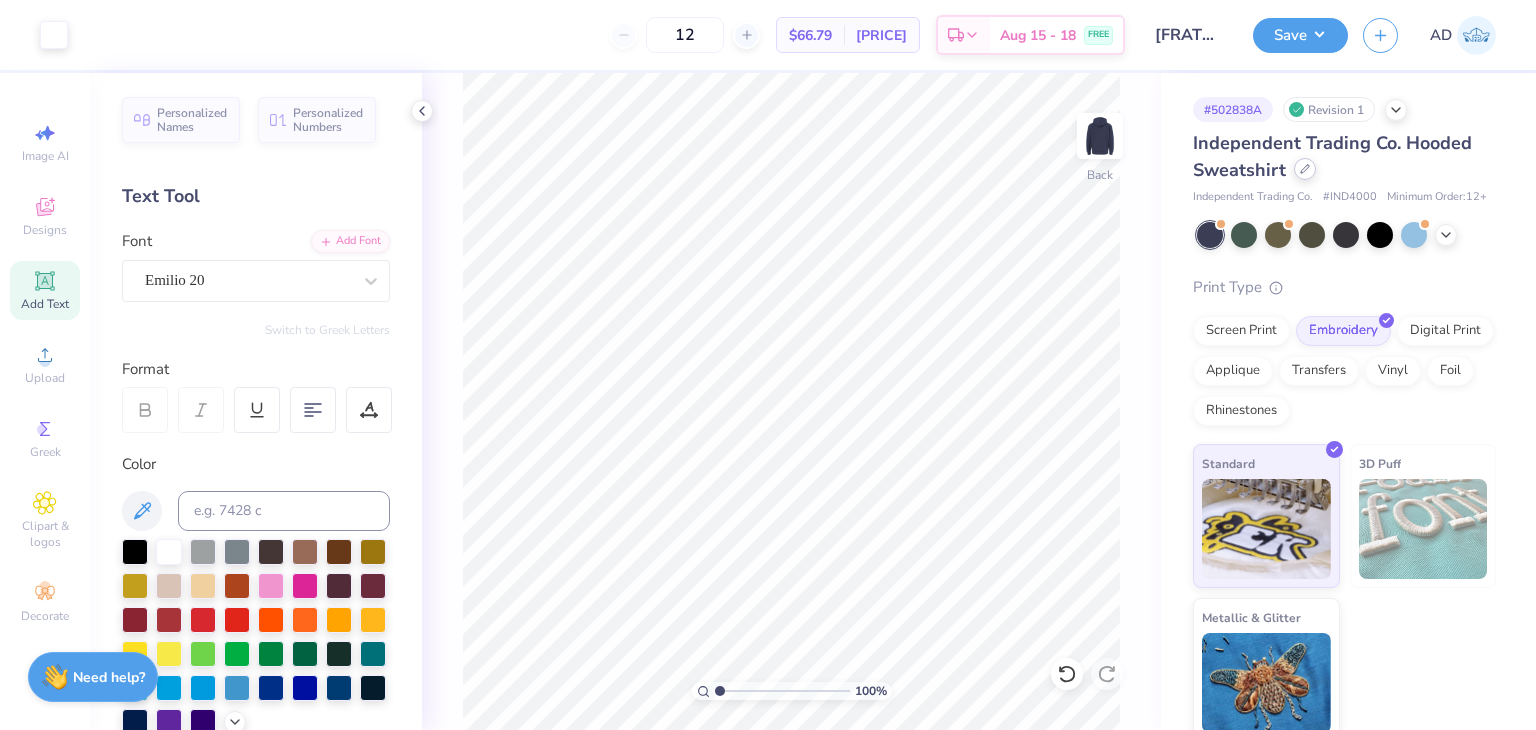 click 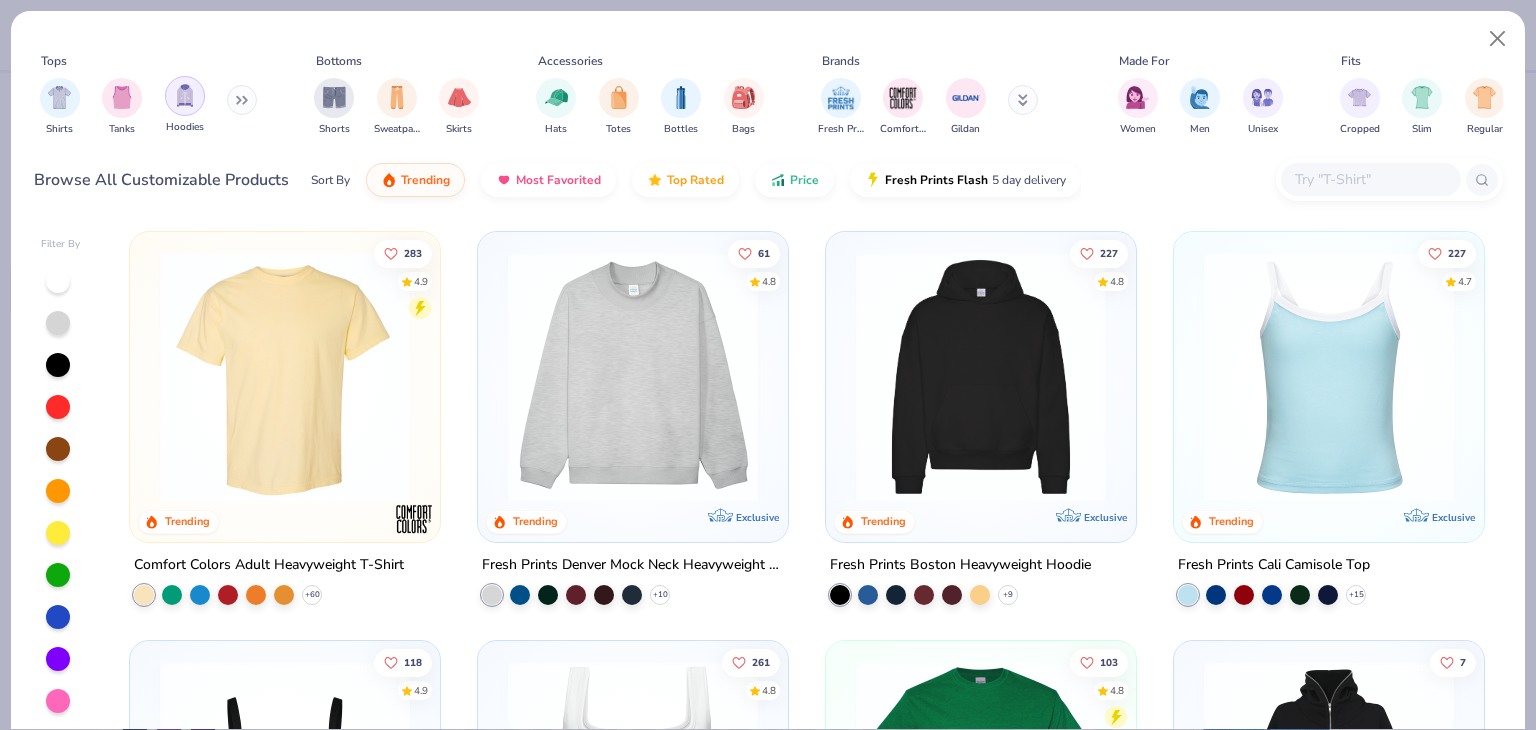 click at bounding box center [185, 95] 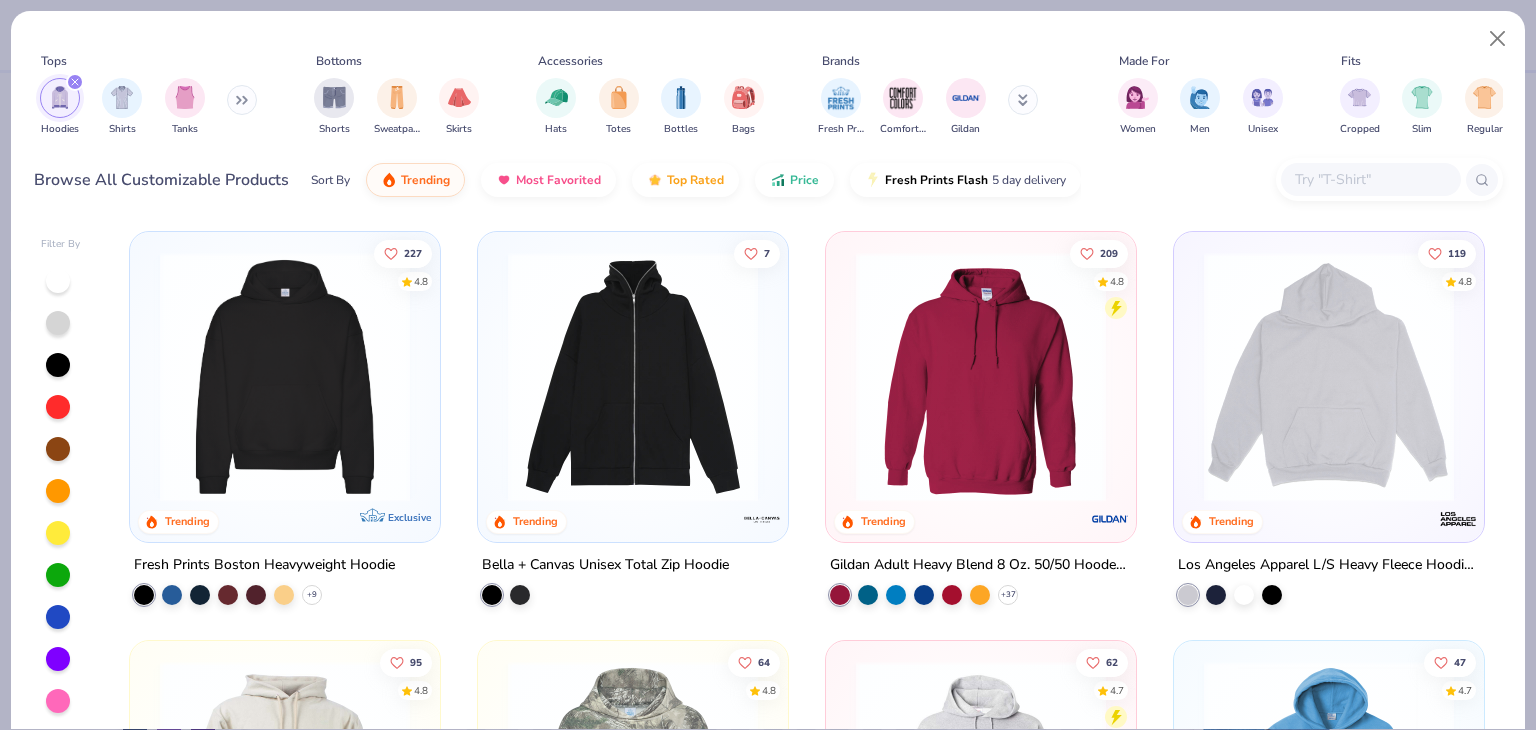click on "Gildan Adult Heavy Blend 8 Oz. 50/50 Hooded Sweatshirt" at bounding box center (981, 565) 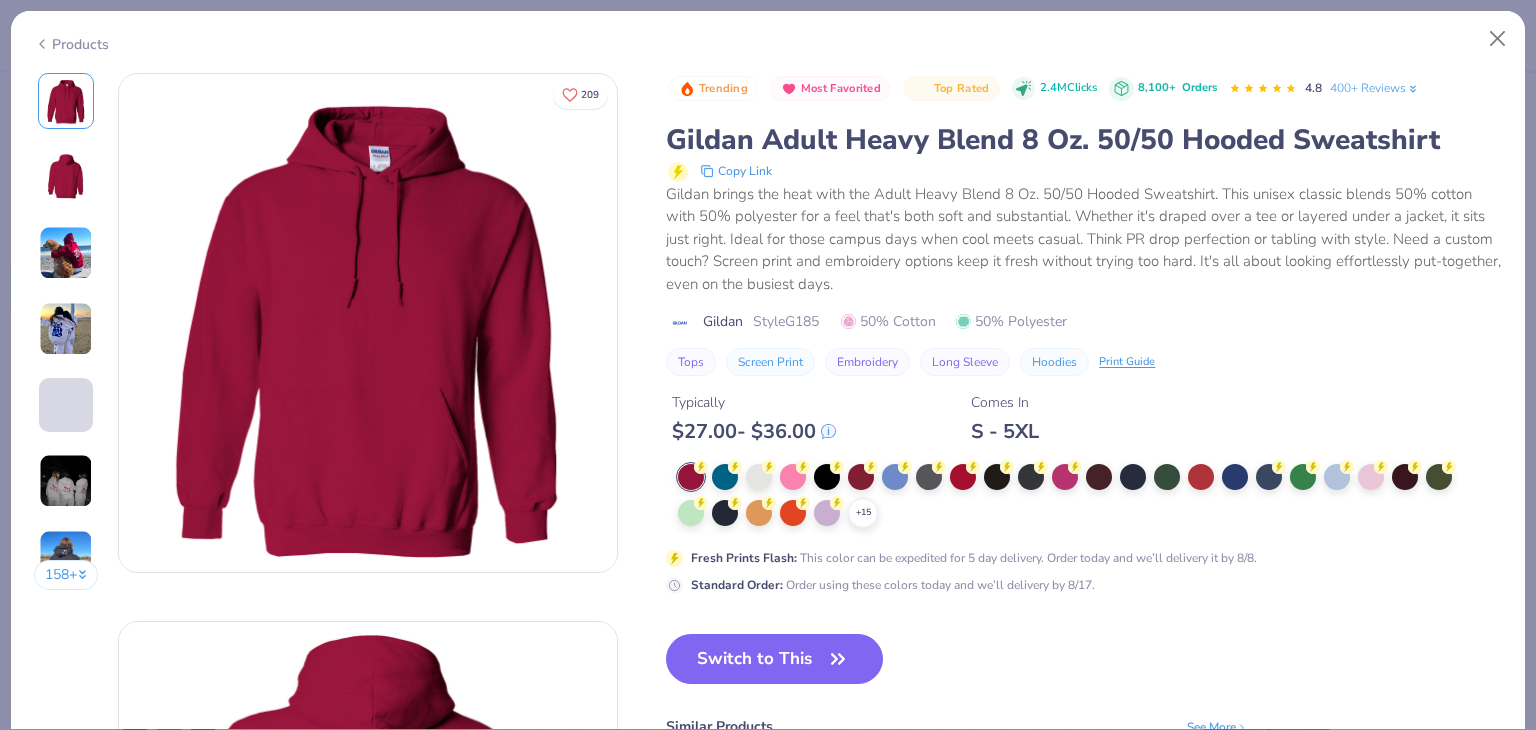 click at bounding box center (1031, 477) 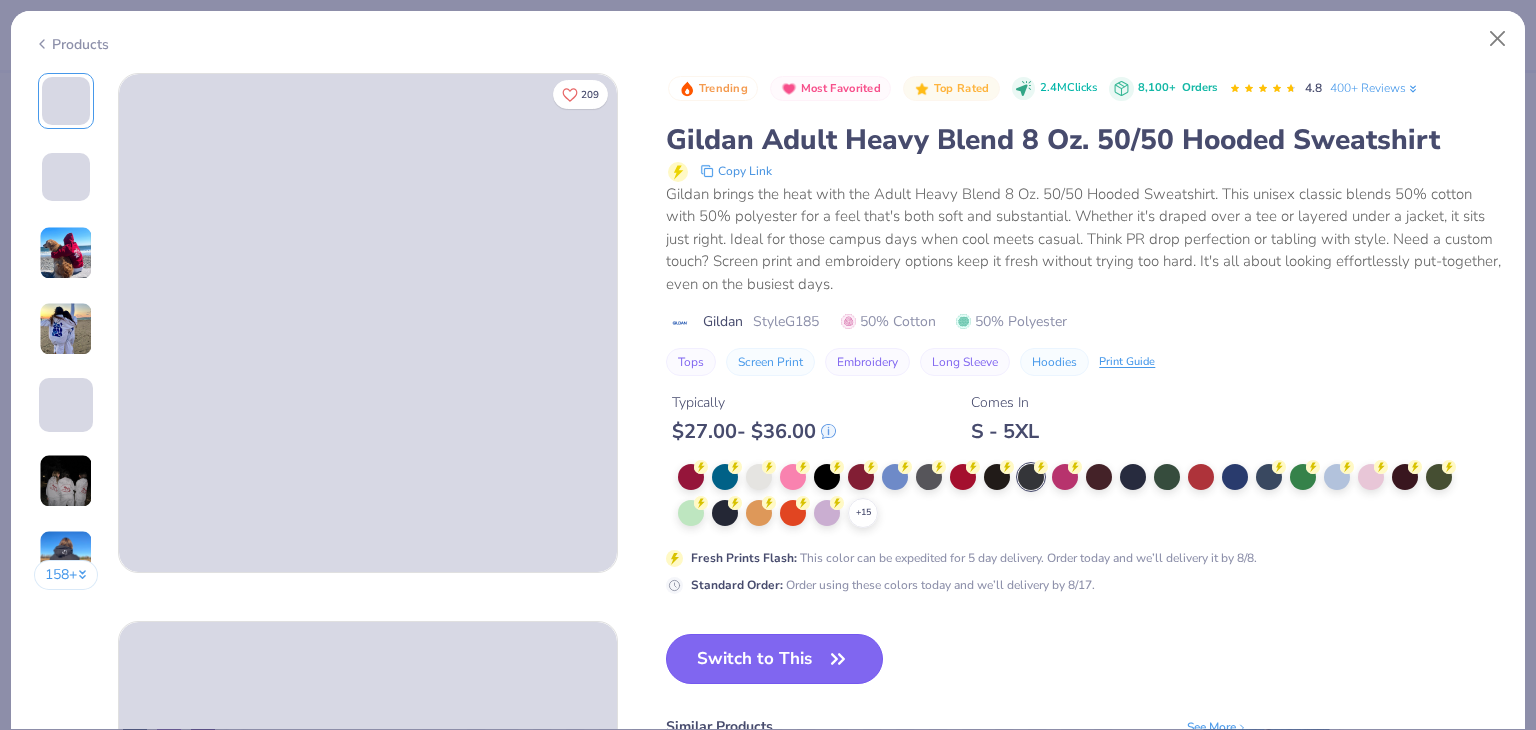 click on "Switch to This" at bounding box center (774, 659) 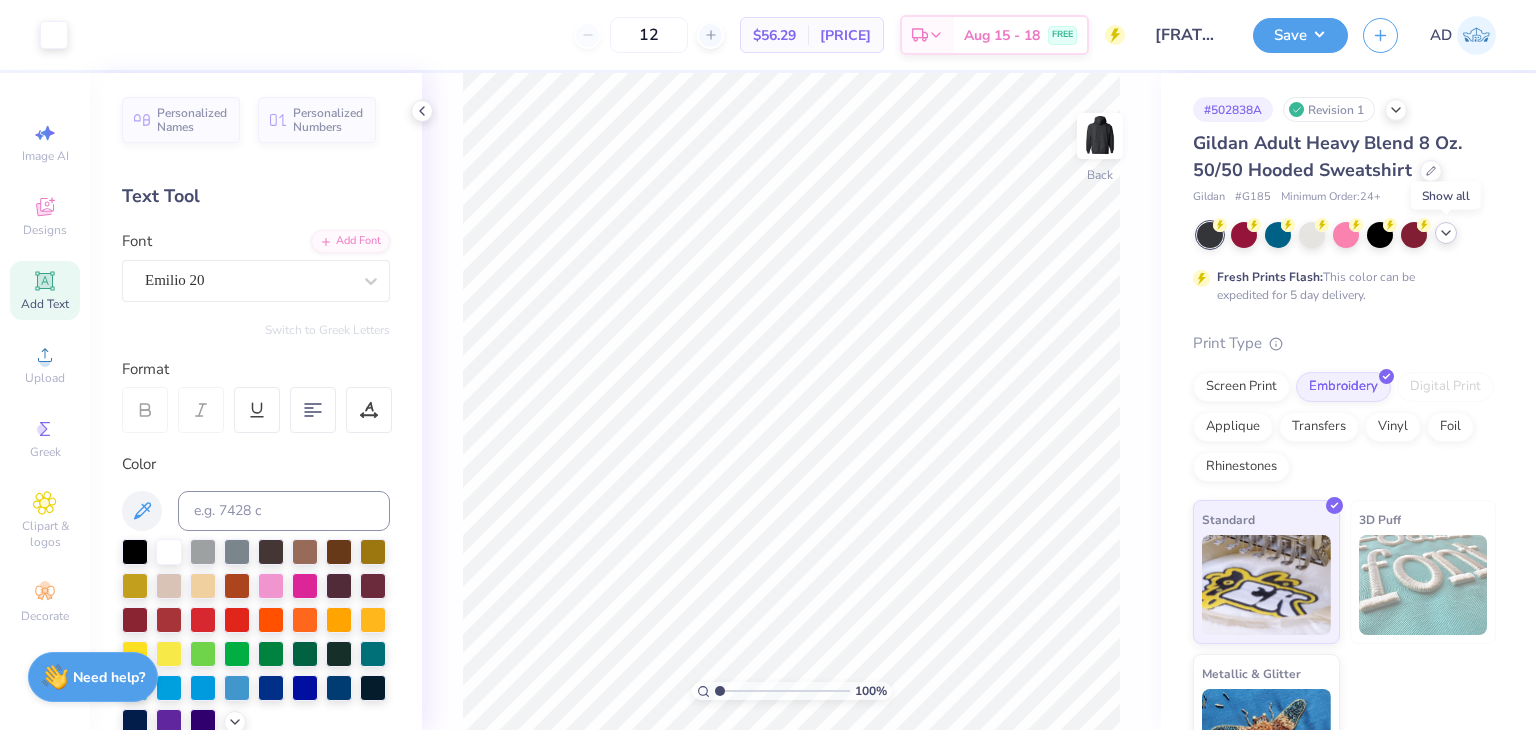 click 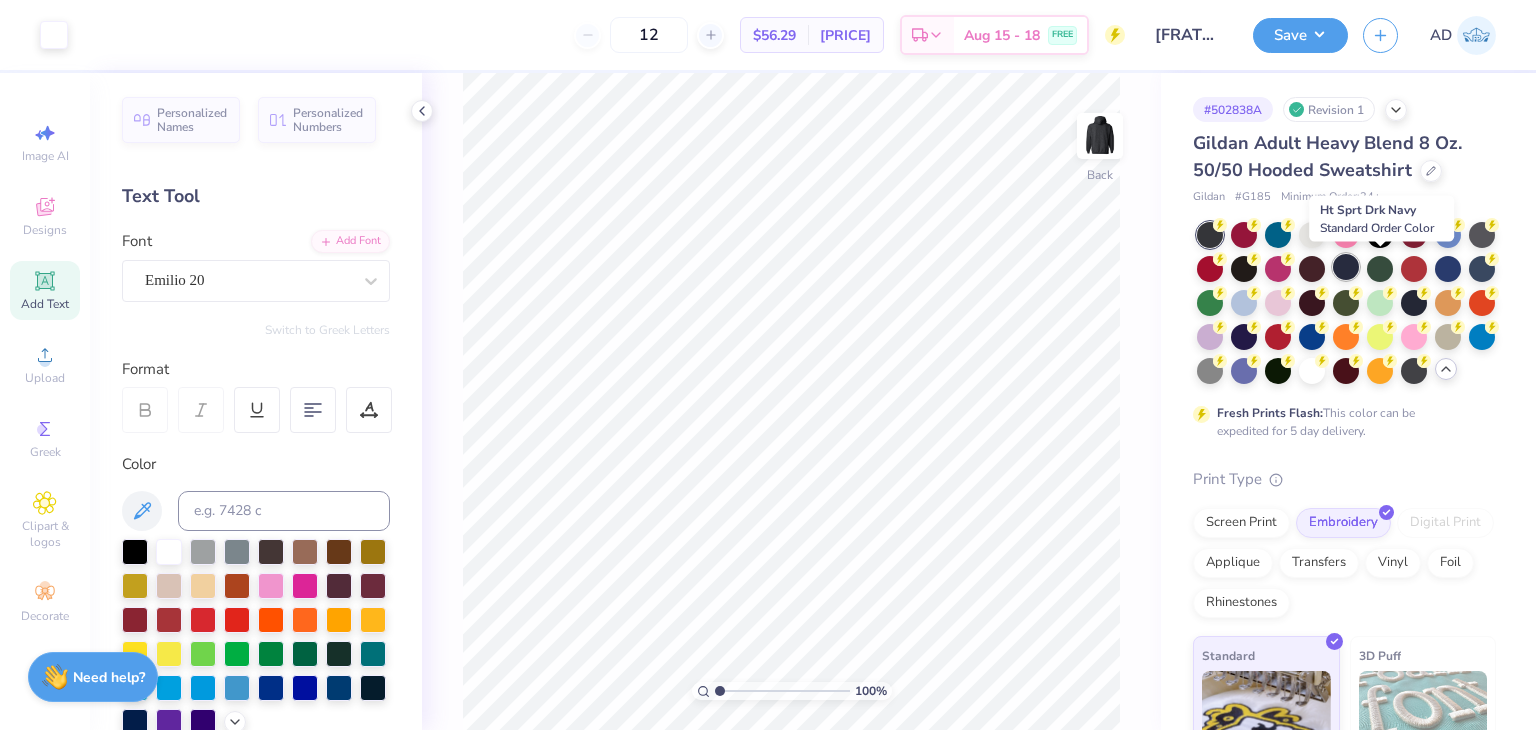 click at bounding box center [1346, 267] 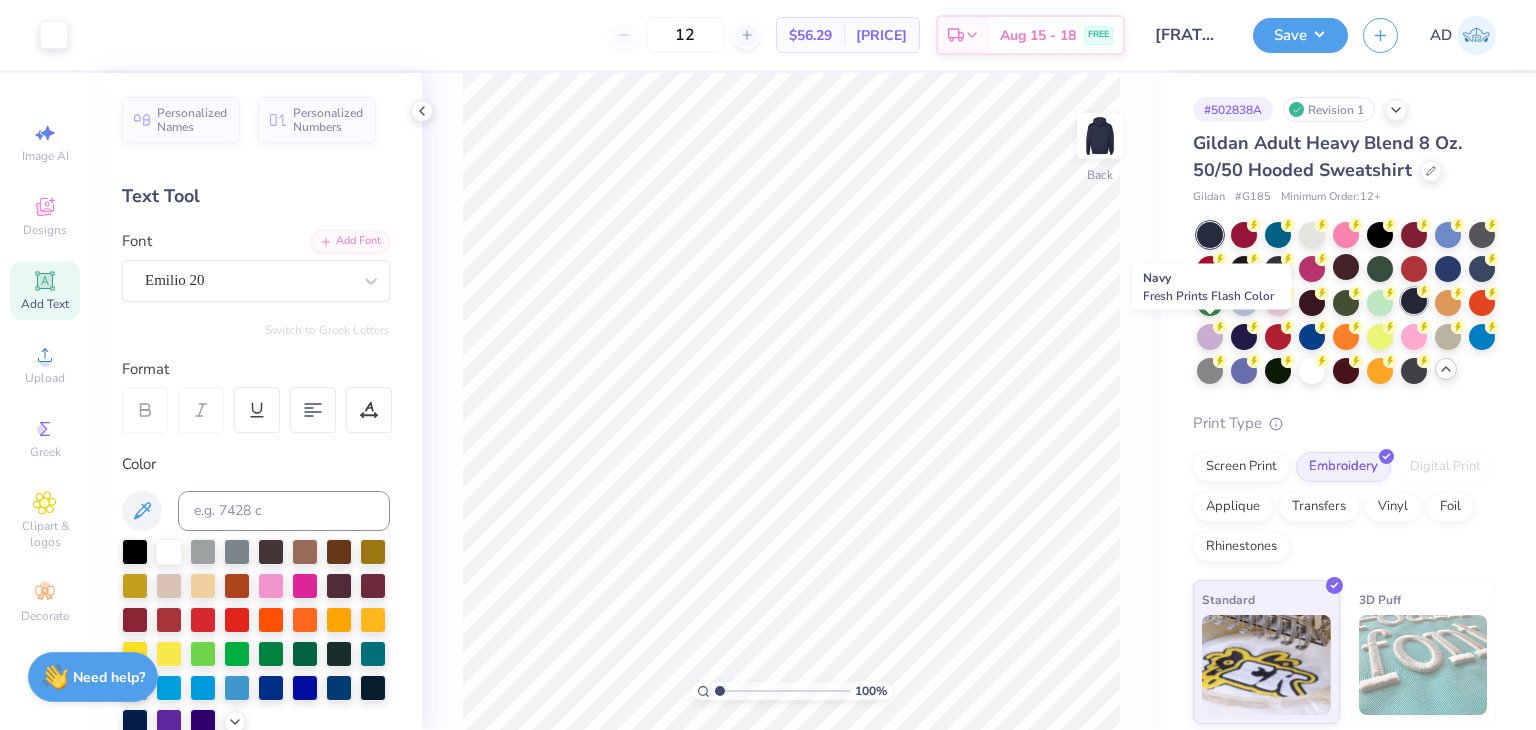 click at bounding box center (1414, 301) 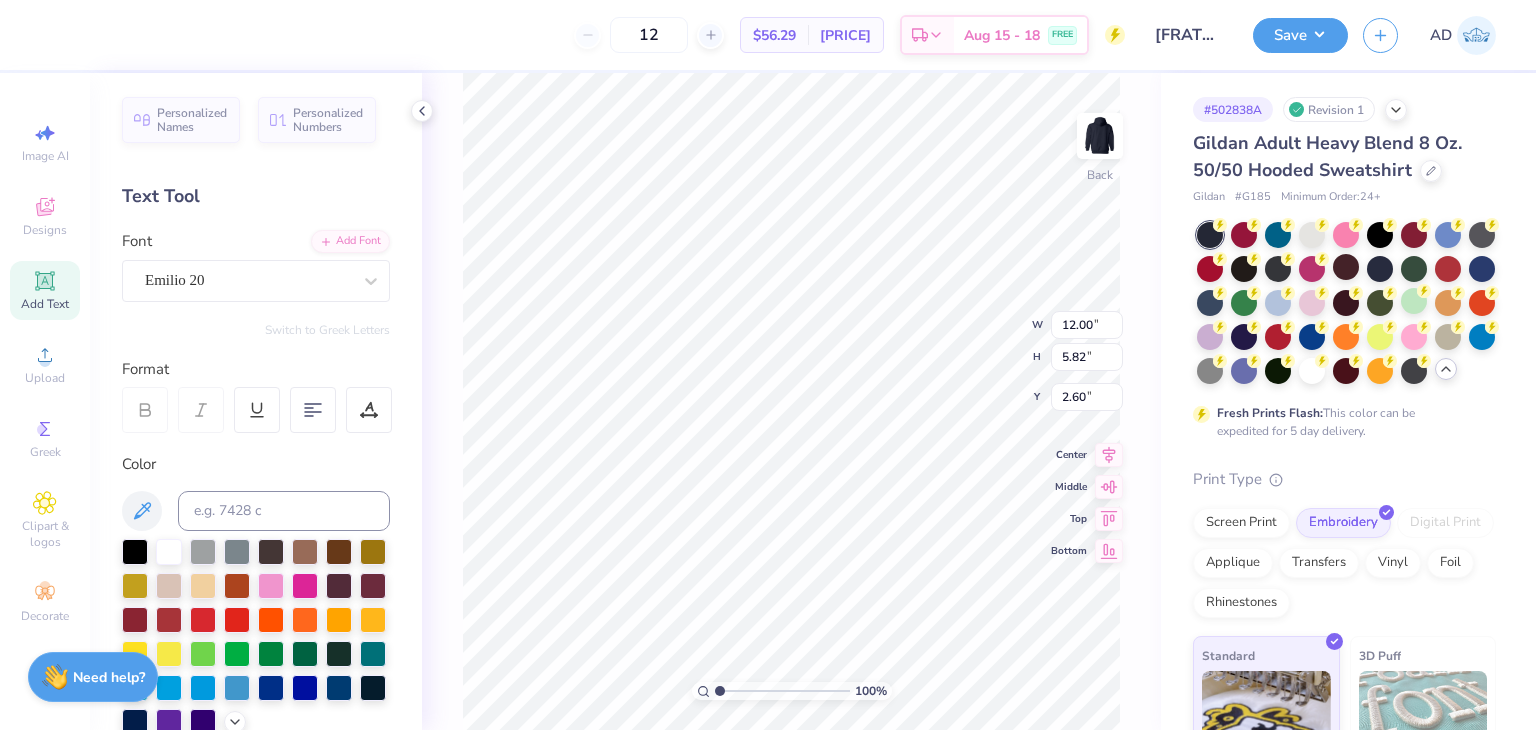 type on "3.50" 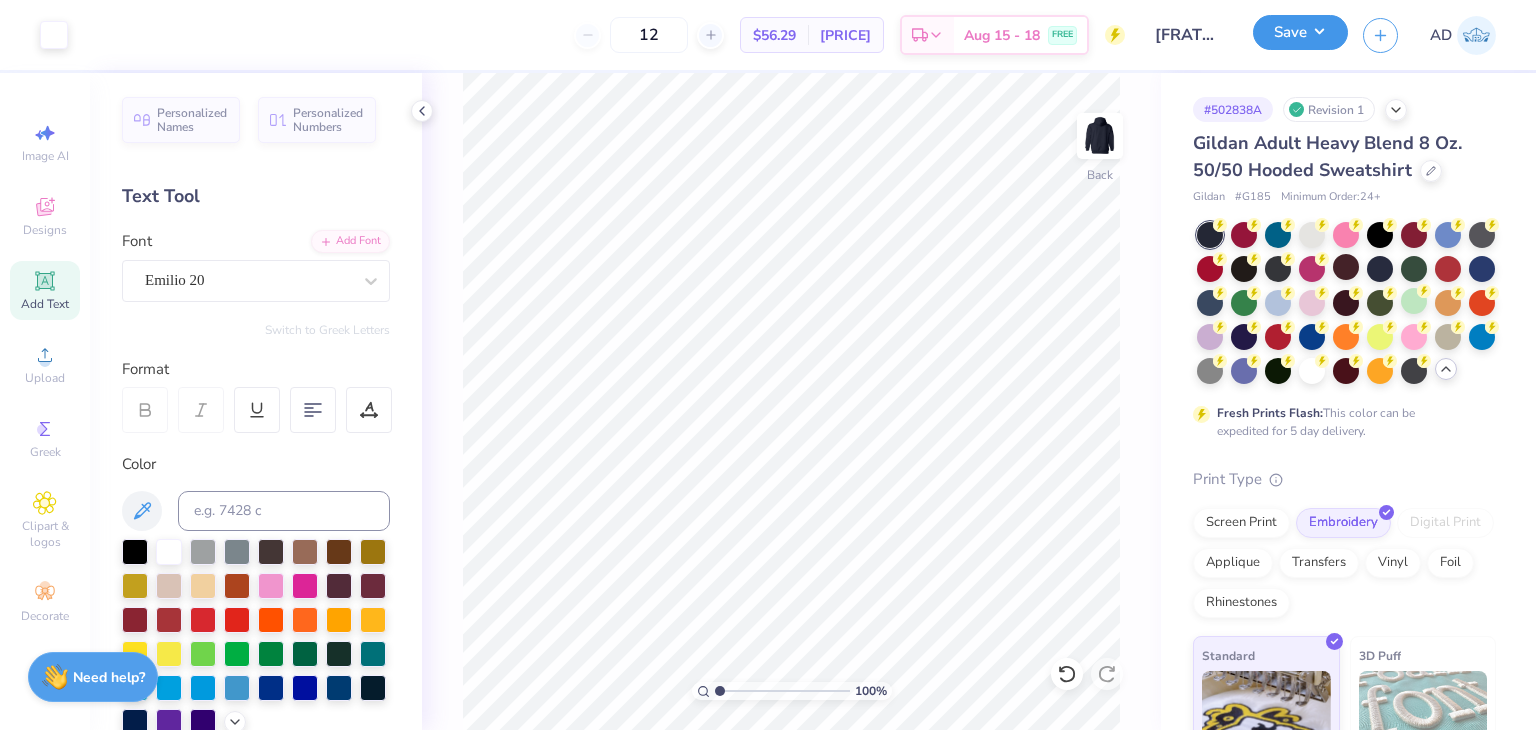 click on "Save" at bounding box center (1300, 32) 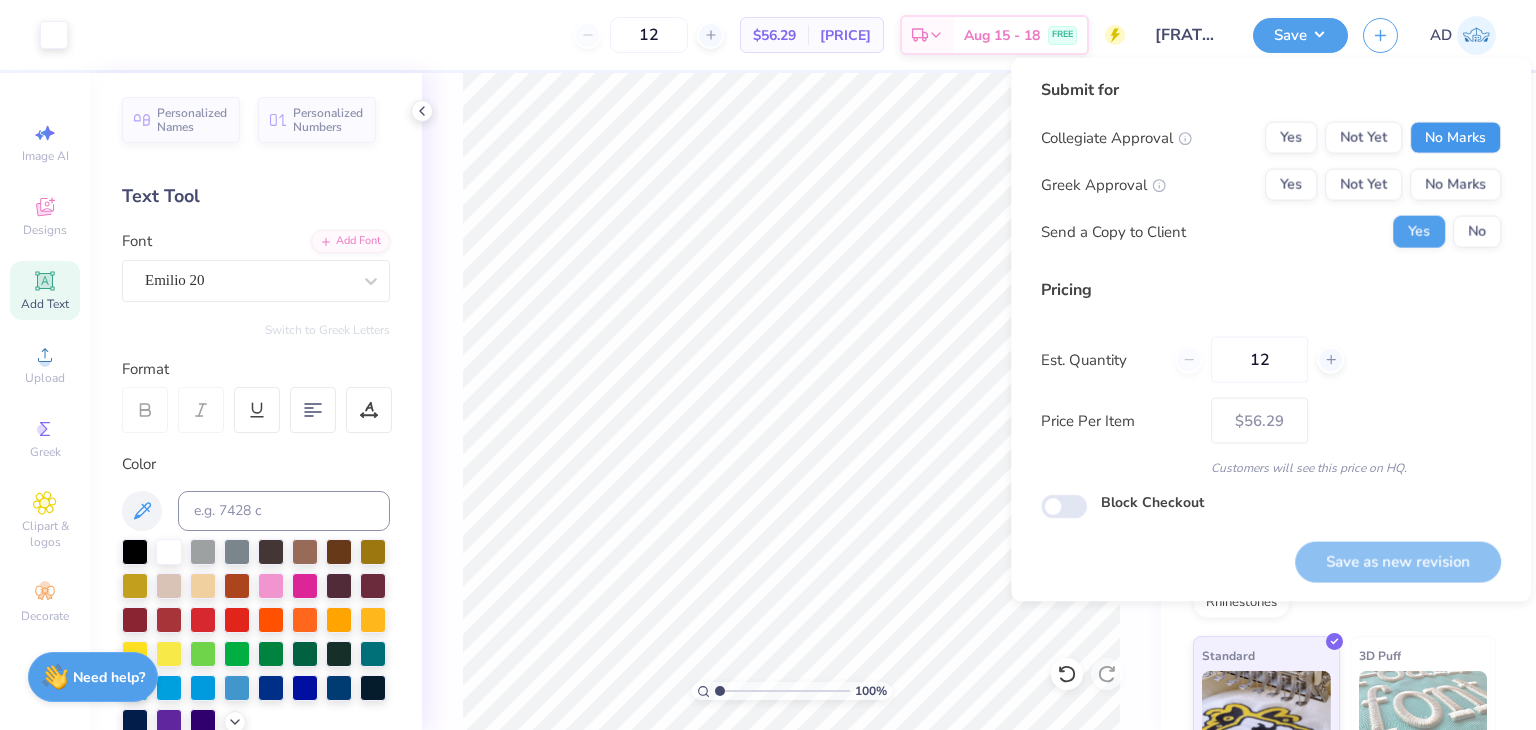click on "No Marks" at bounding box center (1455, 138) 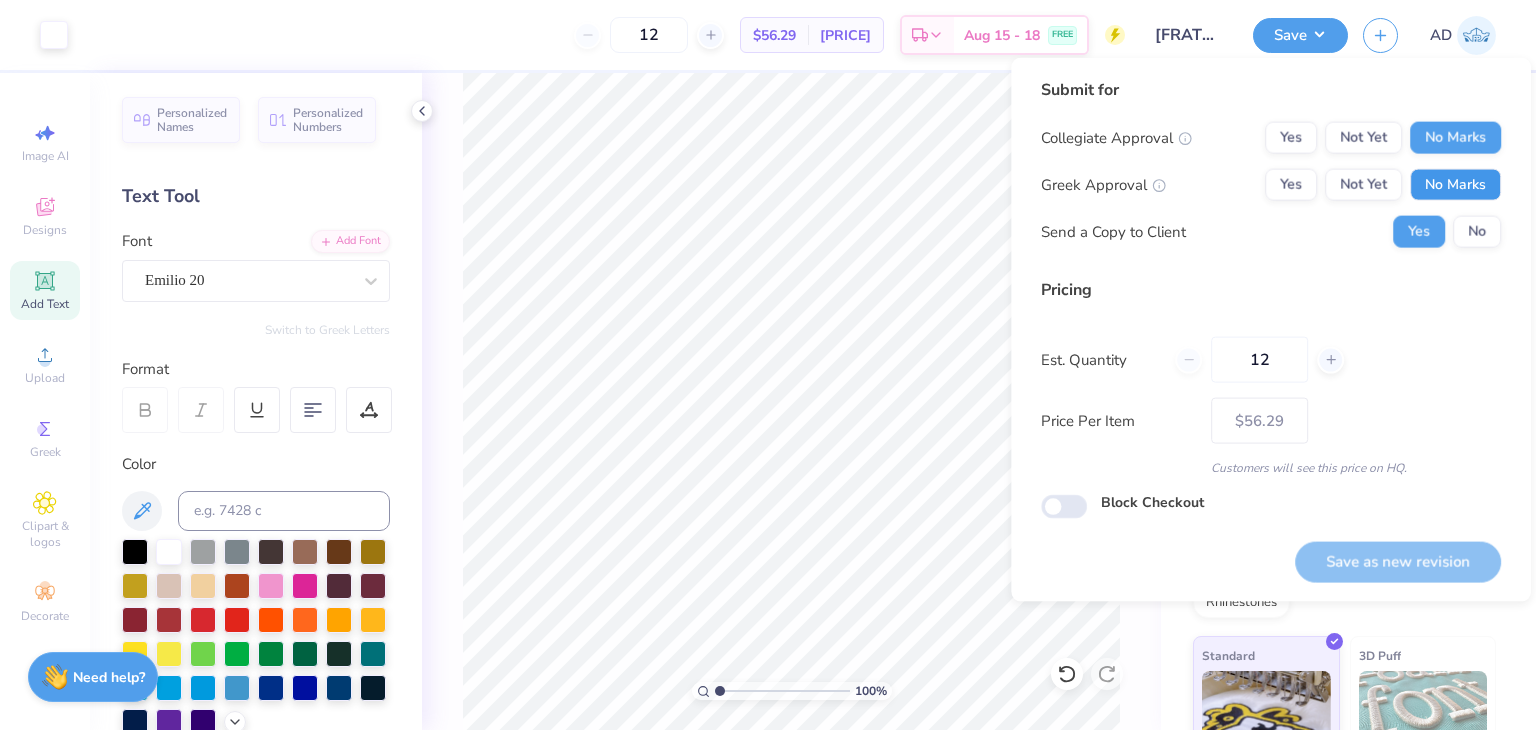 click on "No Marks" at bounding box center [1455, 185] 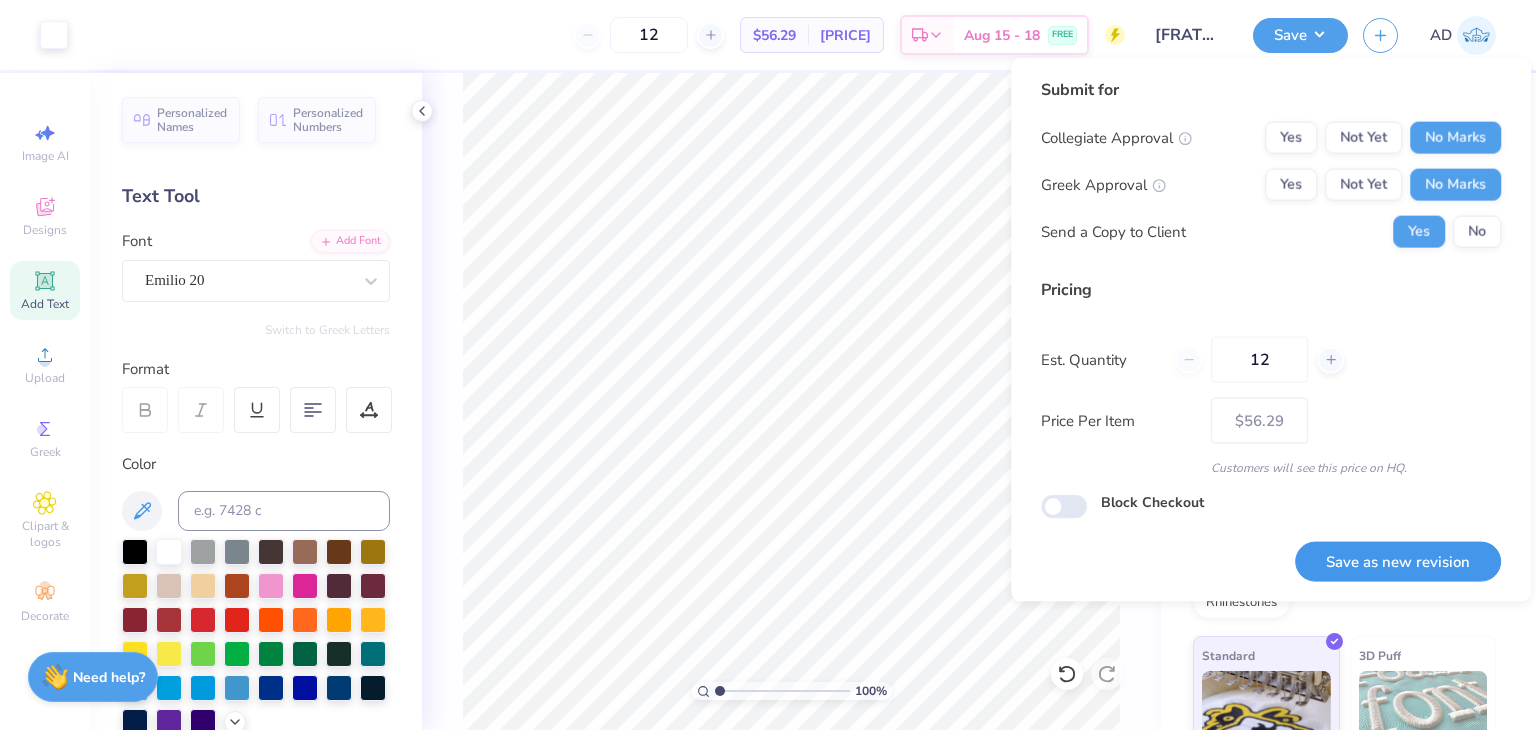 click on "Save as new revision" at bounding box center (1398, 561) 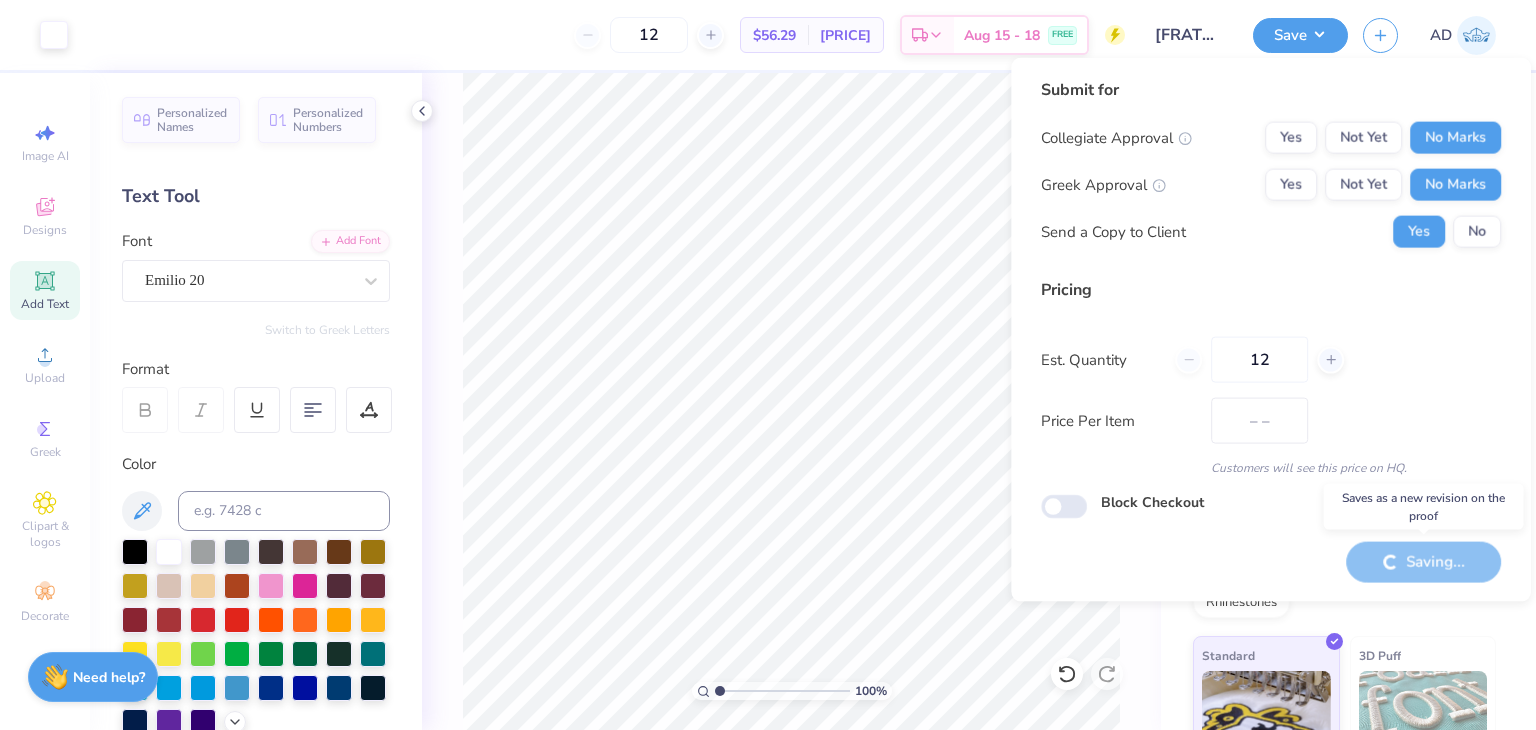type on "$56.29" 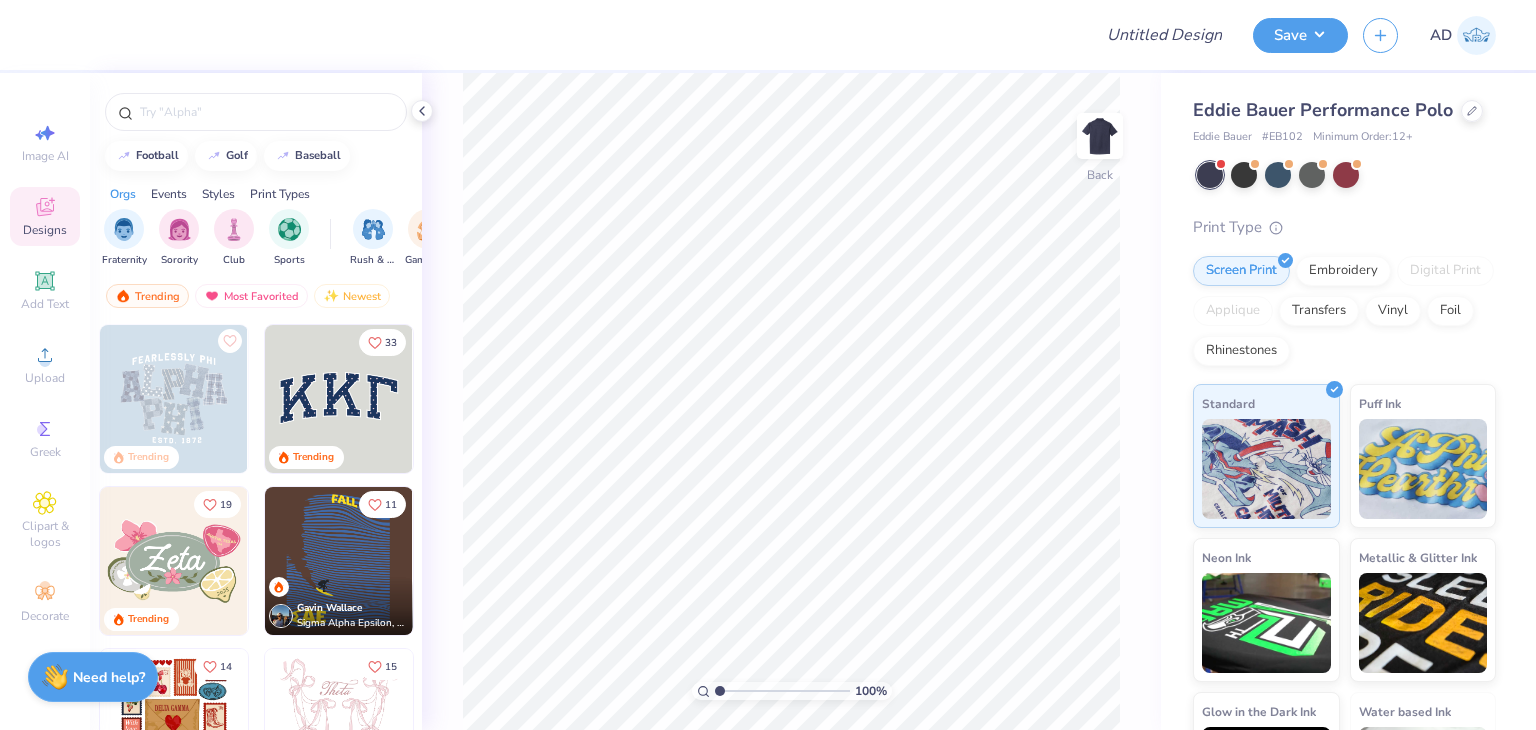 scroll, scrollTop: 0, scrollLeft: 0, axis: both 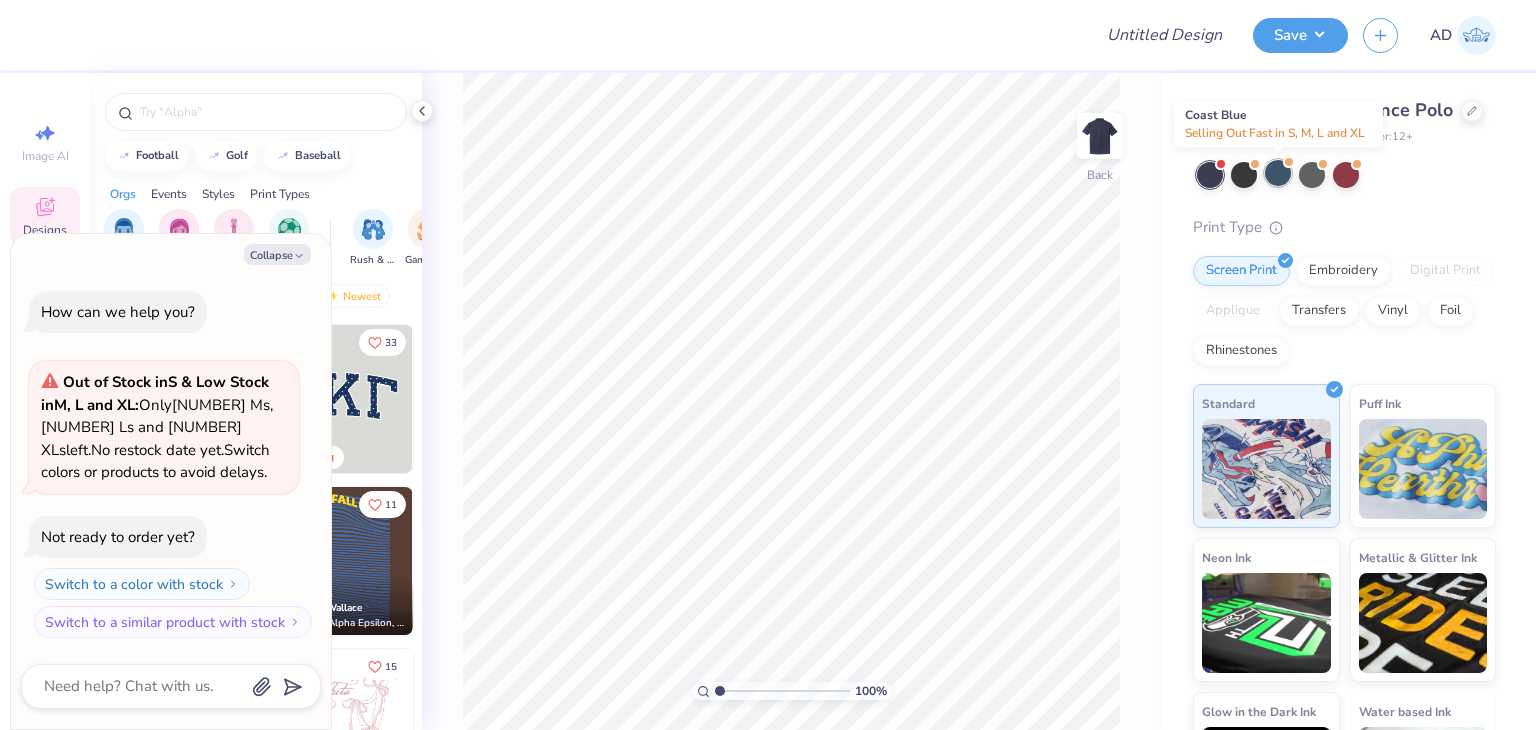 click at bounding box center (1278, 173) 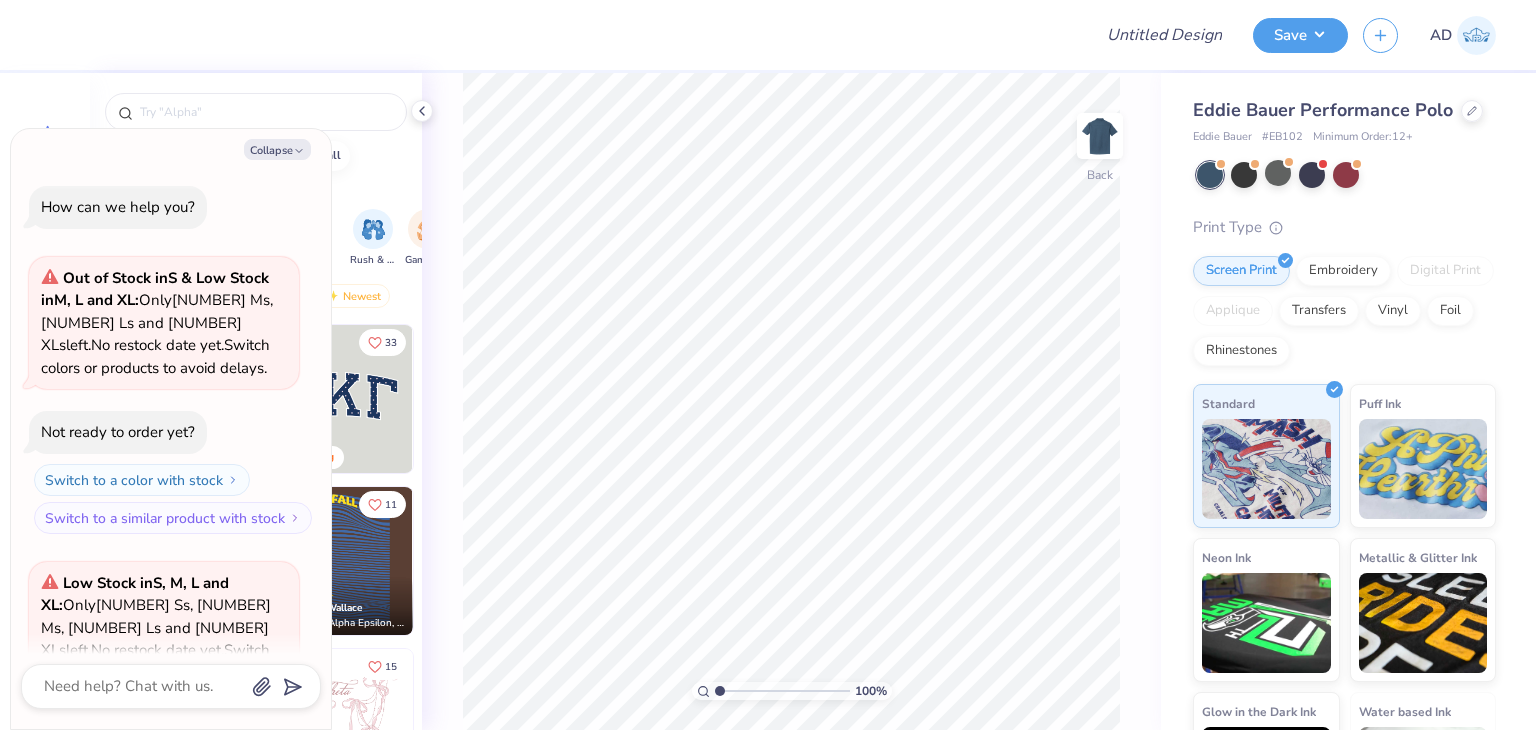 scroll, scrollTop: 200, scrollLeft: 0, axis: vertical 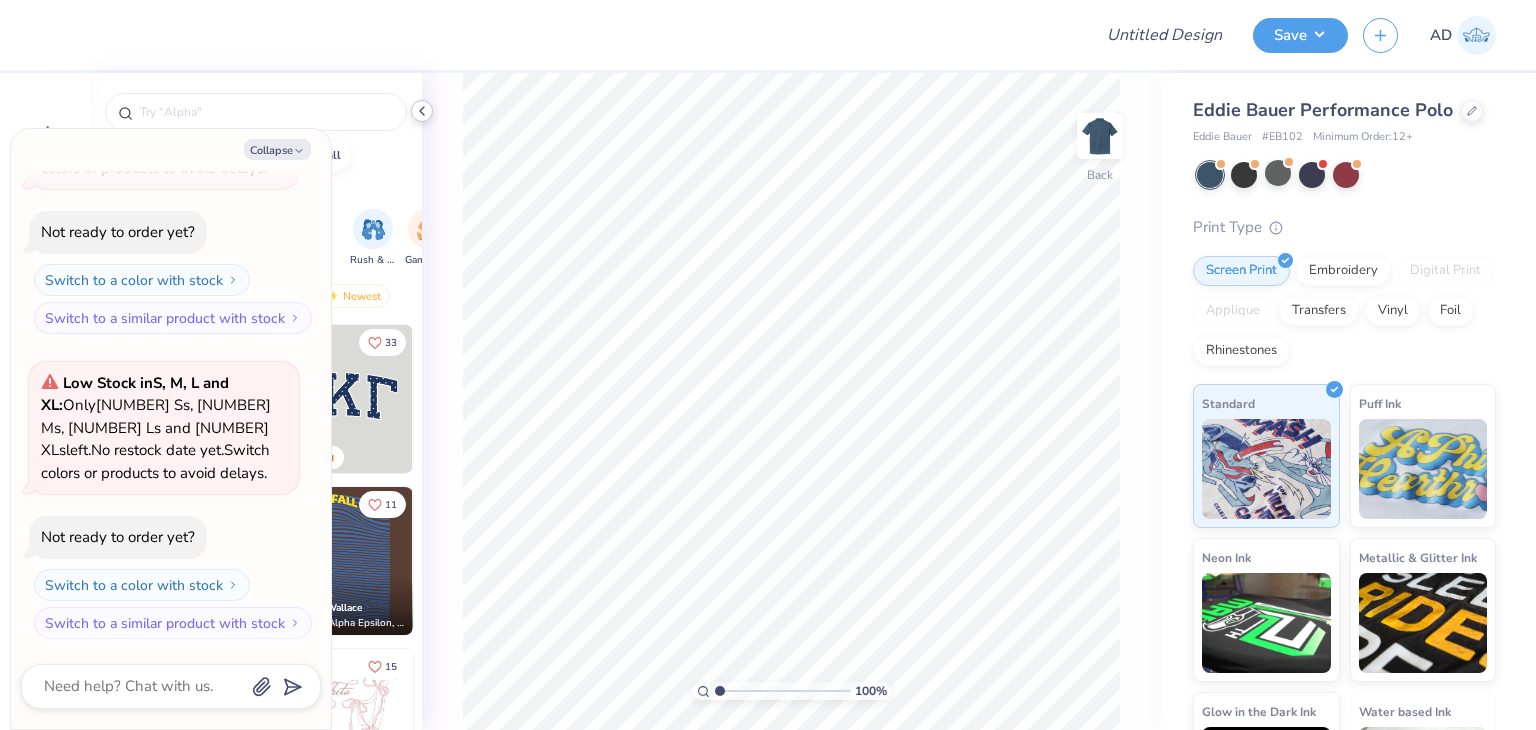 click 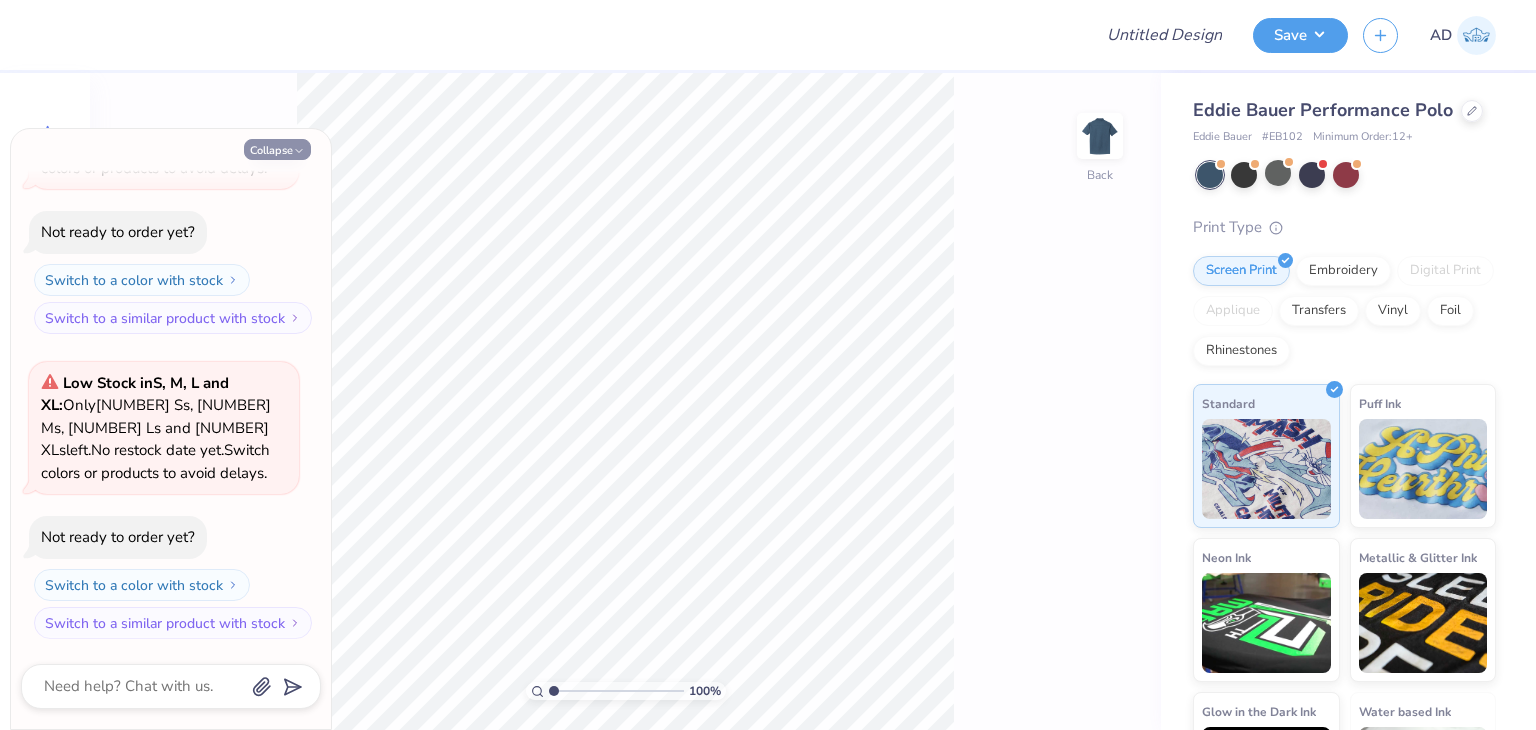 click on "Collapse" at bounding box center (277, 149) 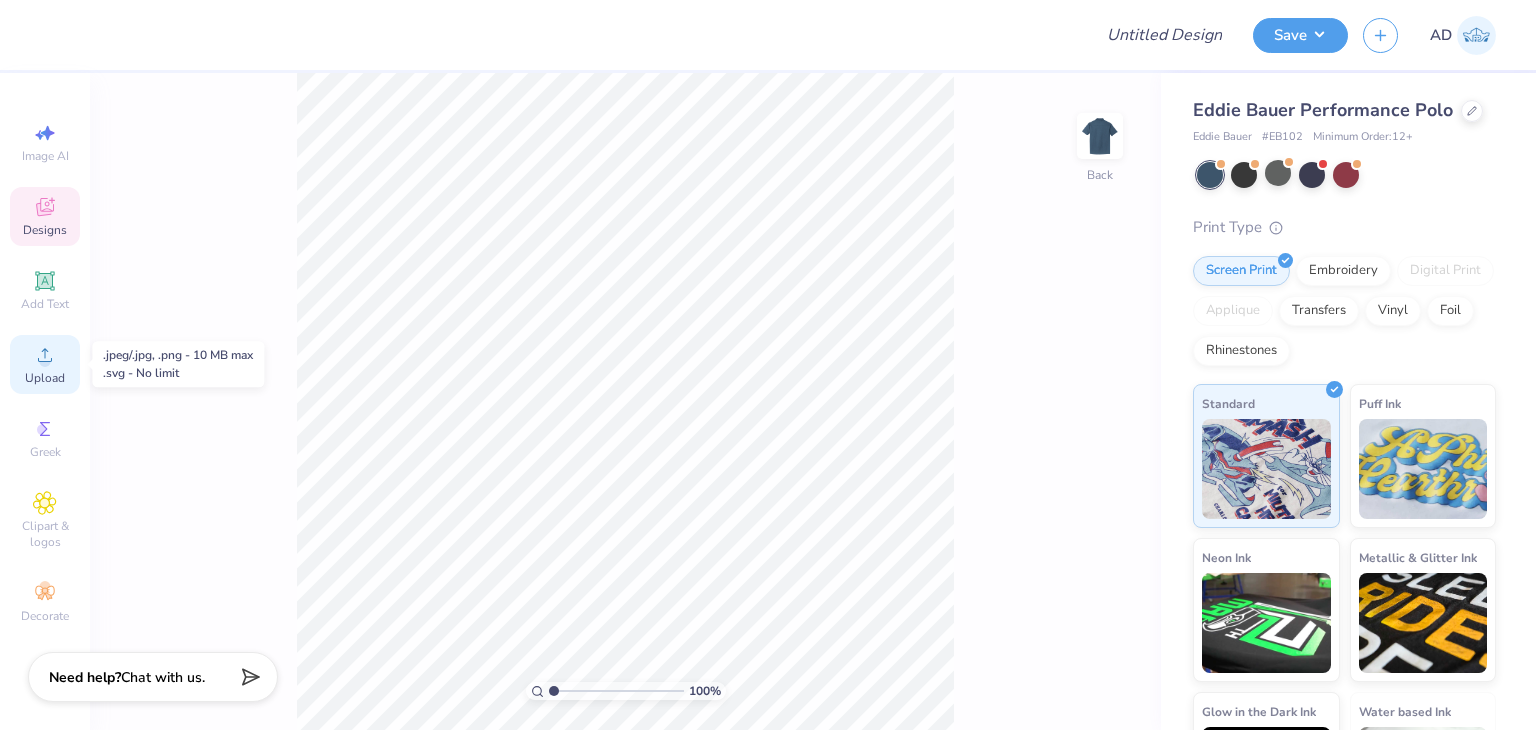 click on "Upload" at bounding box center (45, 364) 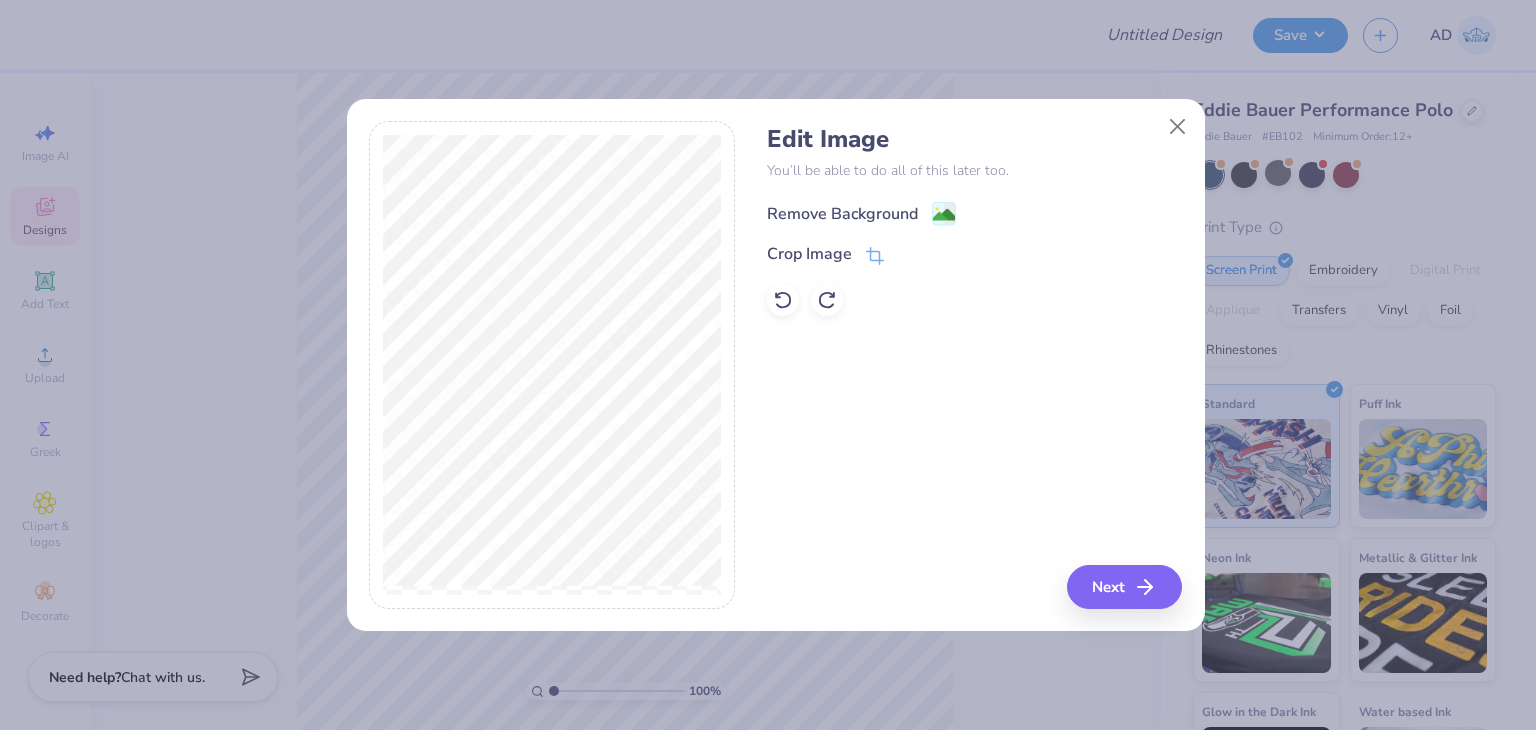 click on "Remove Background" at bounding box center (842, 214) 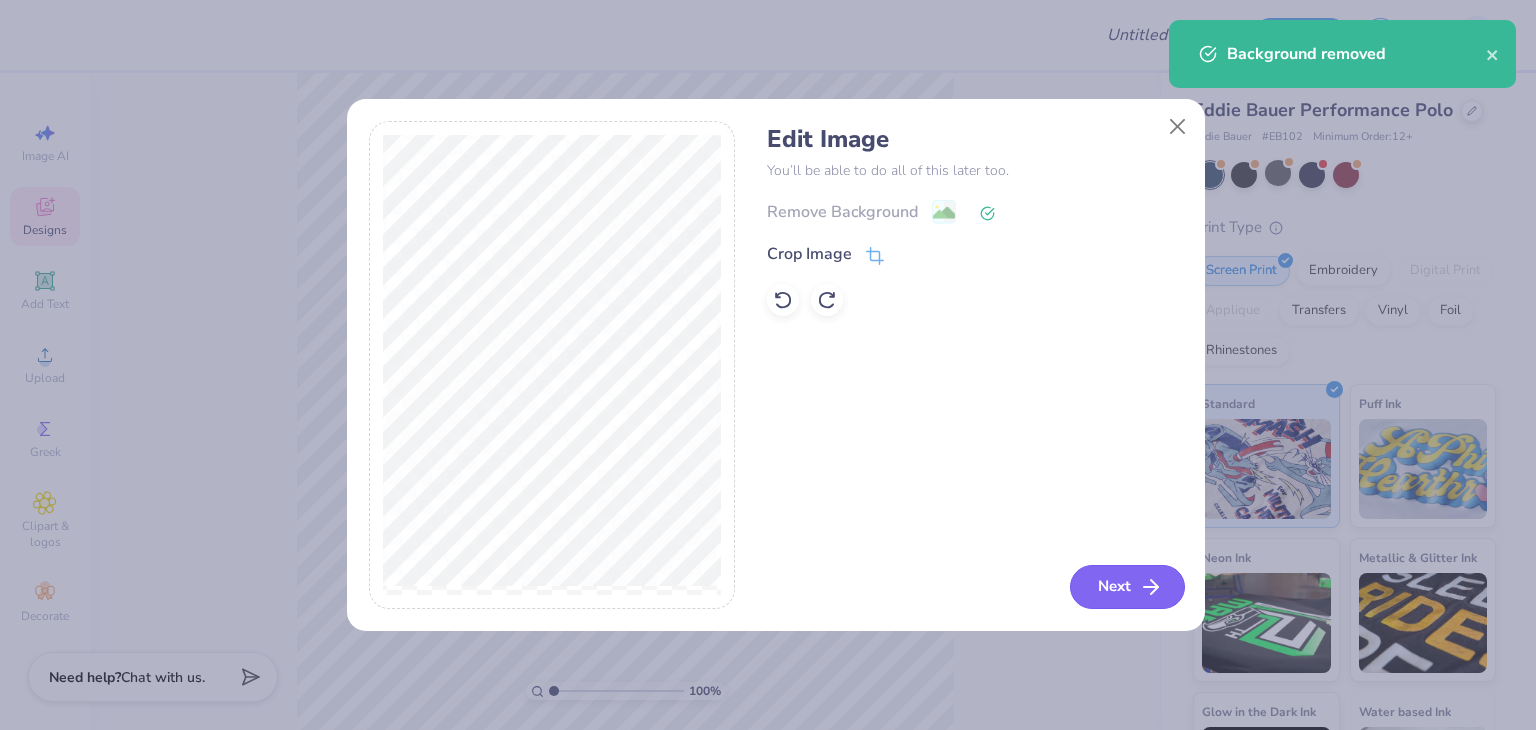 click 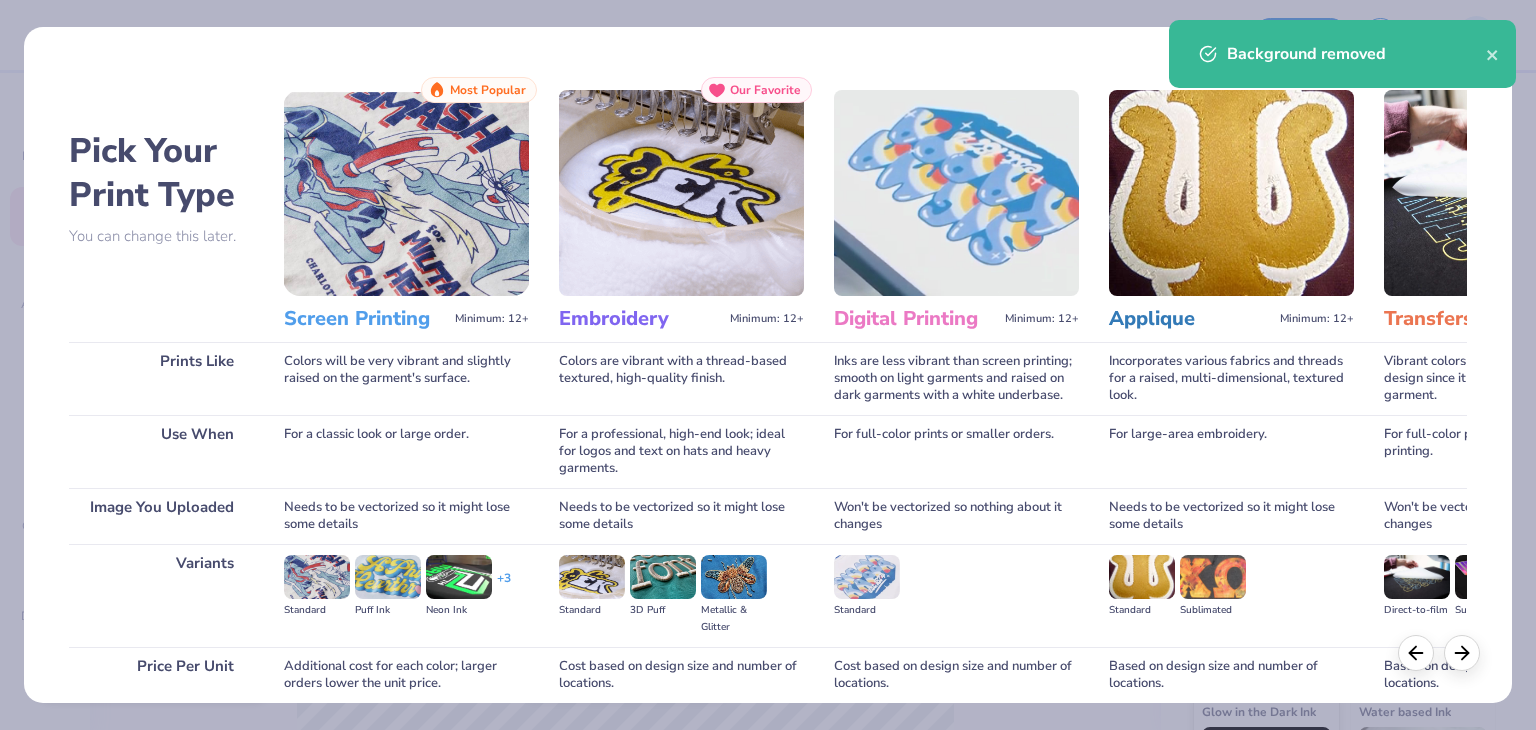 scroll, scrollTop: 167, scrollLeft: 0, axis: vertical 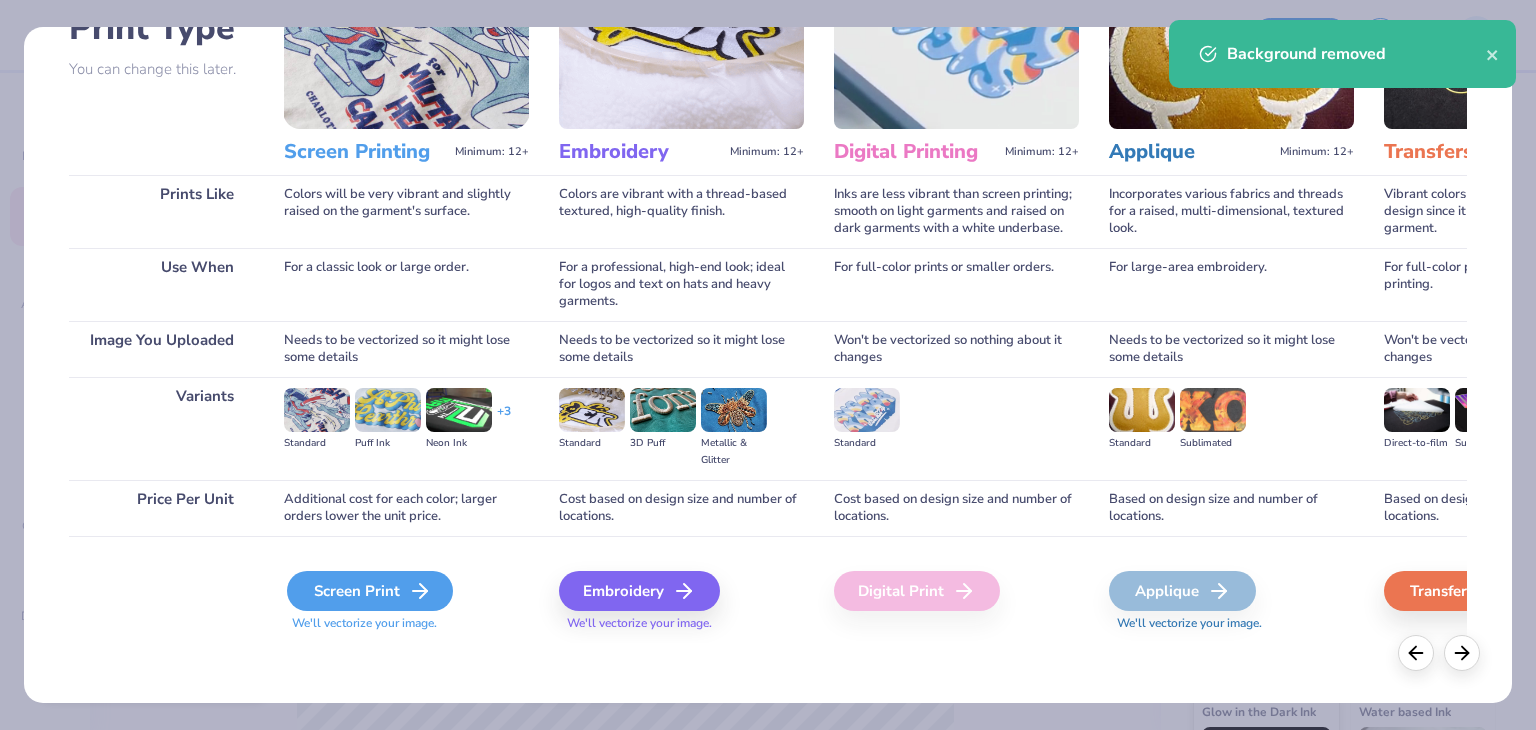click on "Screen Print" at bounding box center (370, 591) 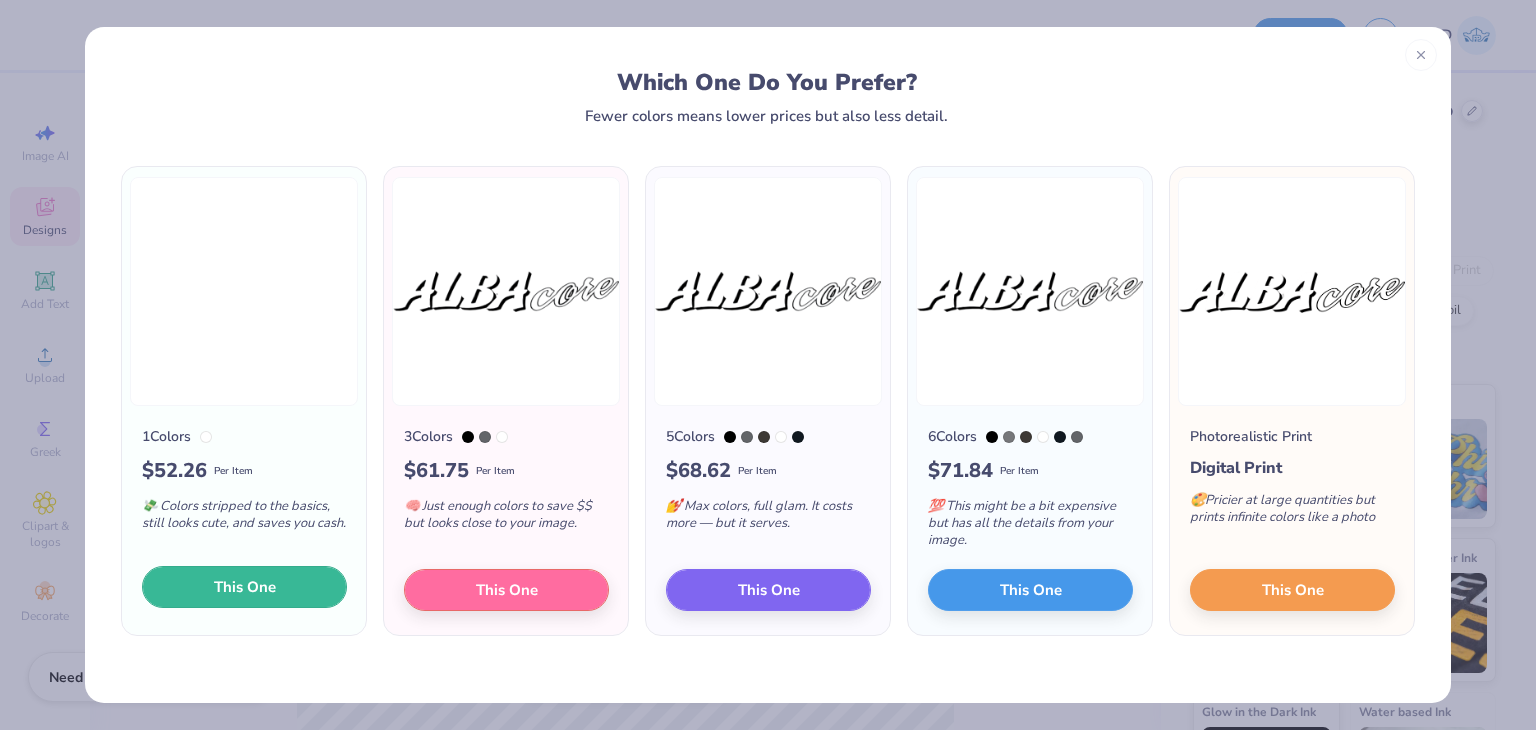 click on "This One" at bounding box center (244, 587) 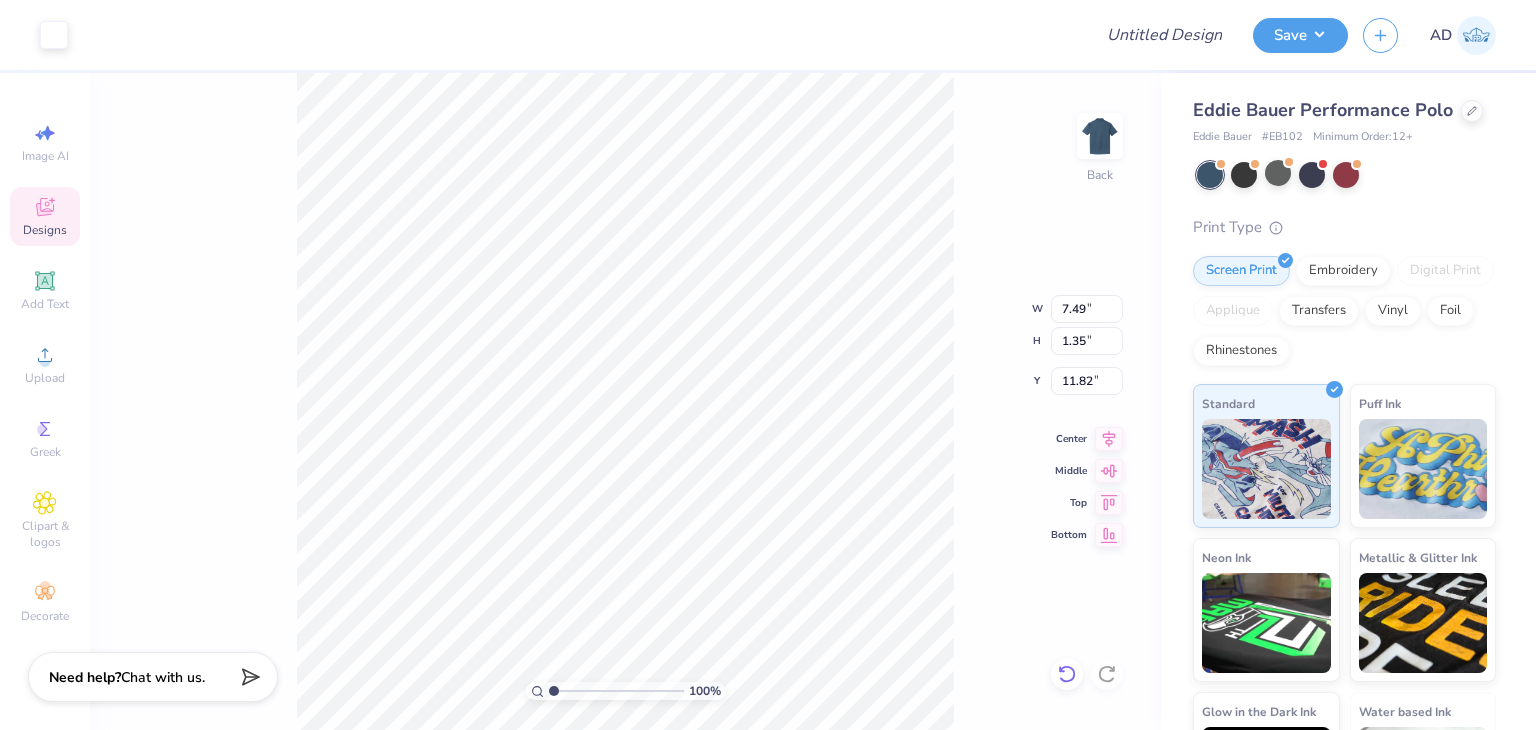 click 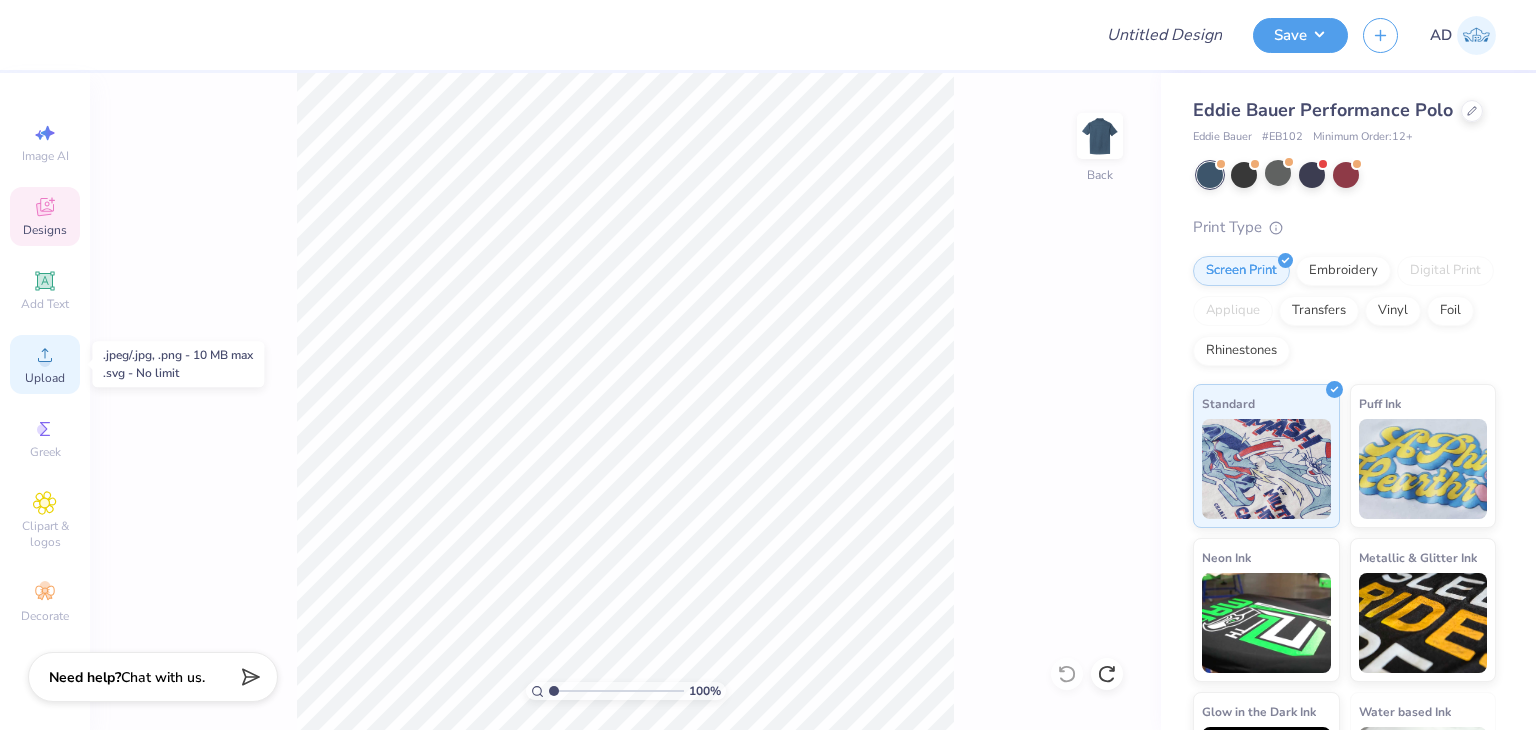 click 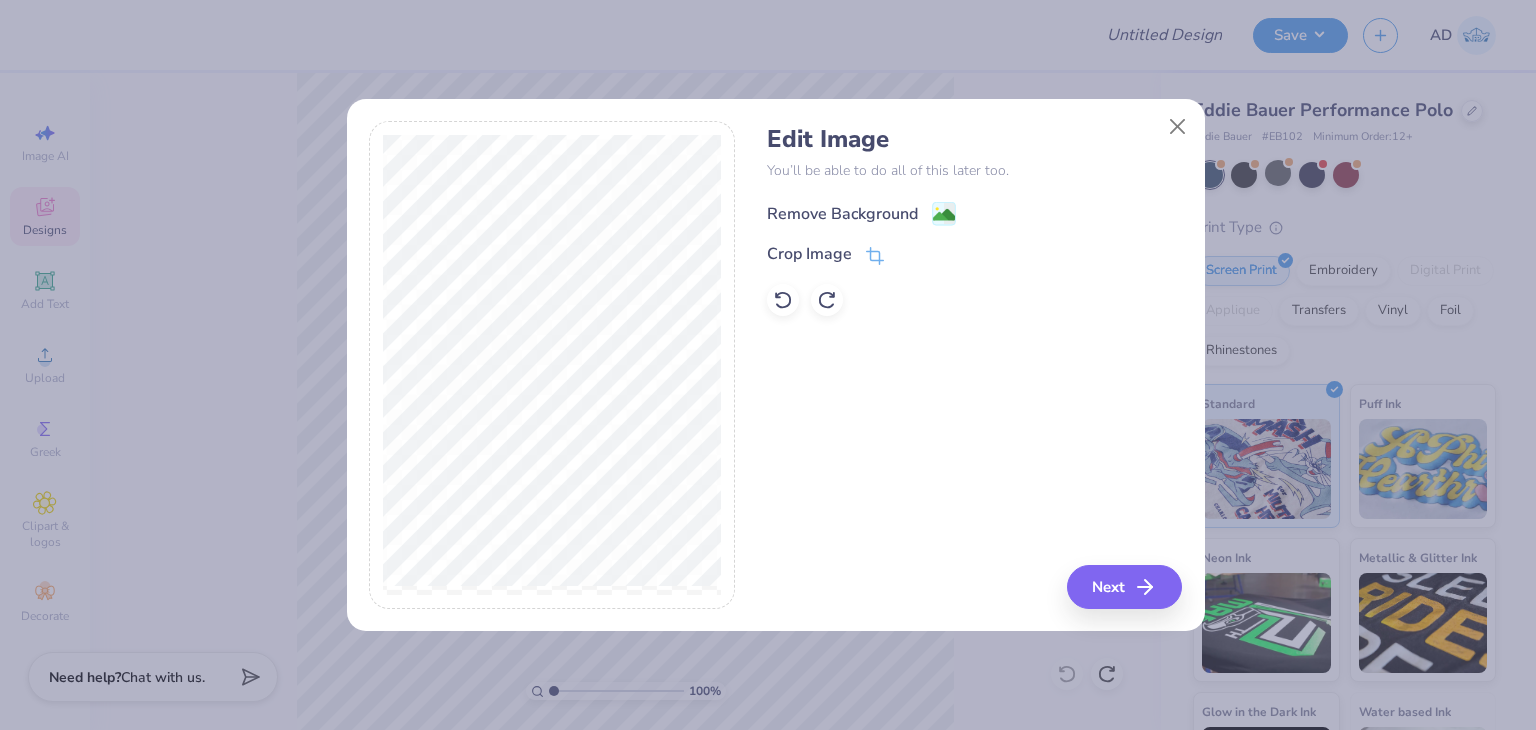 click on "Remove Background" at bounding box center (842, 214) 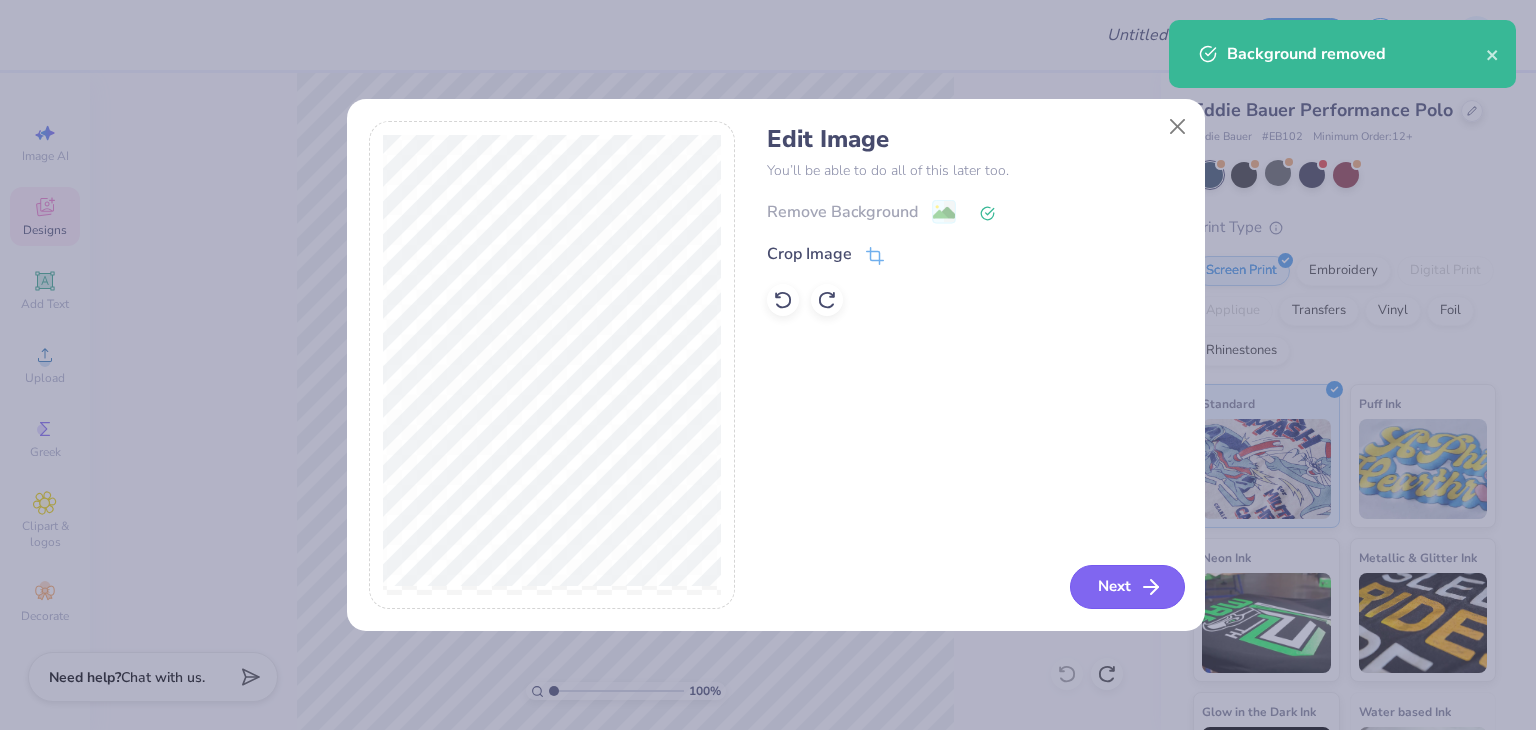 click on "Next" at bounding box center (1127, 587) 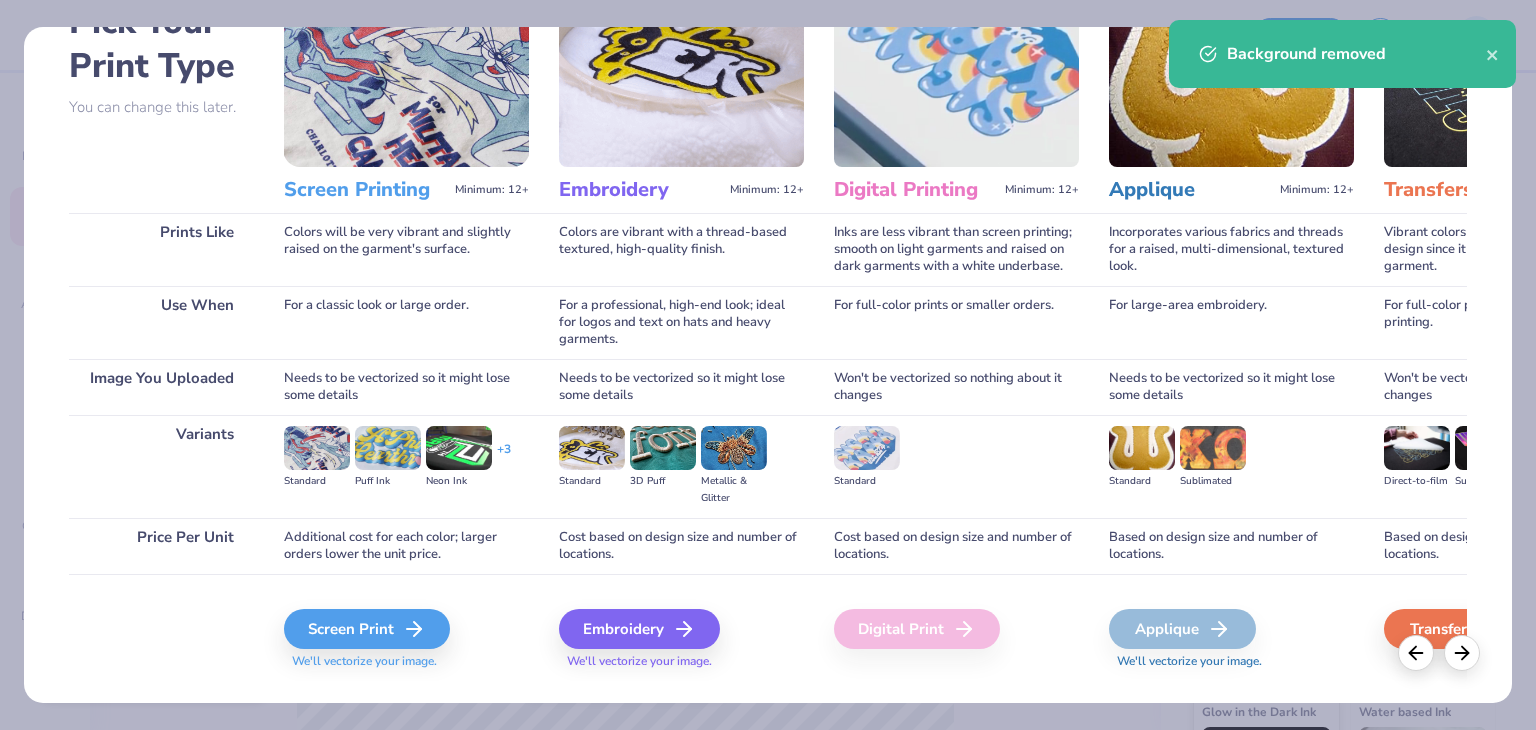 scroll, scrollTop: 167, scrollLeft: 0, axis: vertical 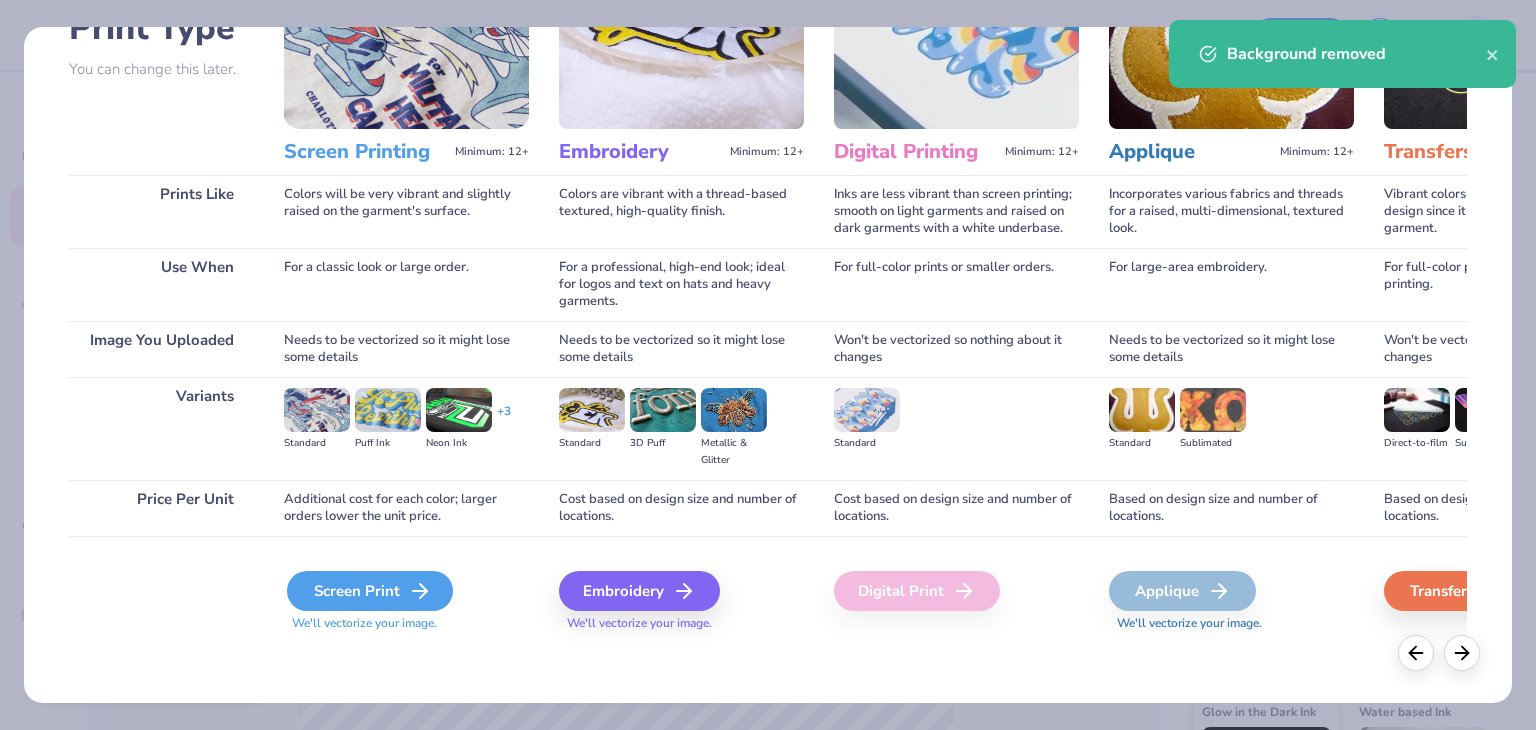 click 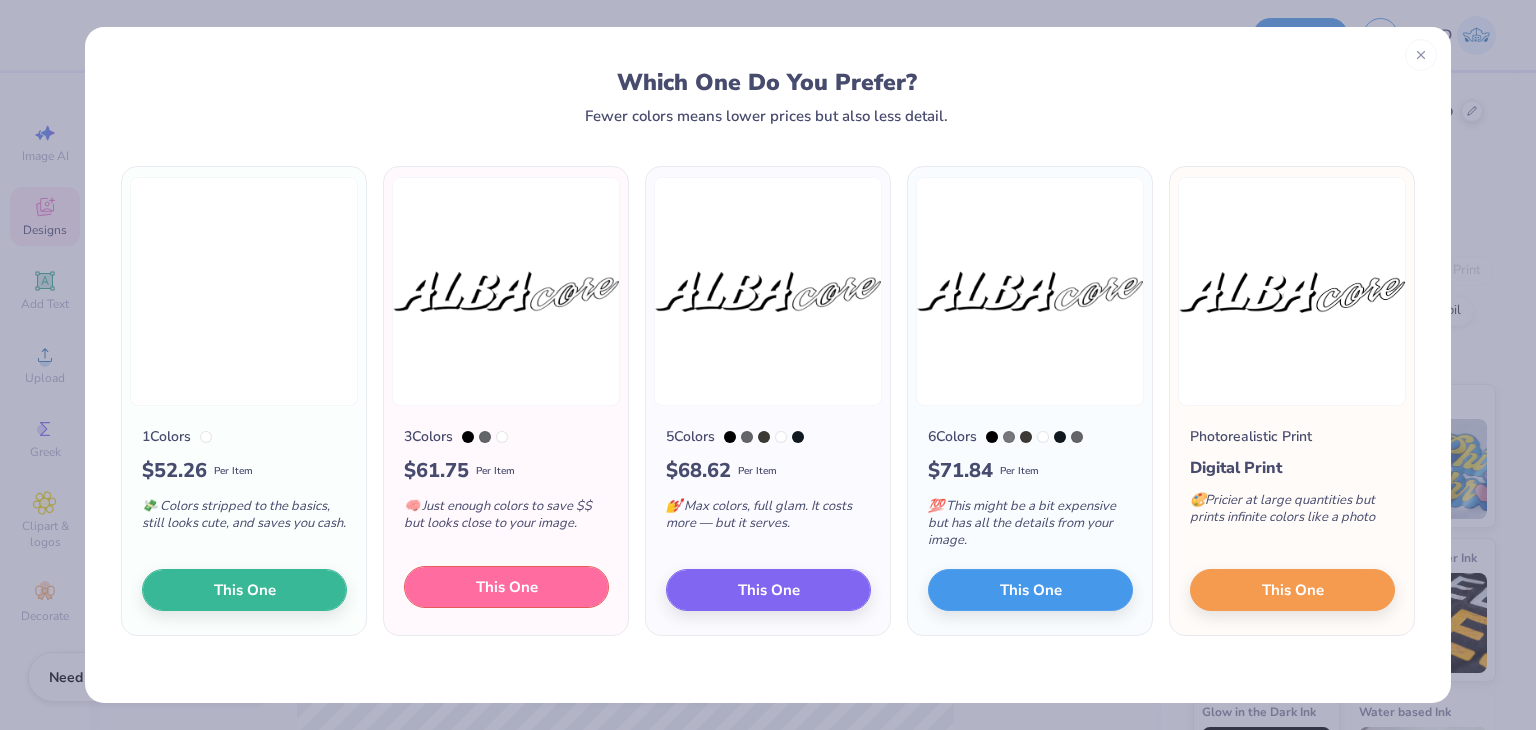 click on "This One" at bounding box center (506, 587) 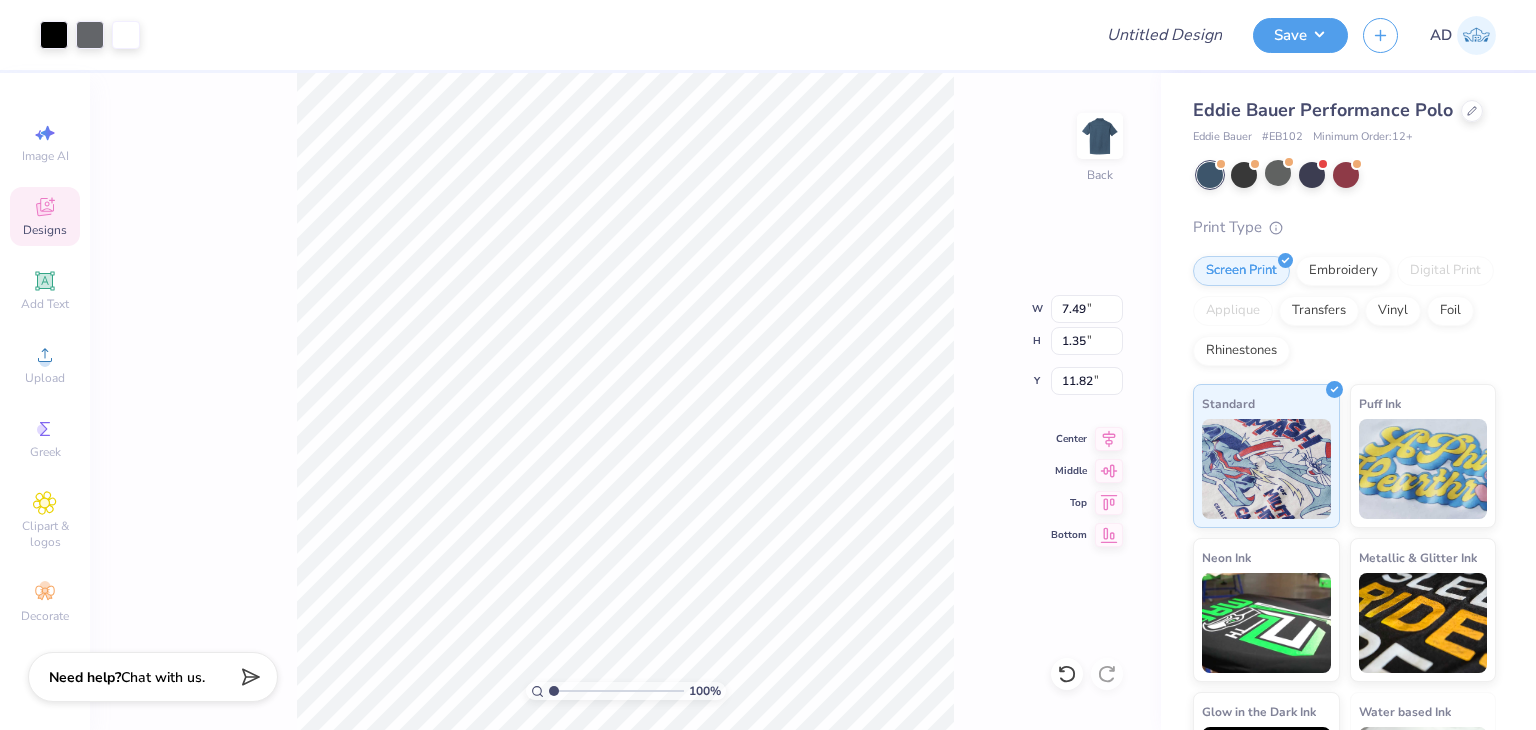 type on "3.00" 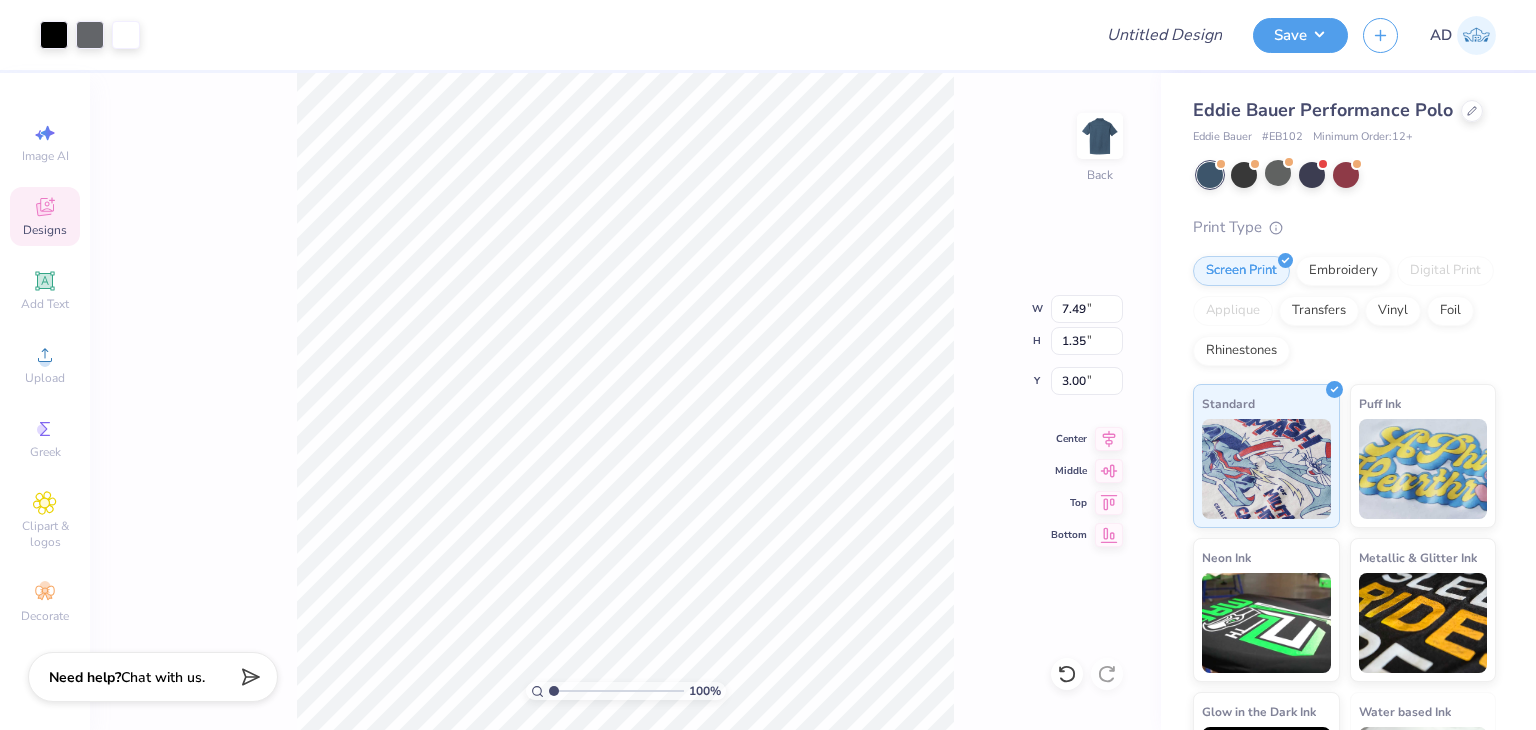 type on "5.66" 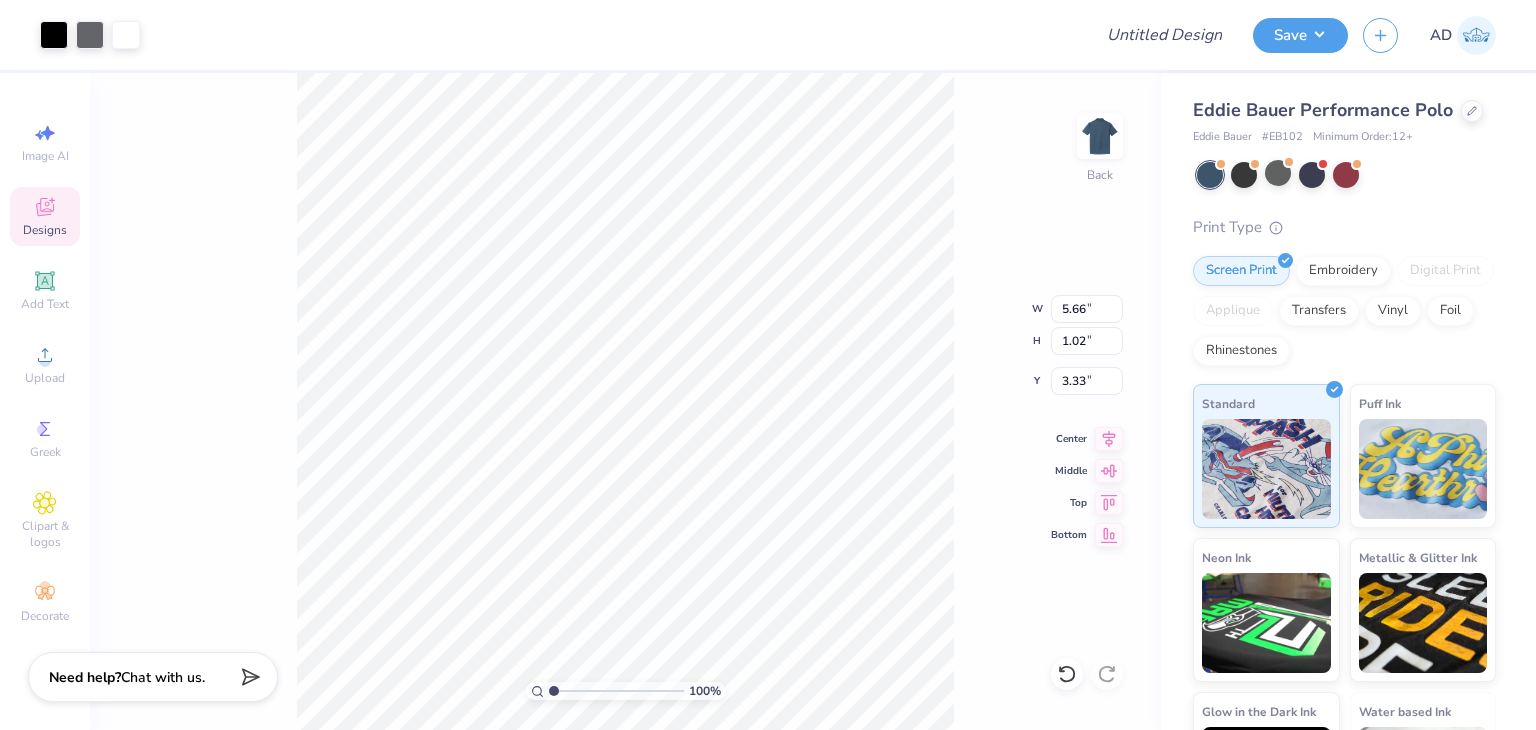type on "3.00" 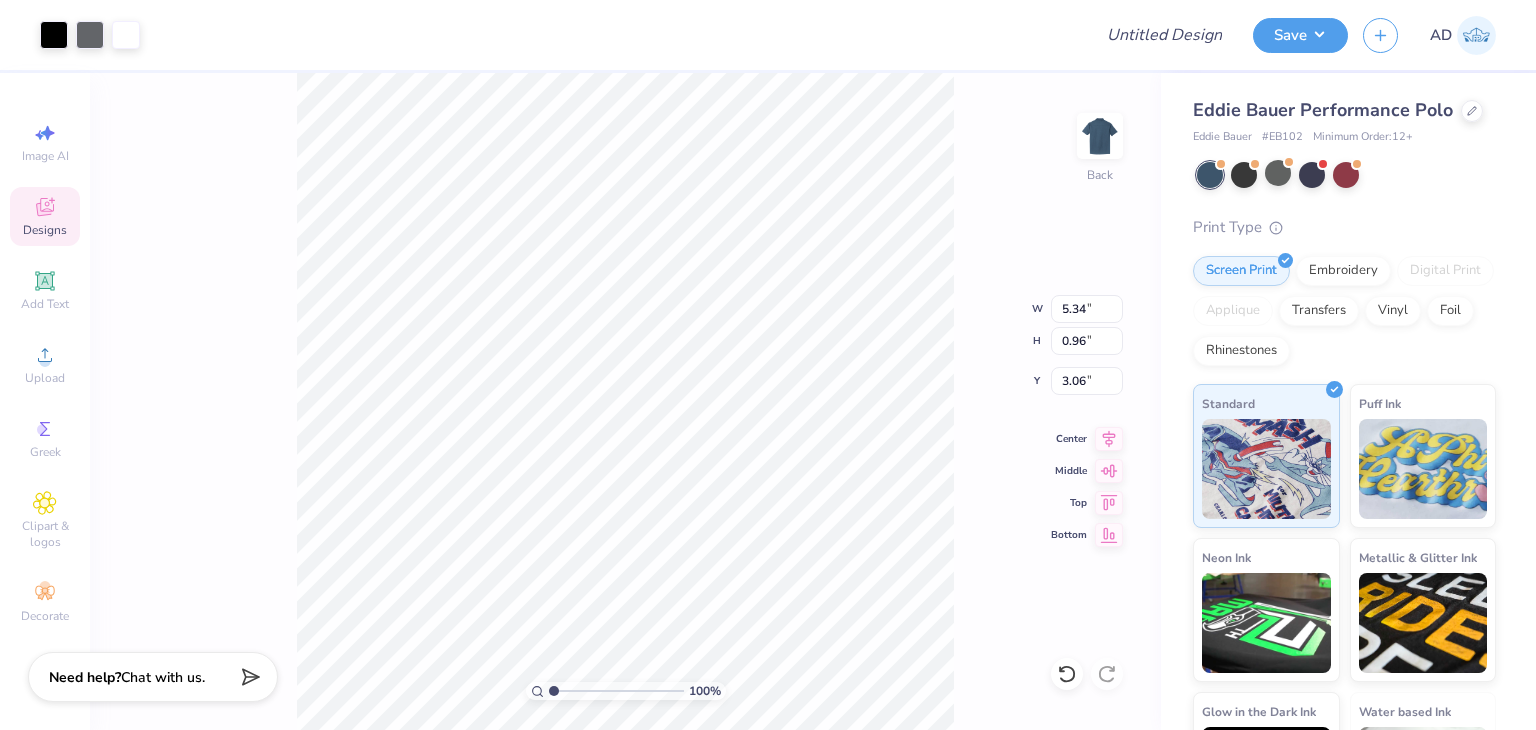 type on "5.34" 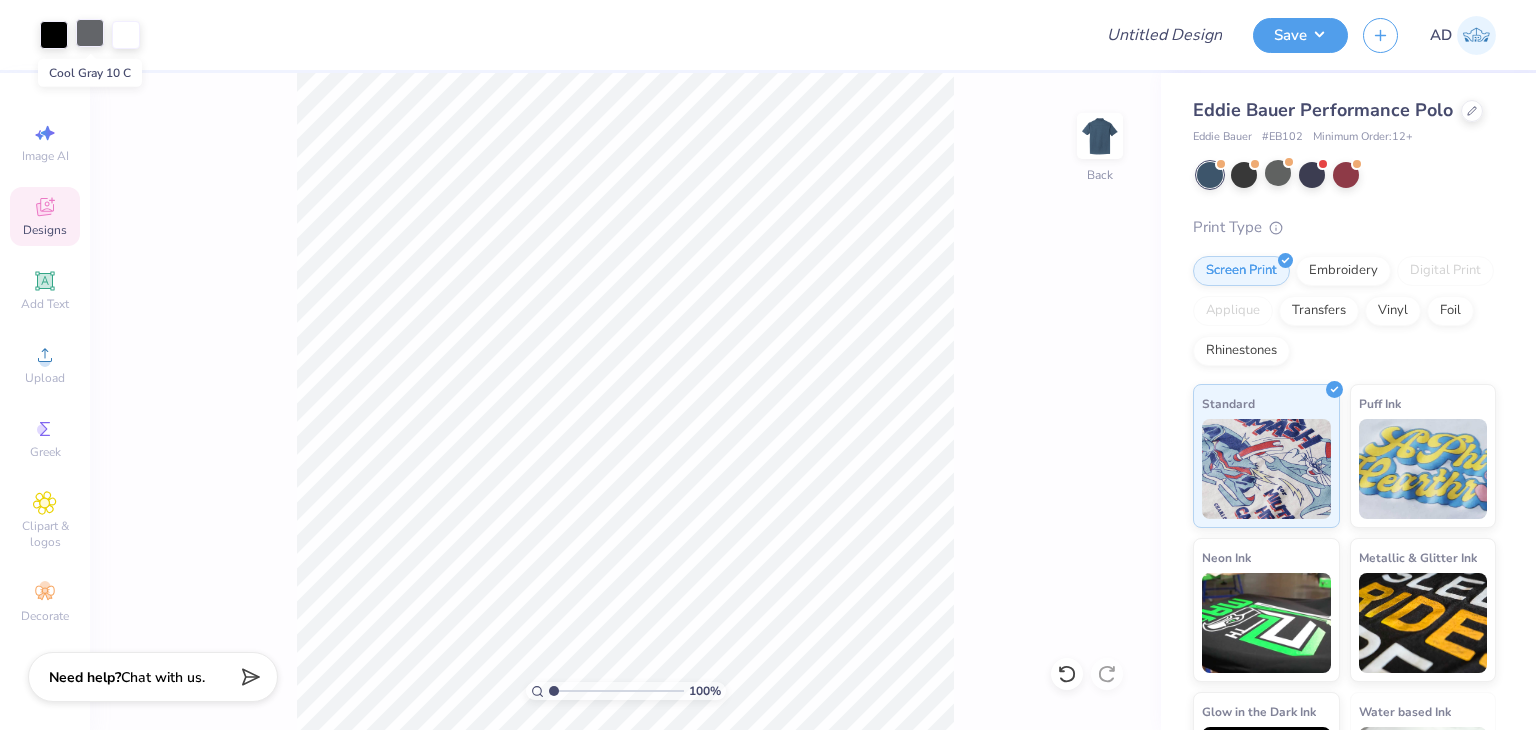 click at bounding box center [90, 33] 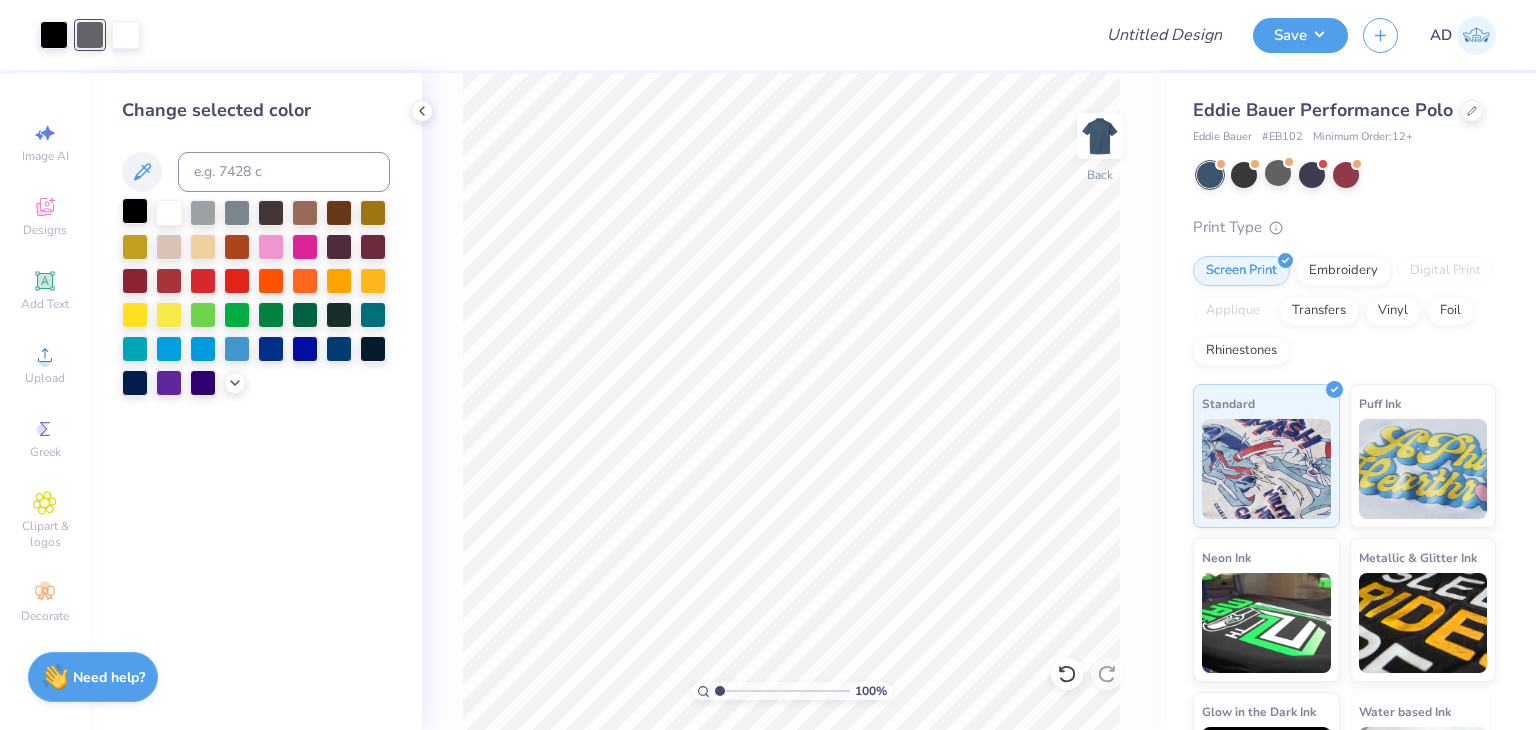 click at bounding box center [135, 211] 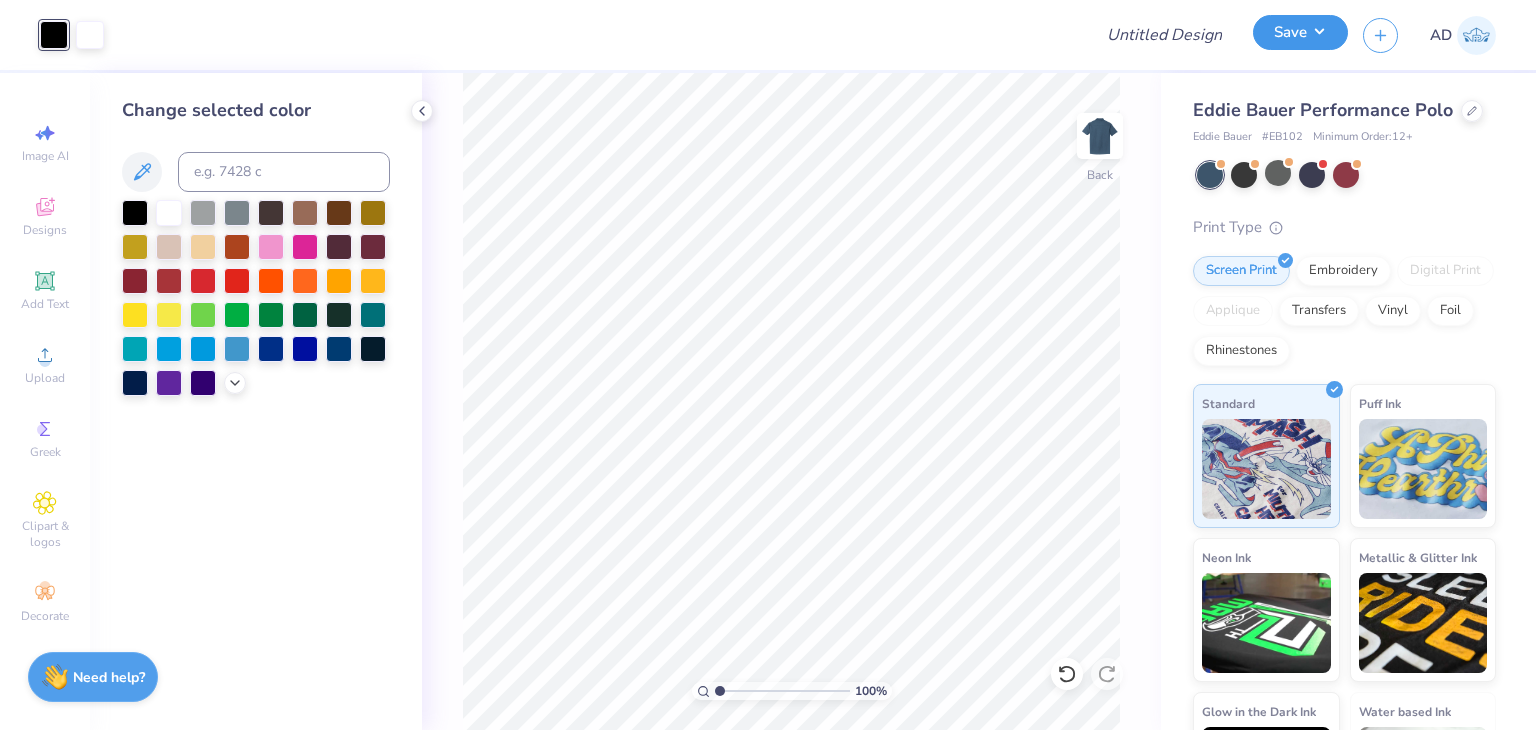 click on "Save" at bounding box center [1300, 32] 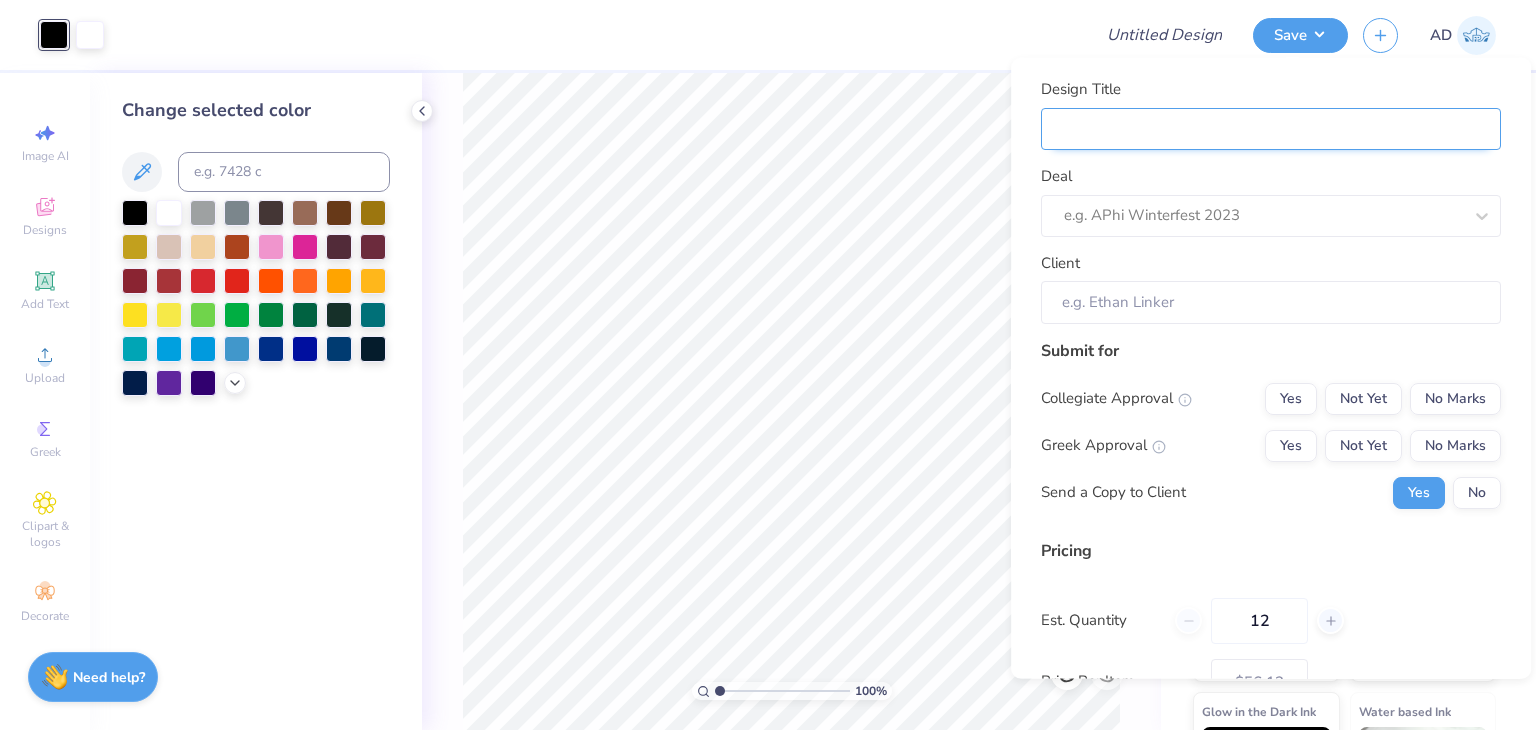 drag, startPoint x: 1405, startPoint y: 127, endPoint x: 1376, endPoint y: 128, distance: 29.017237 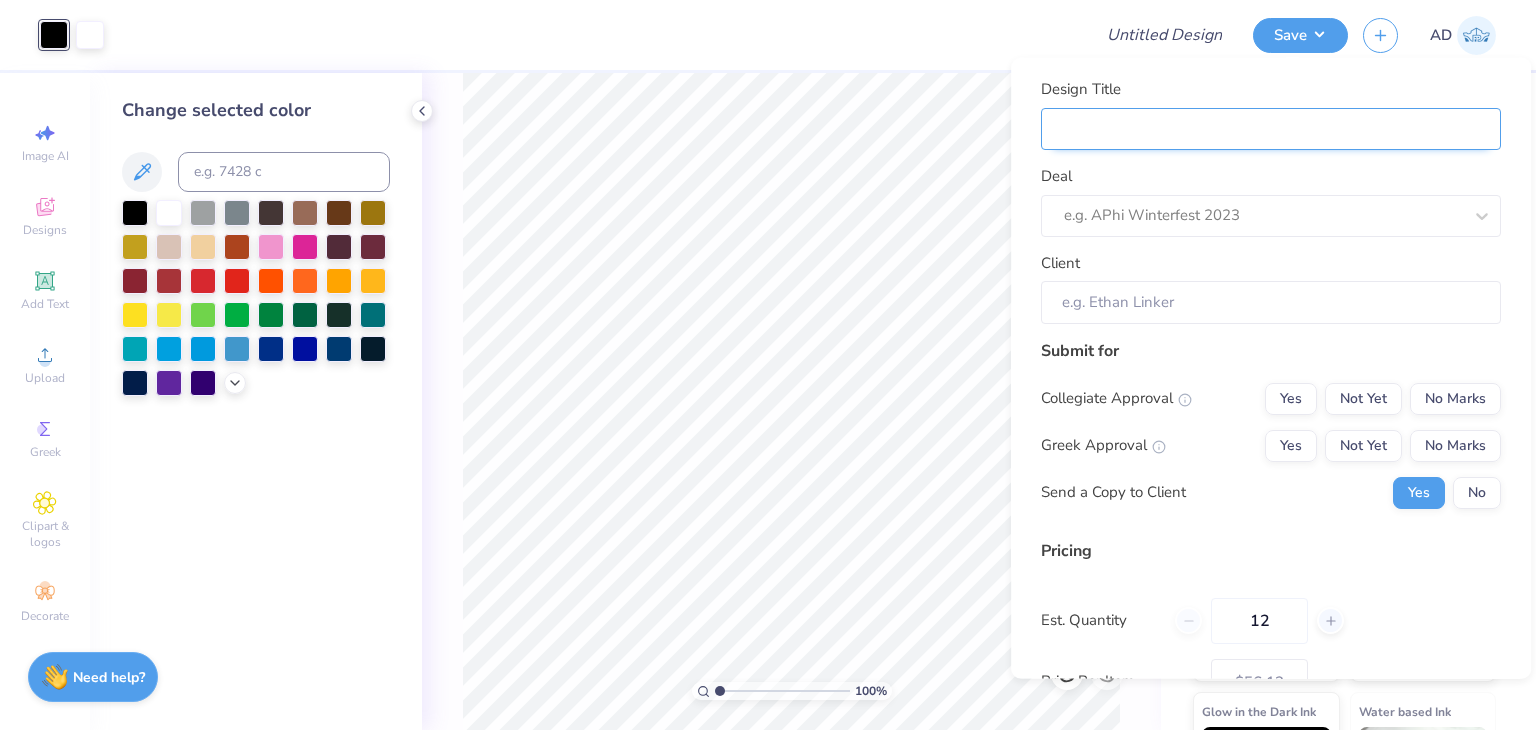 type on "A" 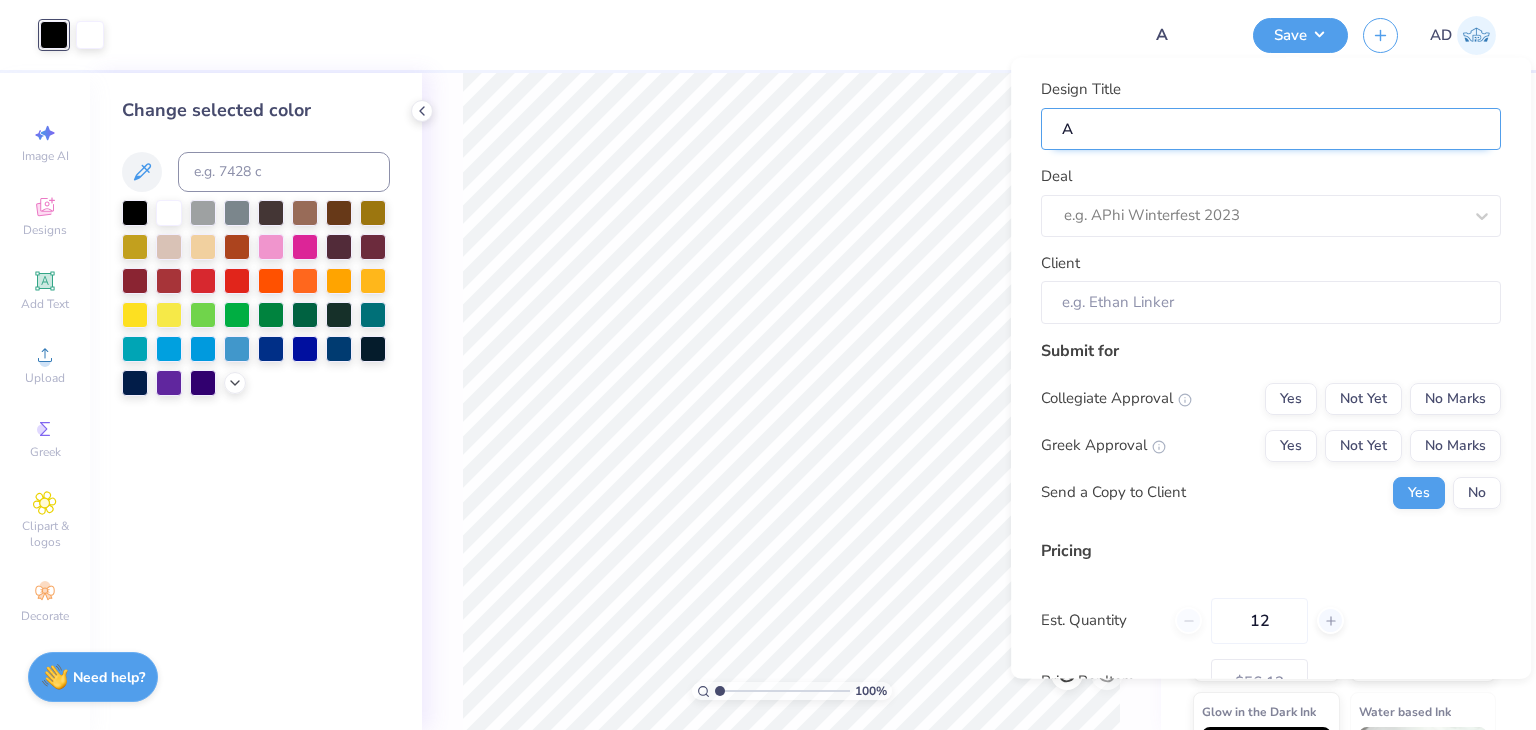 type on "Al" 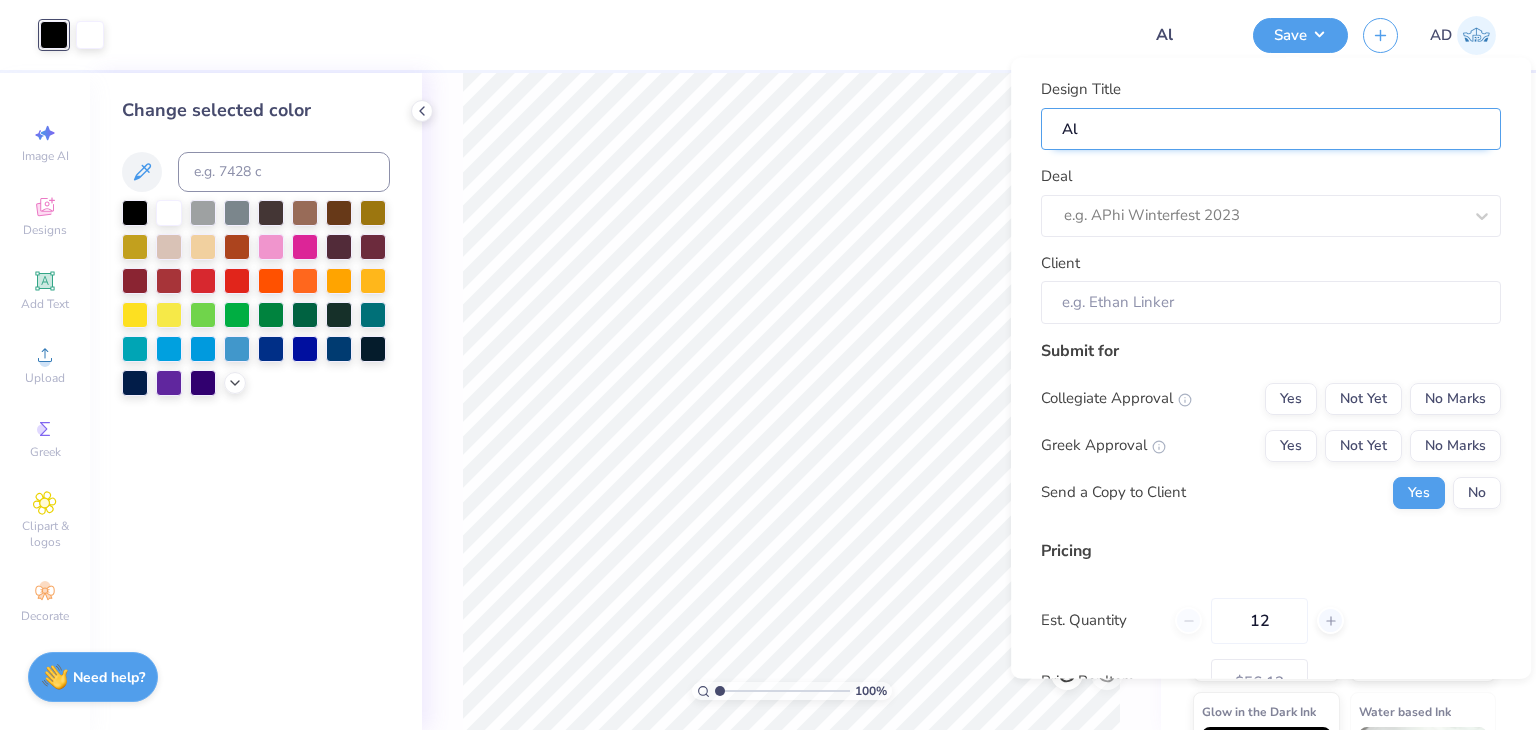 type on "Alb" 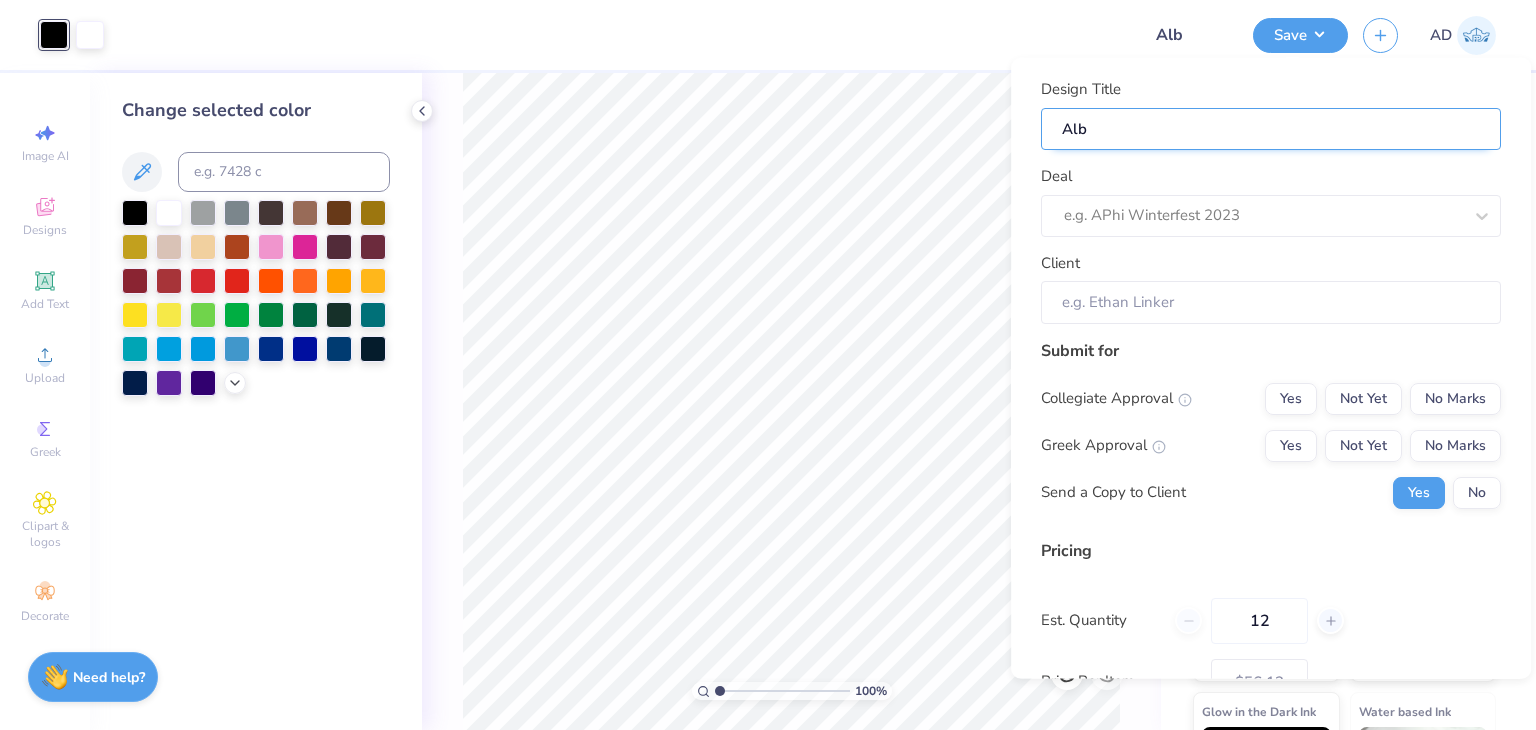 type on "Alba" 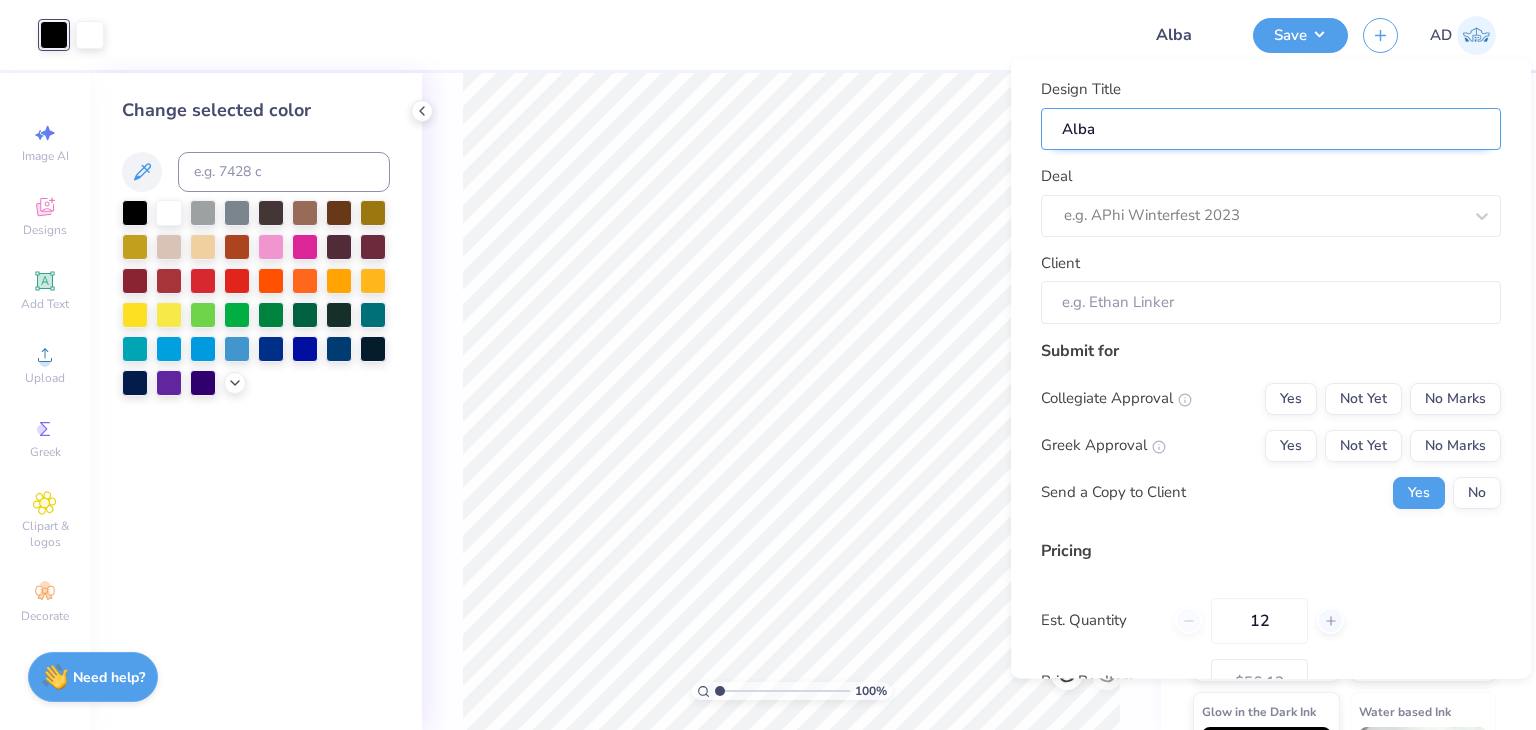 type on "Alba" 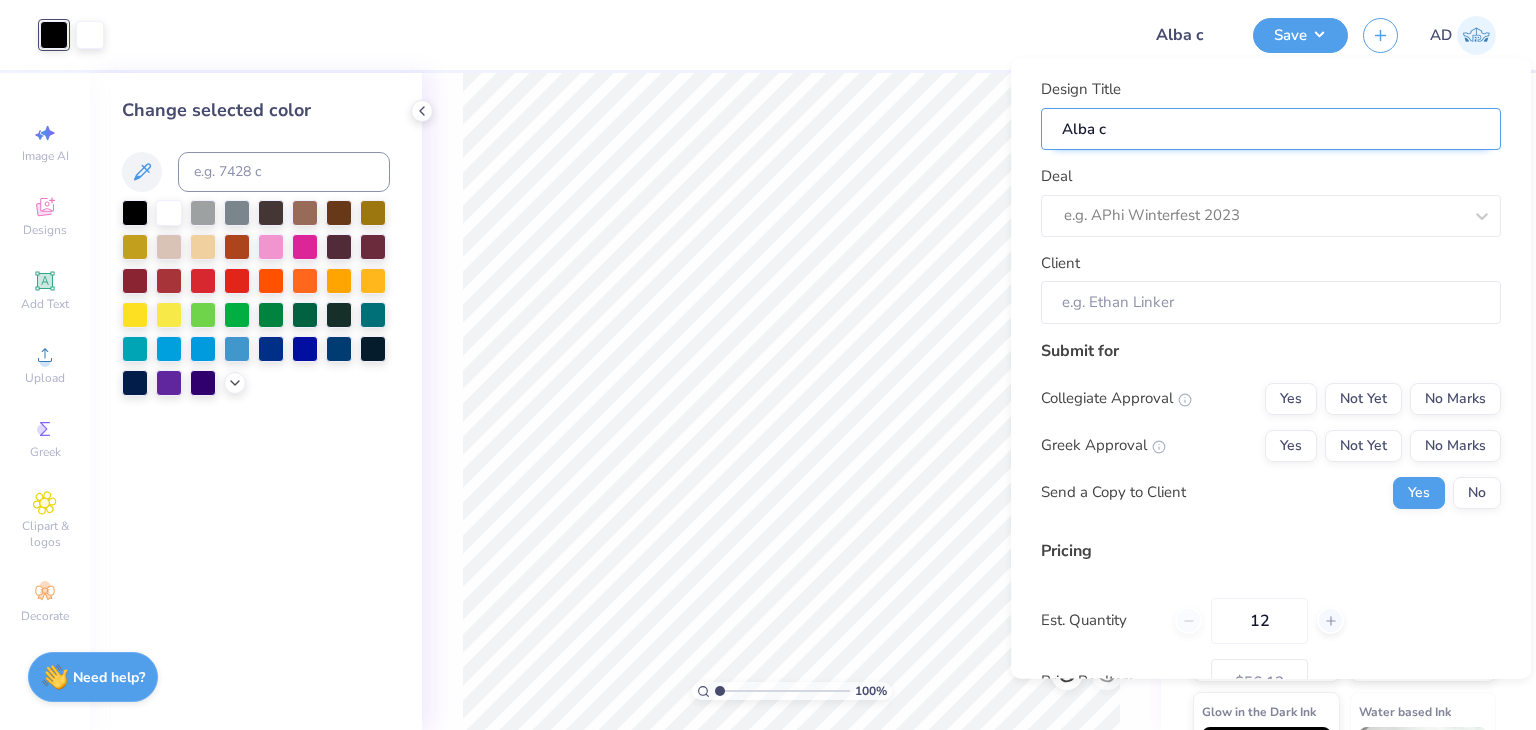 type on "Alba co" 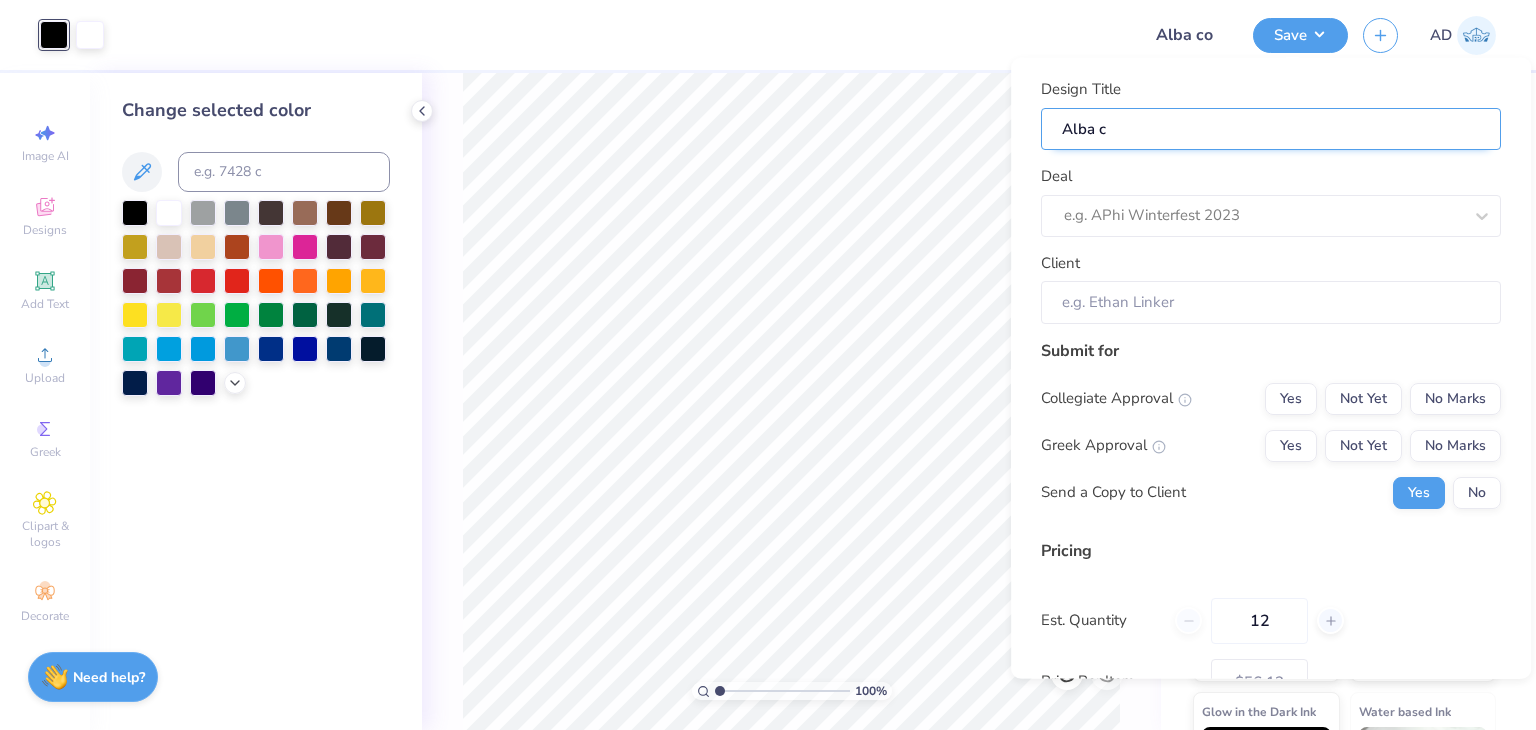 type on "Alba co" 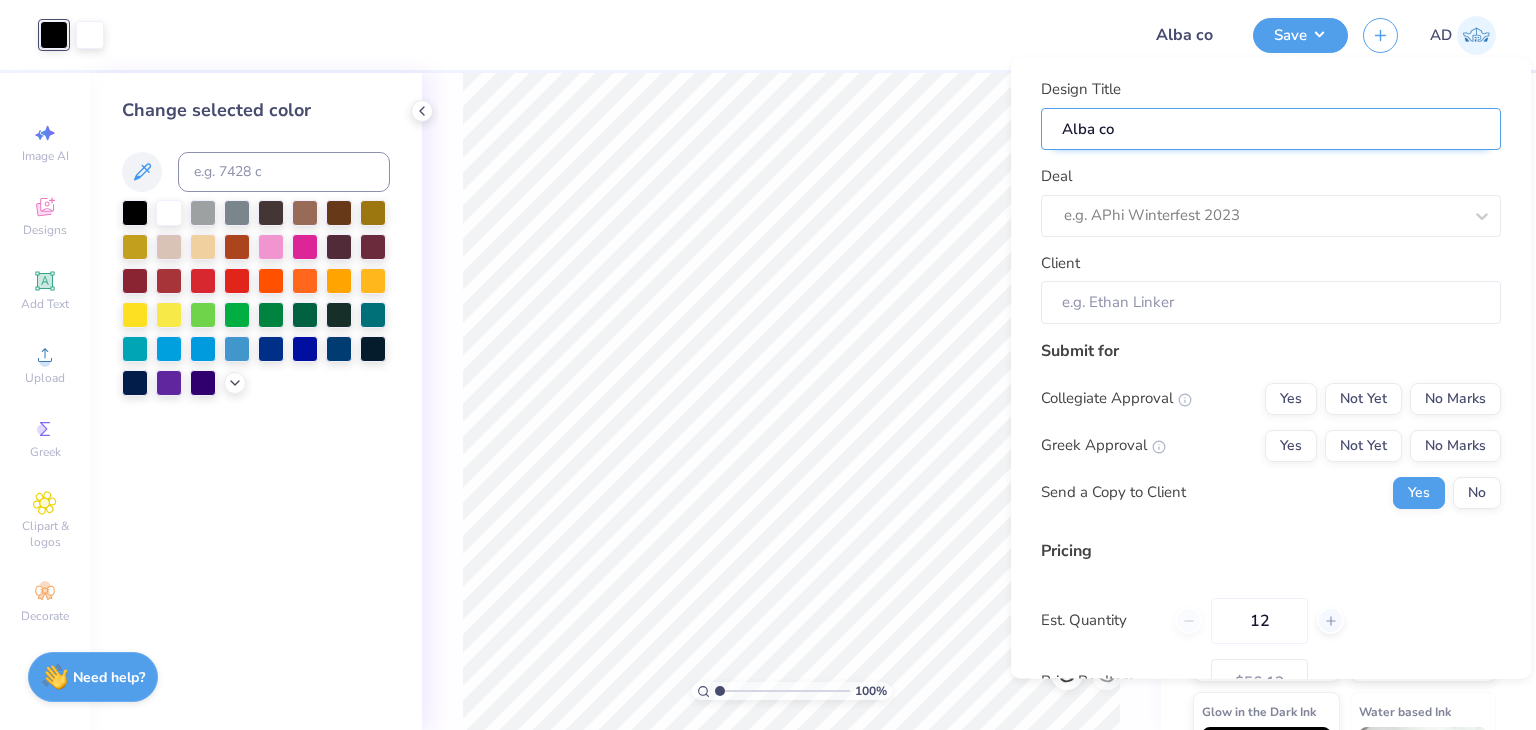 type on "Alba cor" 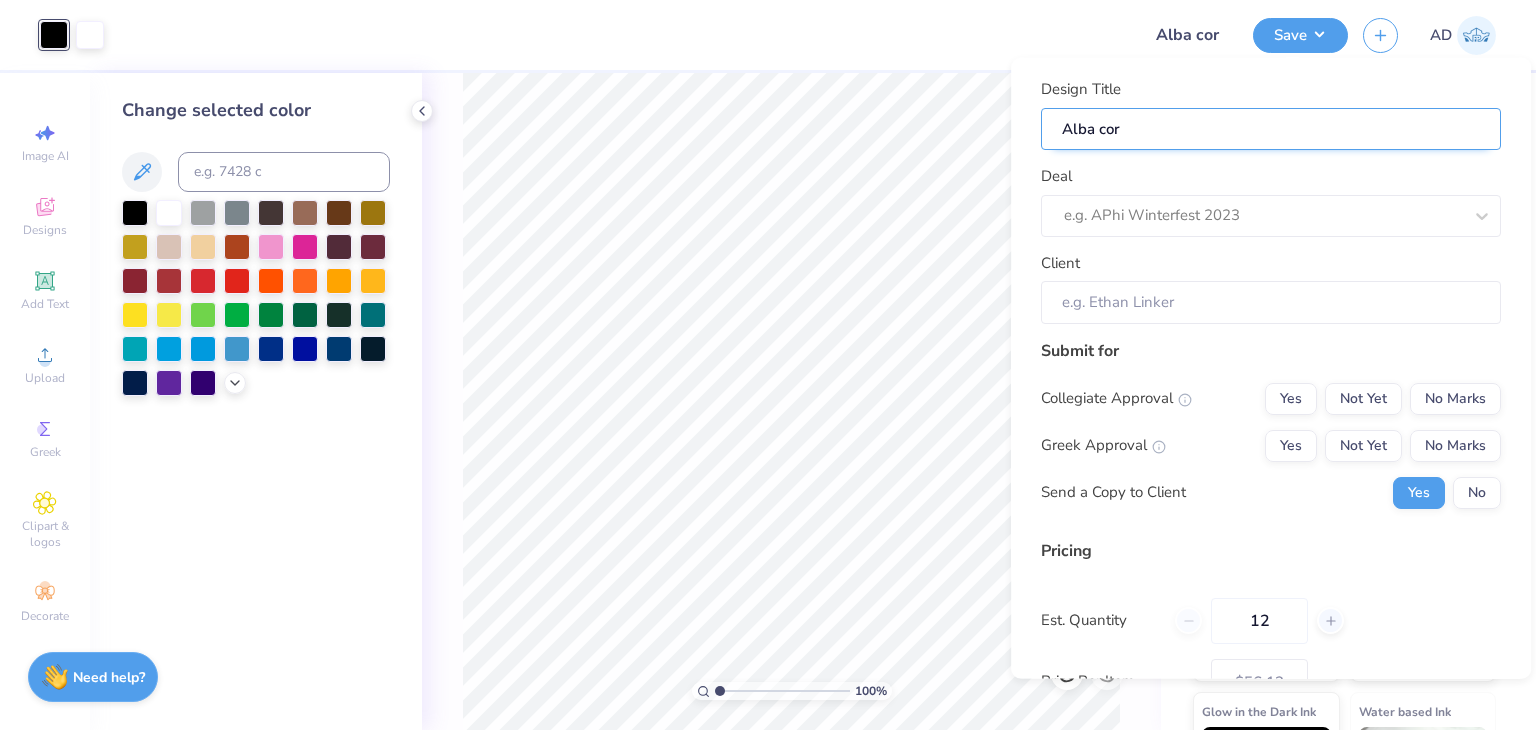 type on "Alba core" 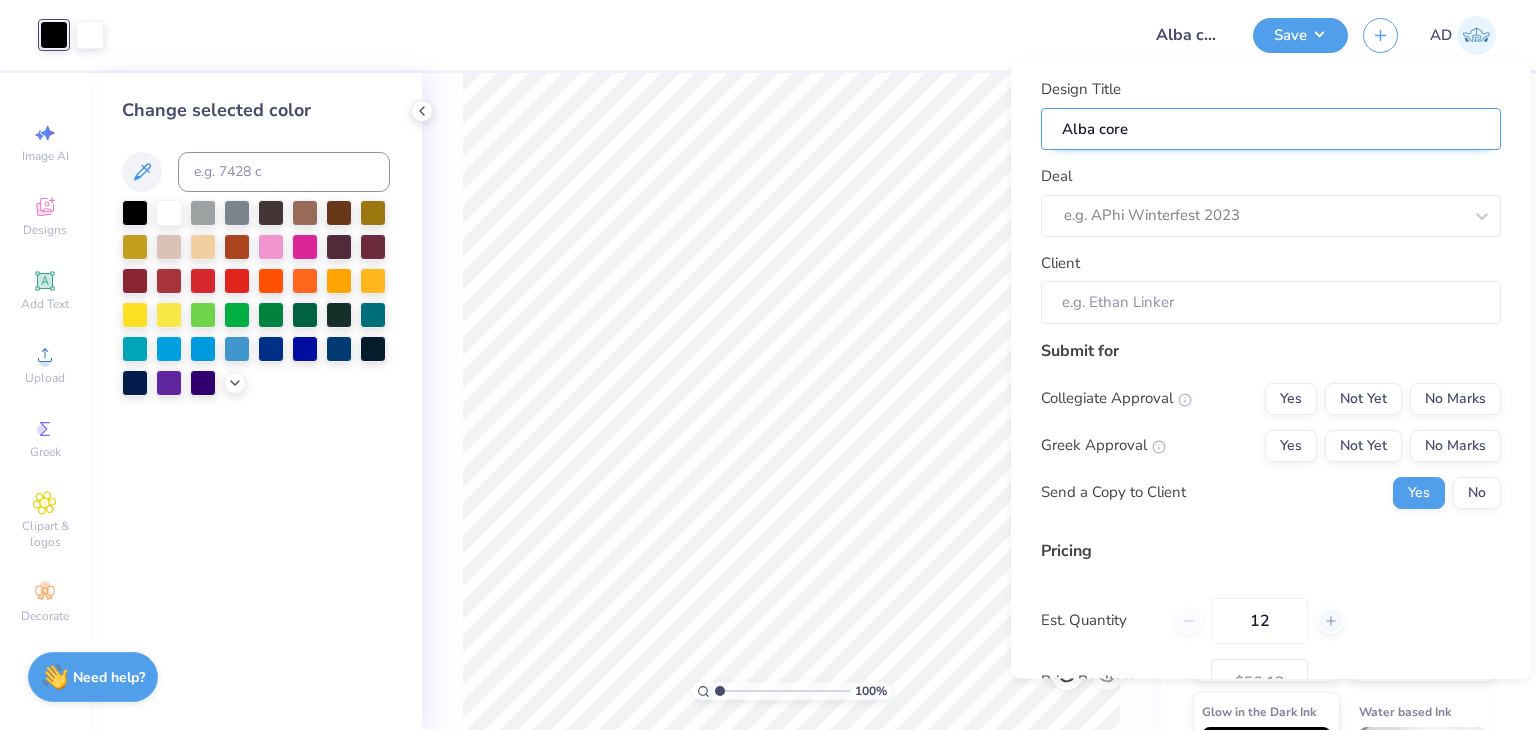 type on "Alba core" 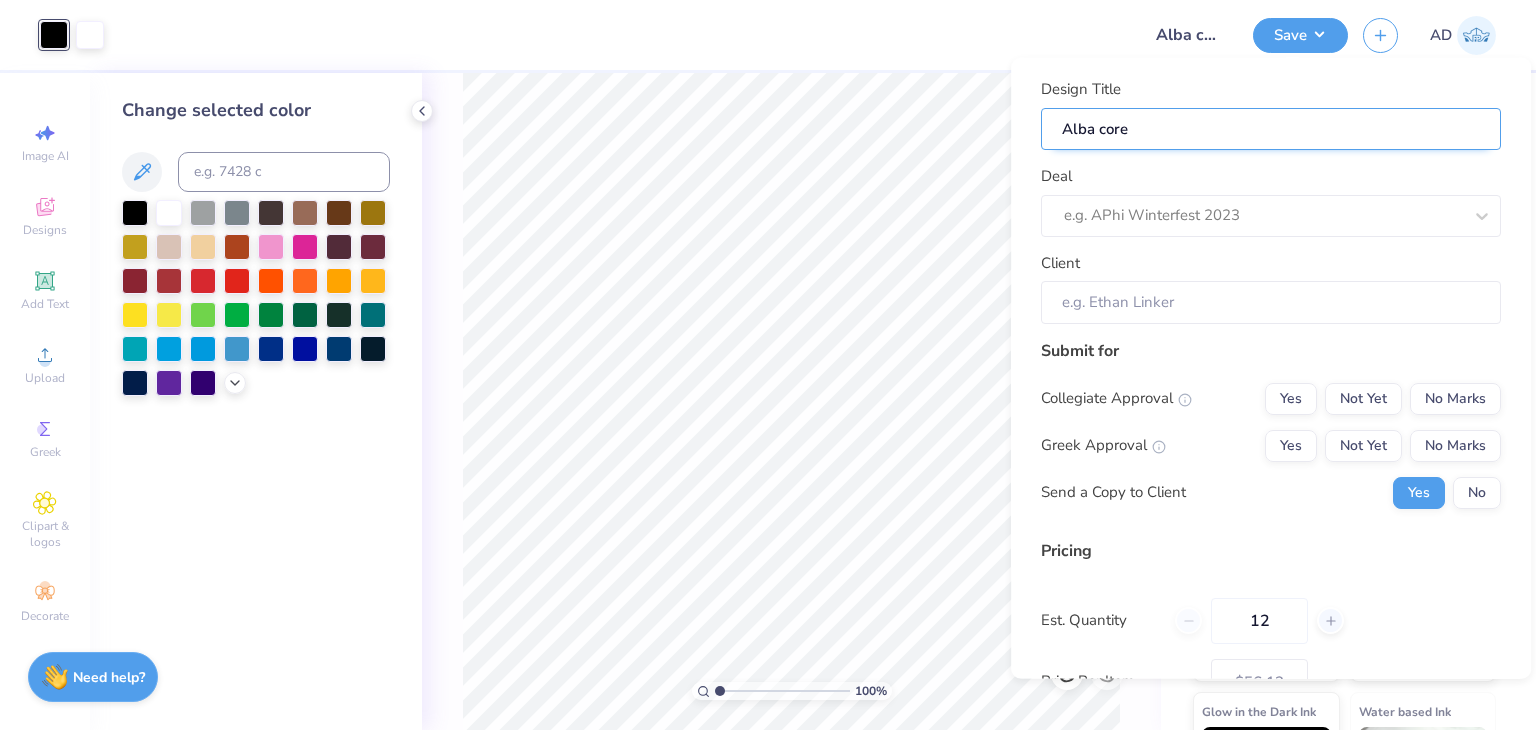 type on "Alba core m" 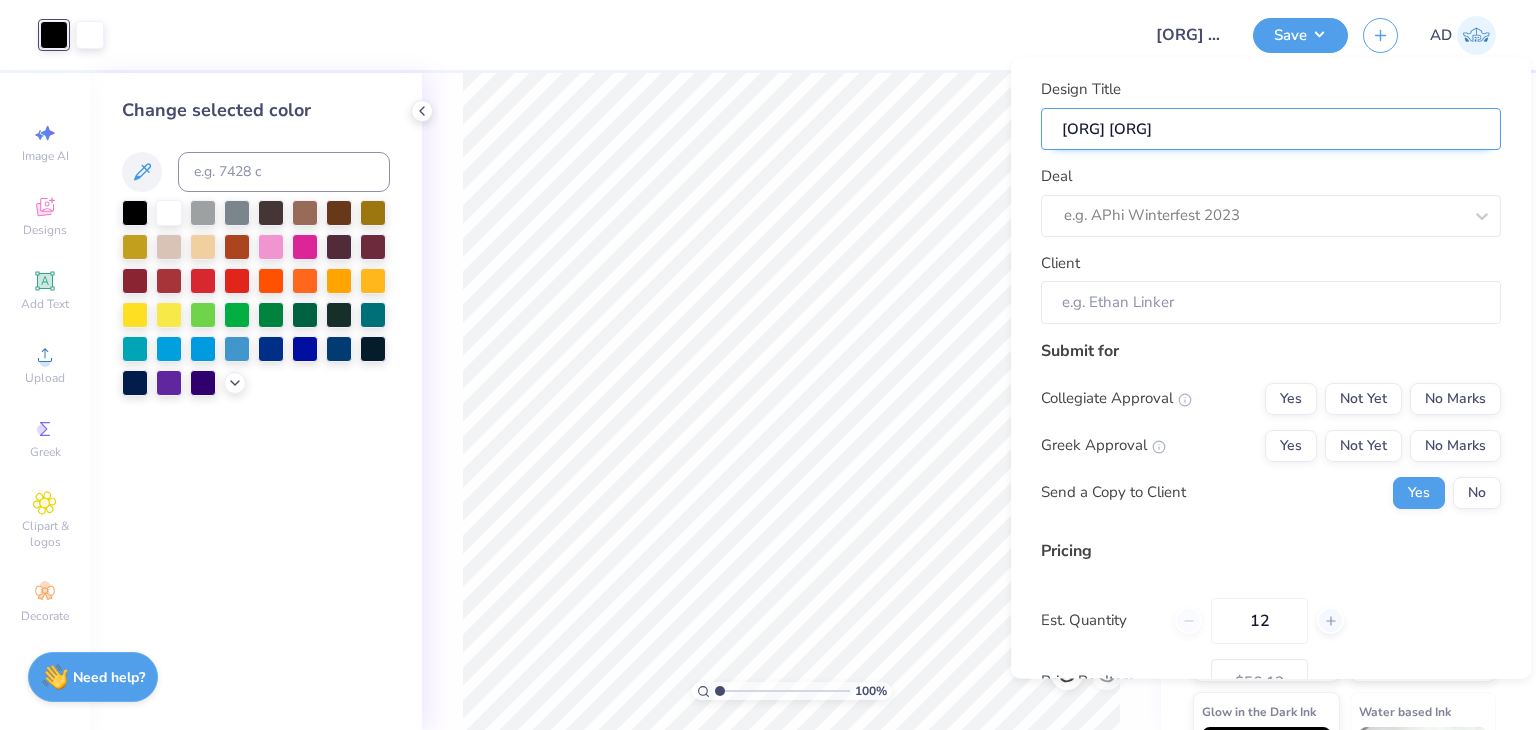 type on "Alba core me" 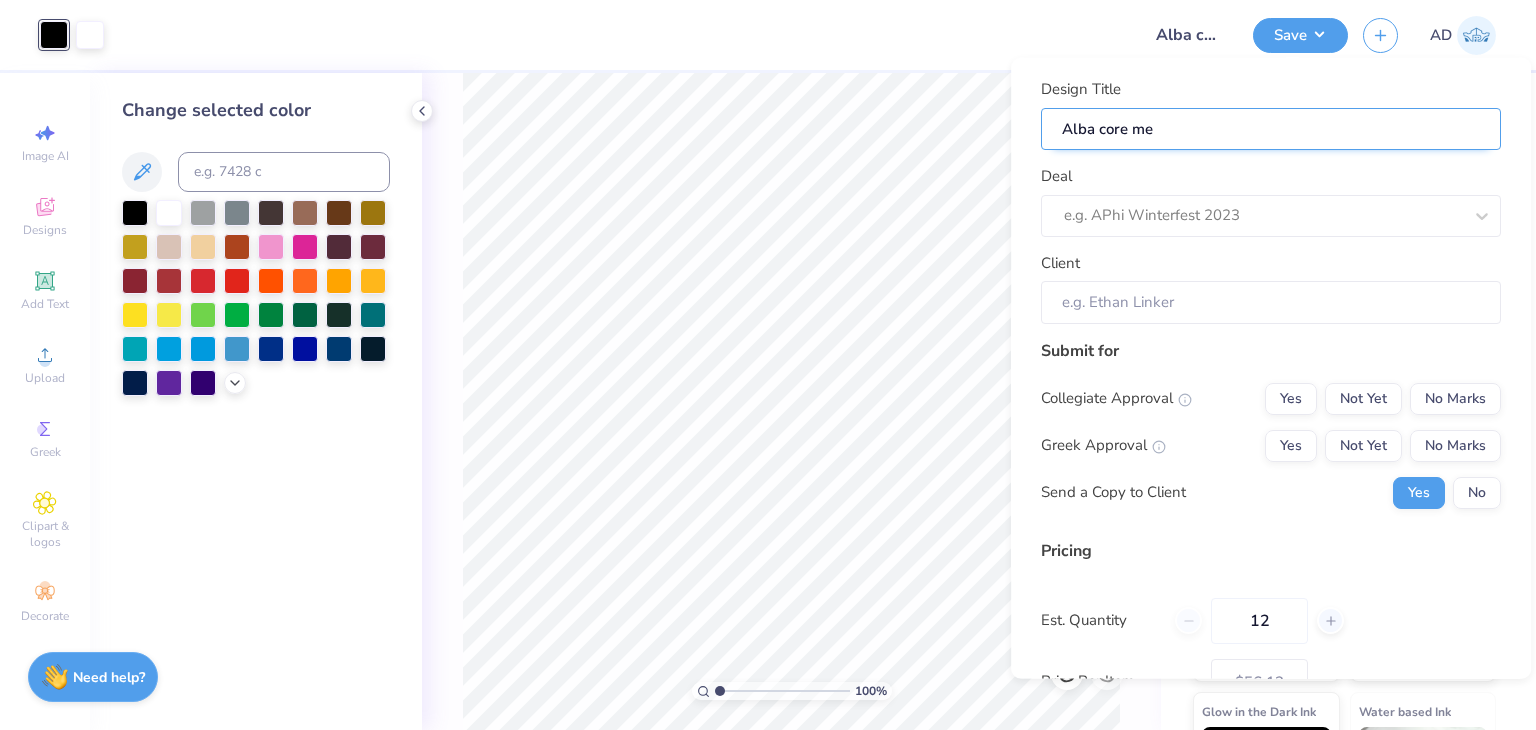 type on "Alba core mer" 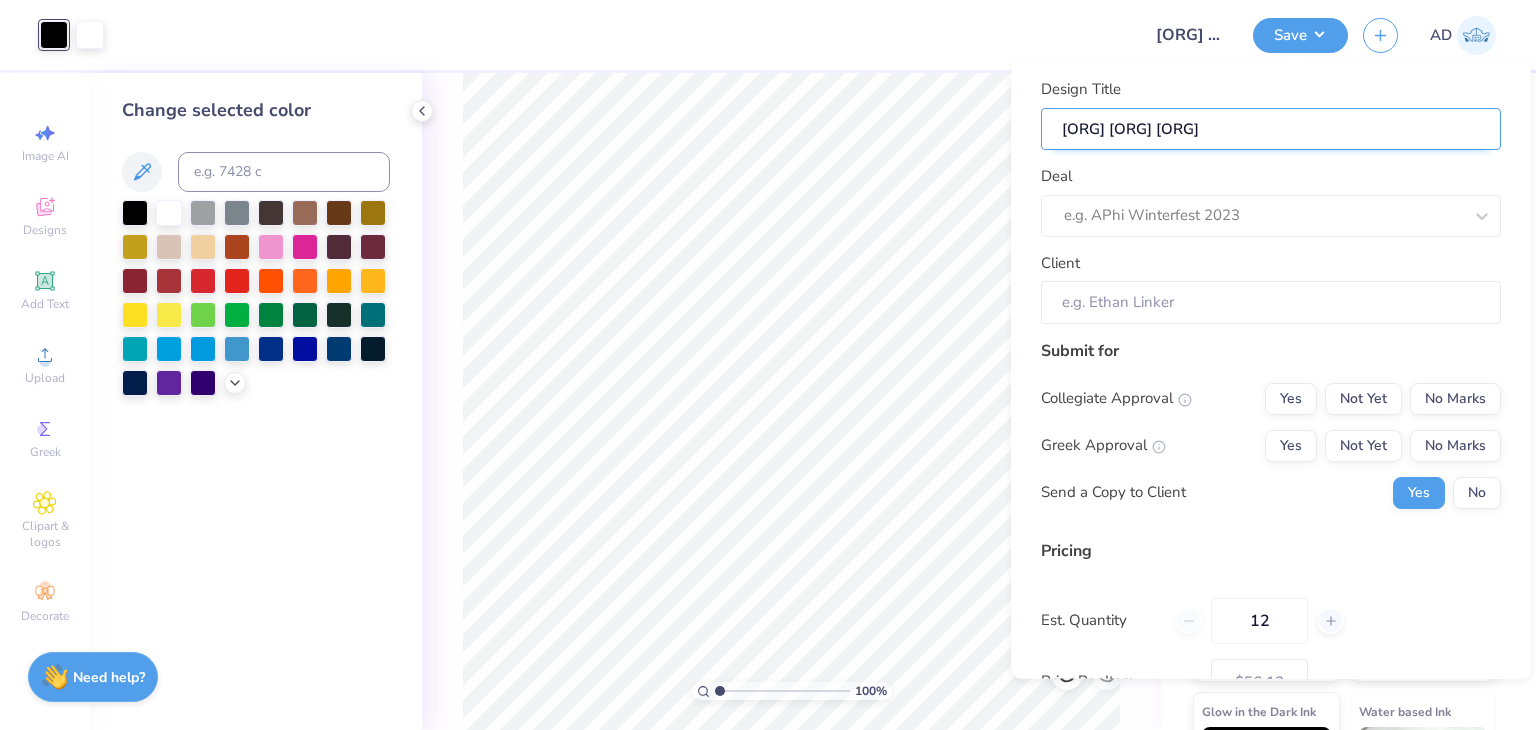type on "Alba core merc" 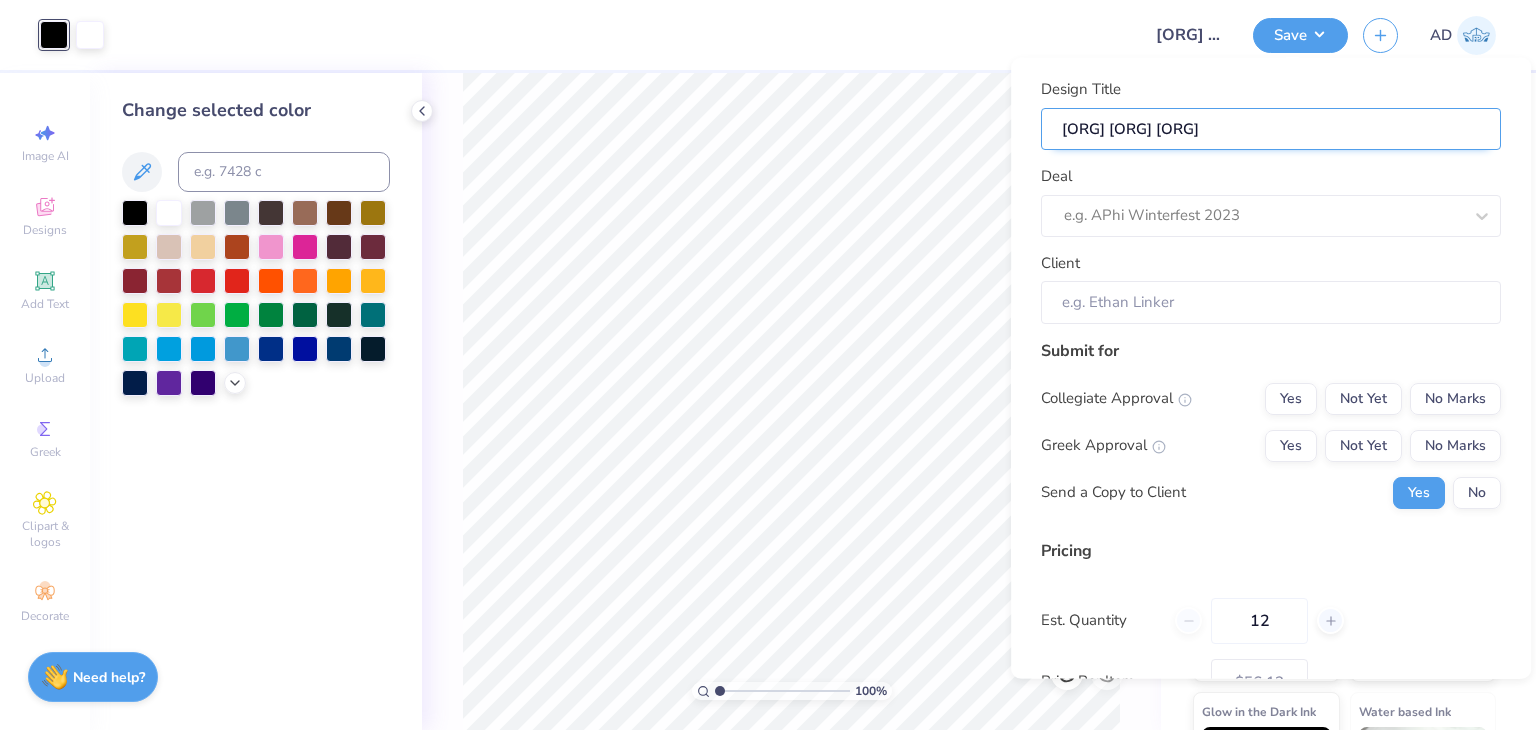 type on "Alba core merch" 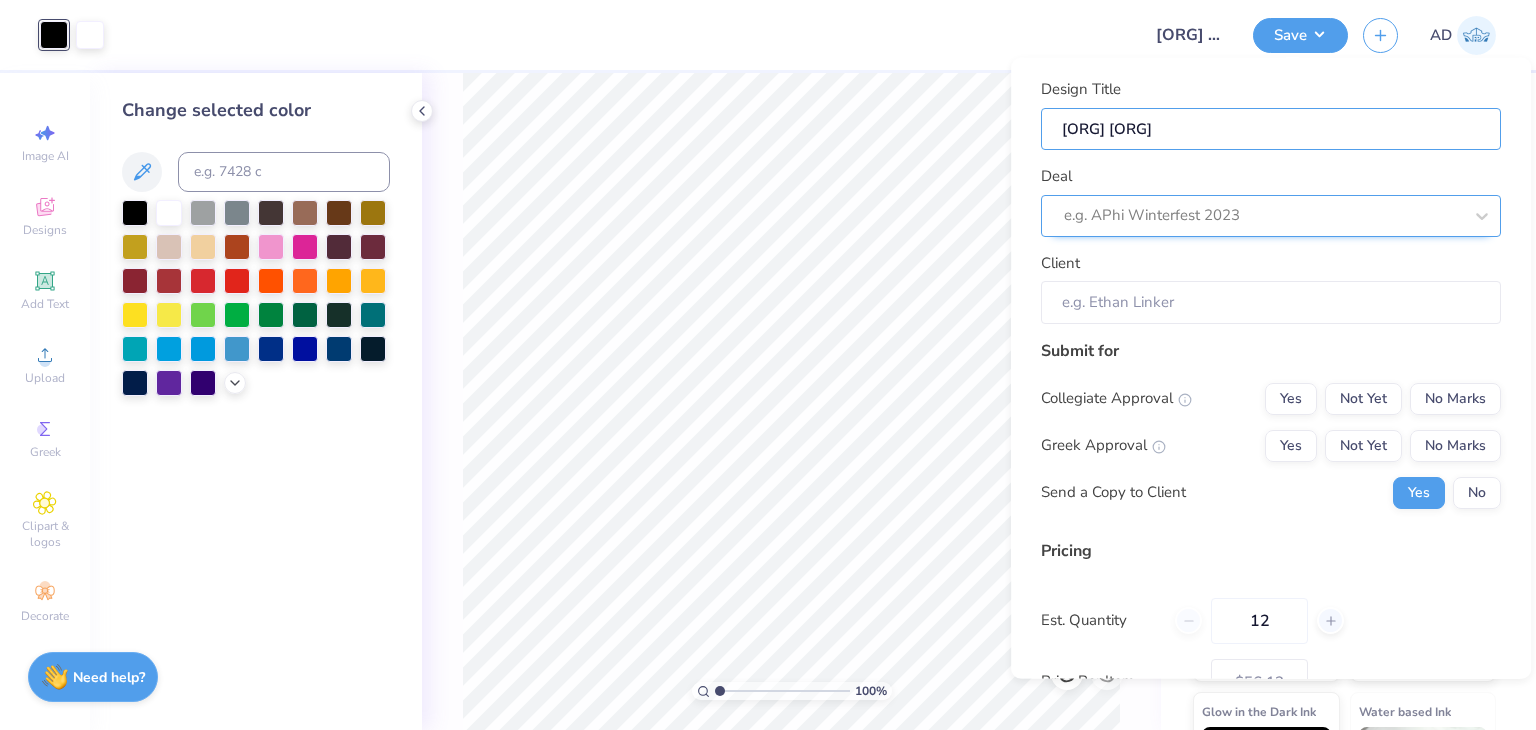 type on "Alba core merch" 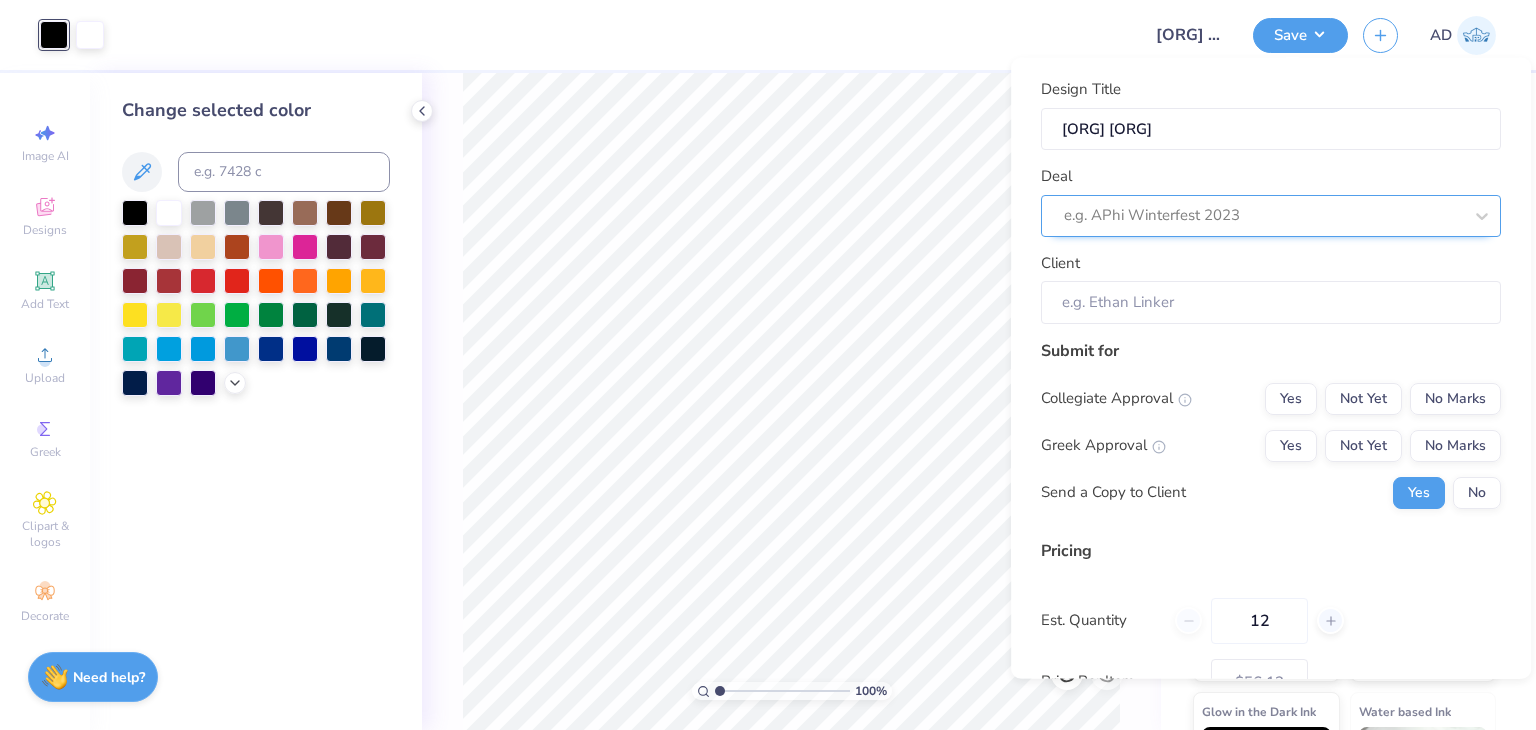 click at bounding box center (1263, 215) 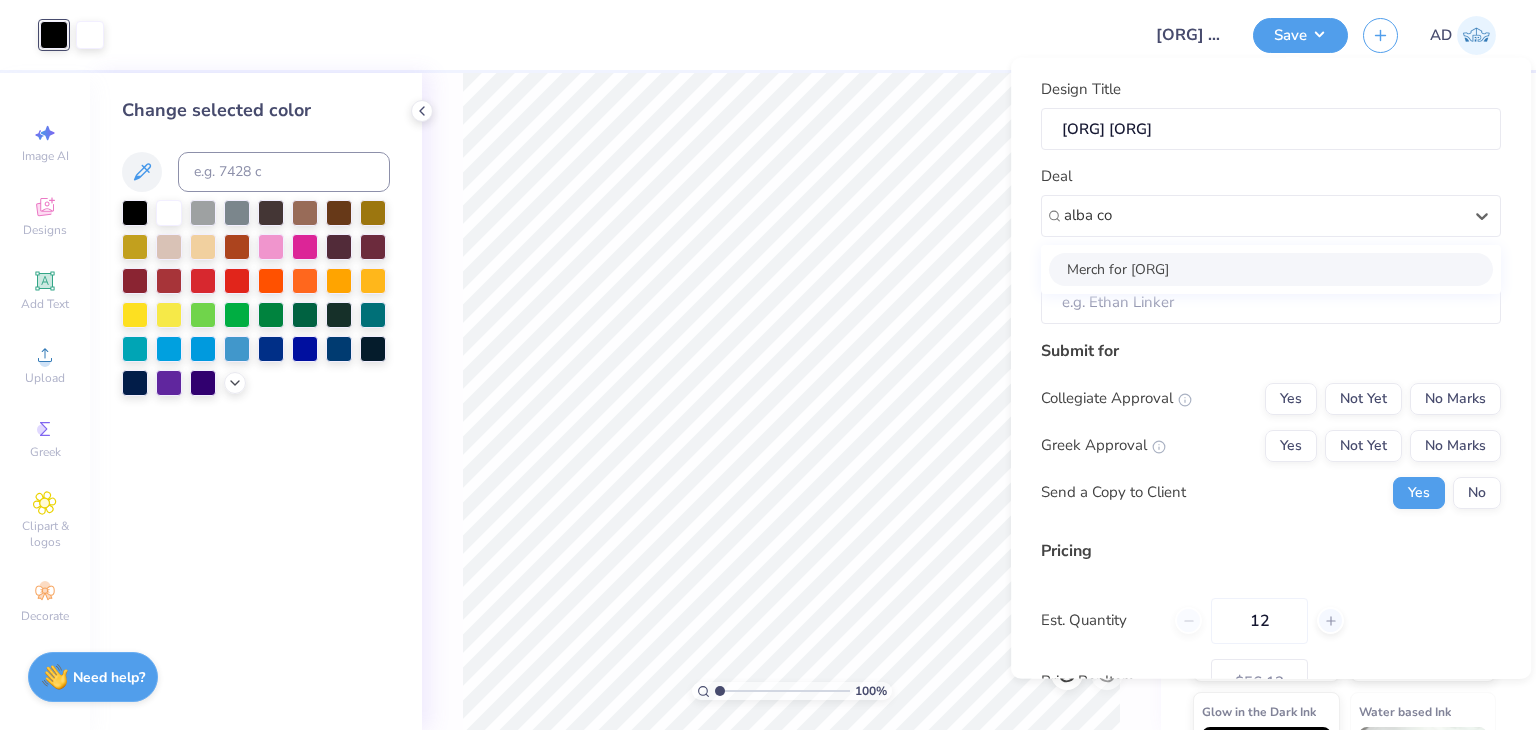 click on "Merch for ALBA Core" at bounding box center (1271, 268) 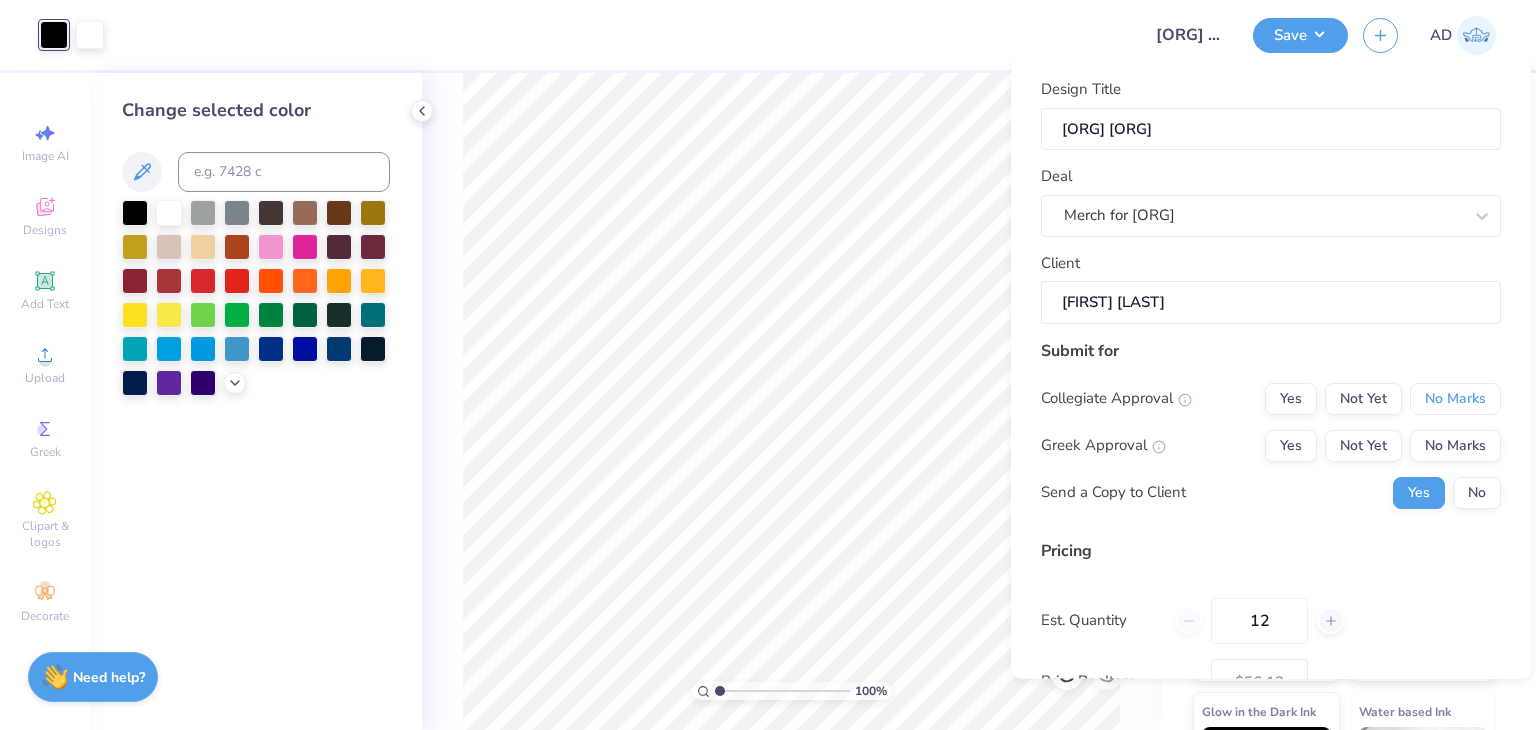 drag, startPoint x: 1428, startPoint y: 400, endPoint x: 1428, endPoint y: 424, distance: 24 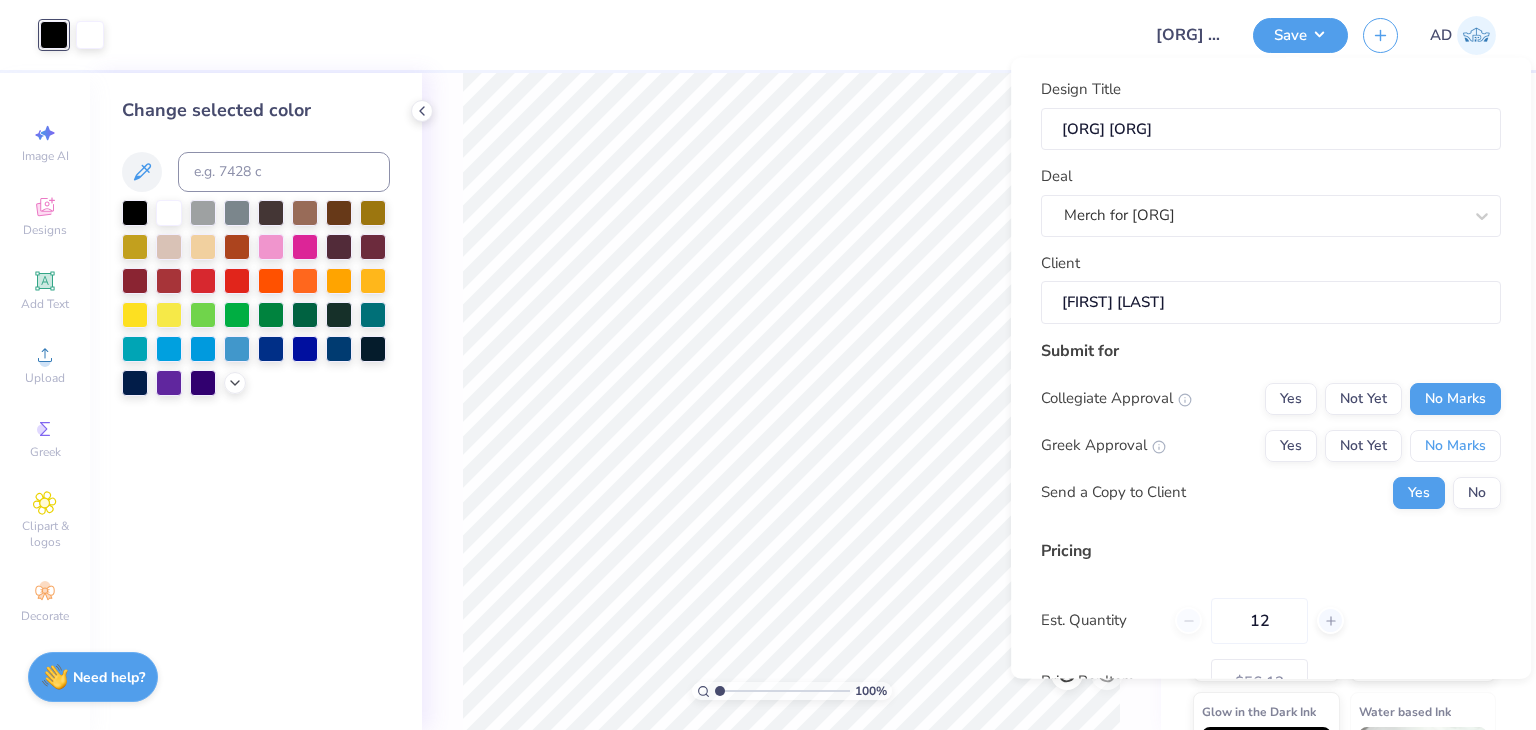 click on "No Marks" at bounding box center (1455, 445) 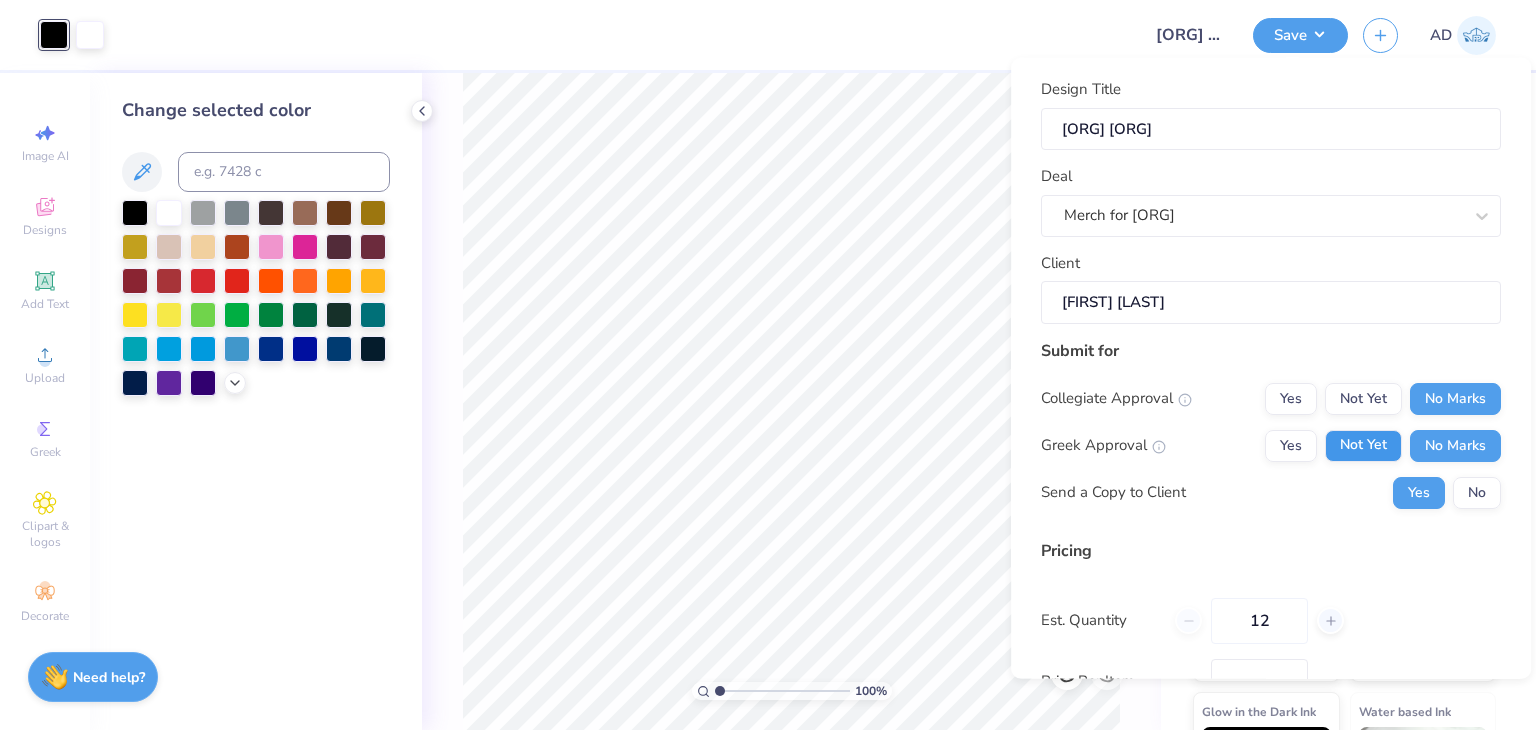 type on "$56.12" 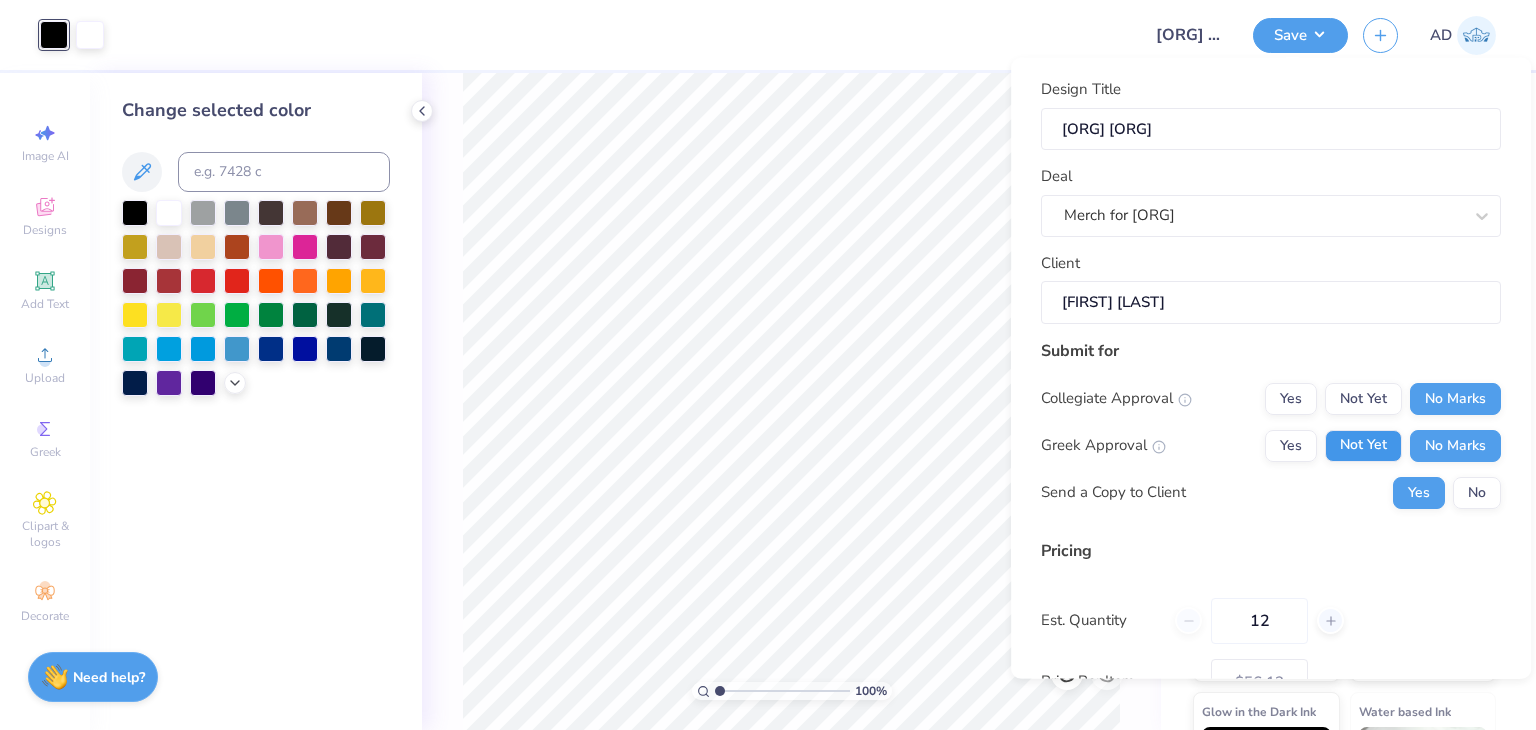 scroll, scrollTop: 183, scrollLeft: 0, axis: vertical 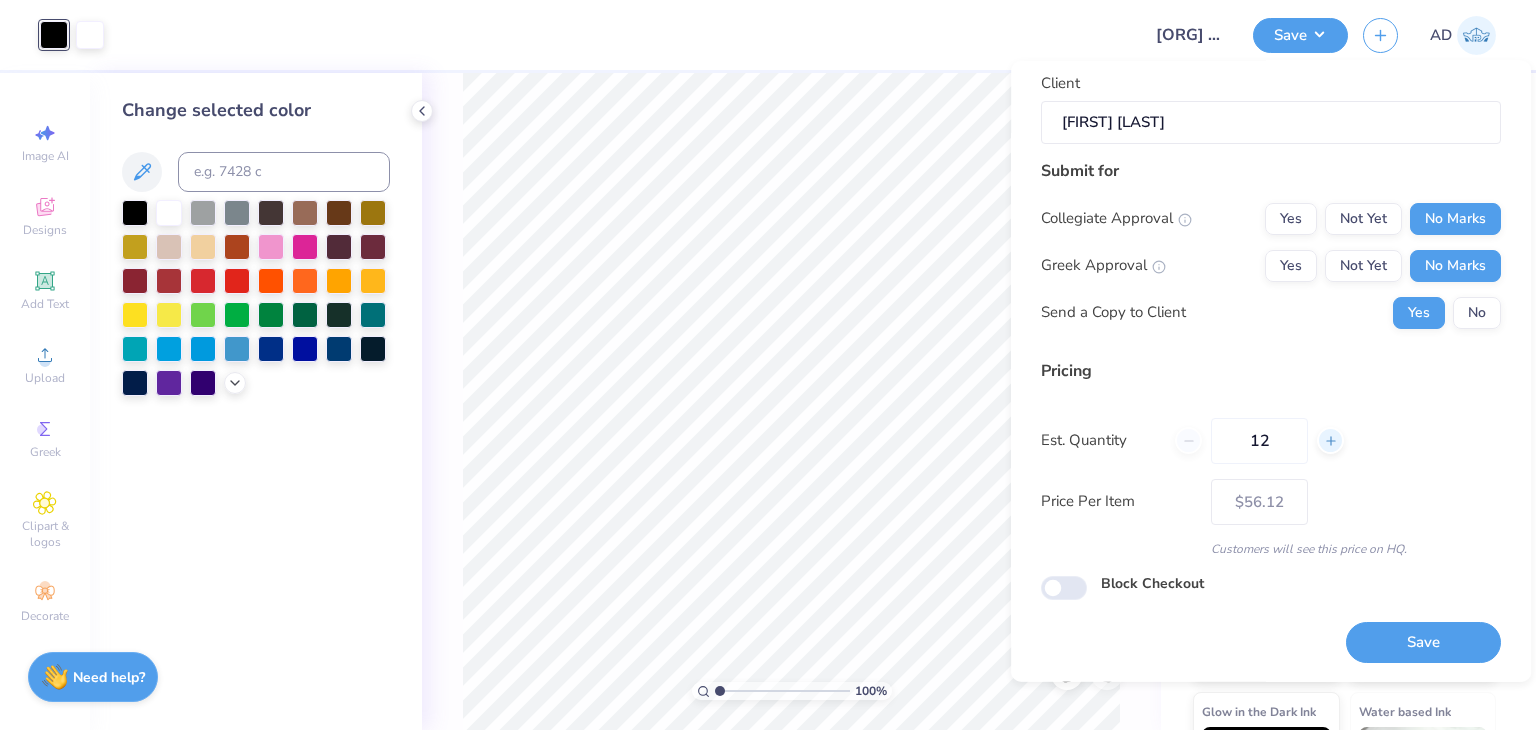click 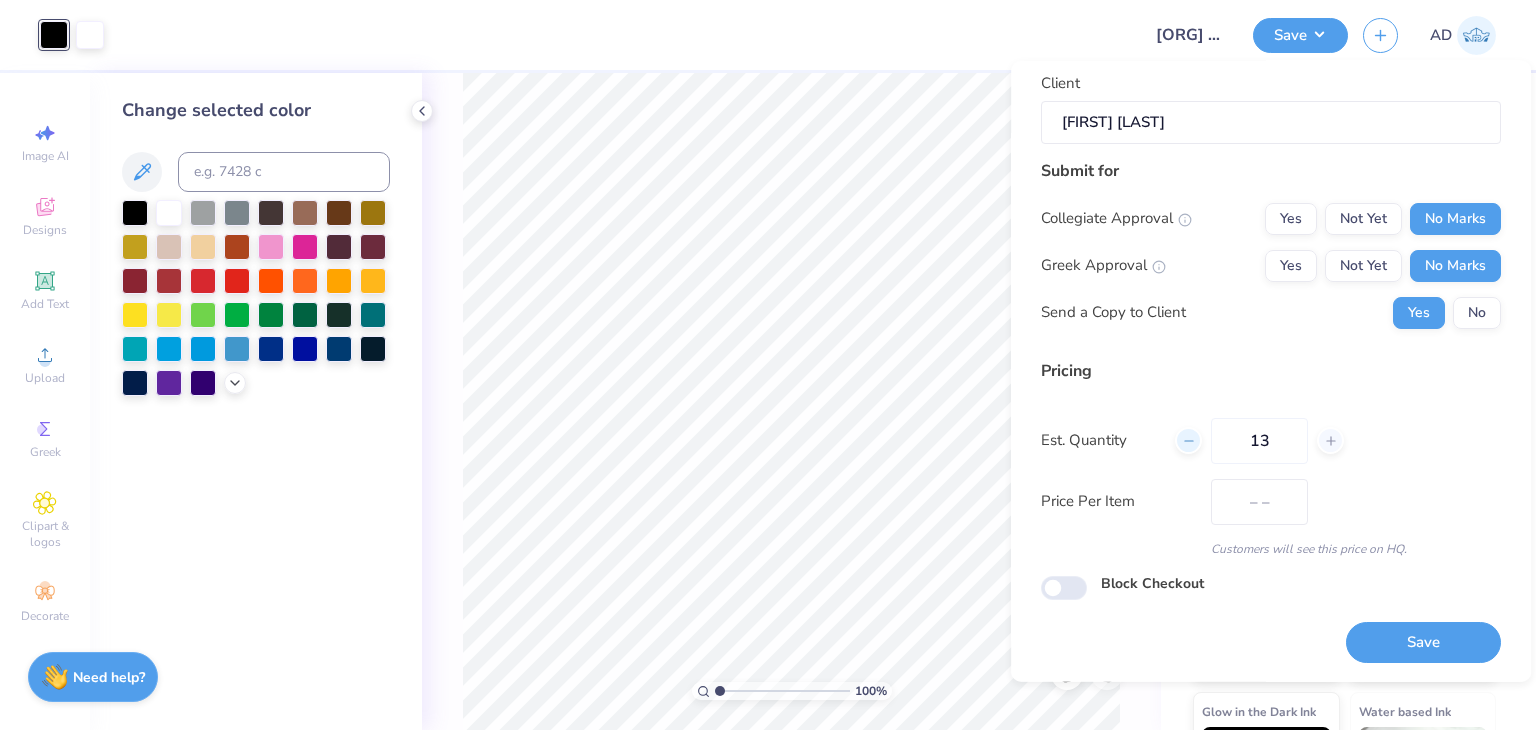 drag, startPoint x: 1270, startPoint y: 434, endPoint x: 1192, endPoint y: 434, distance: 78 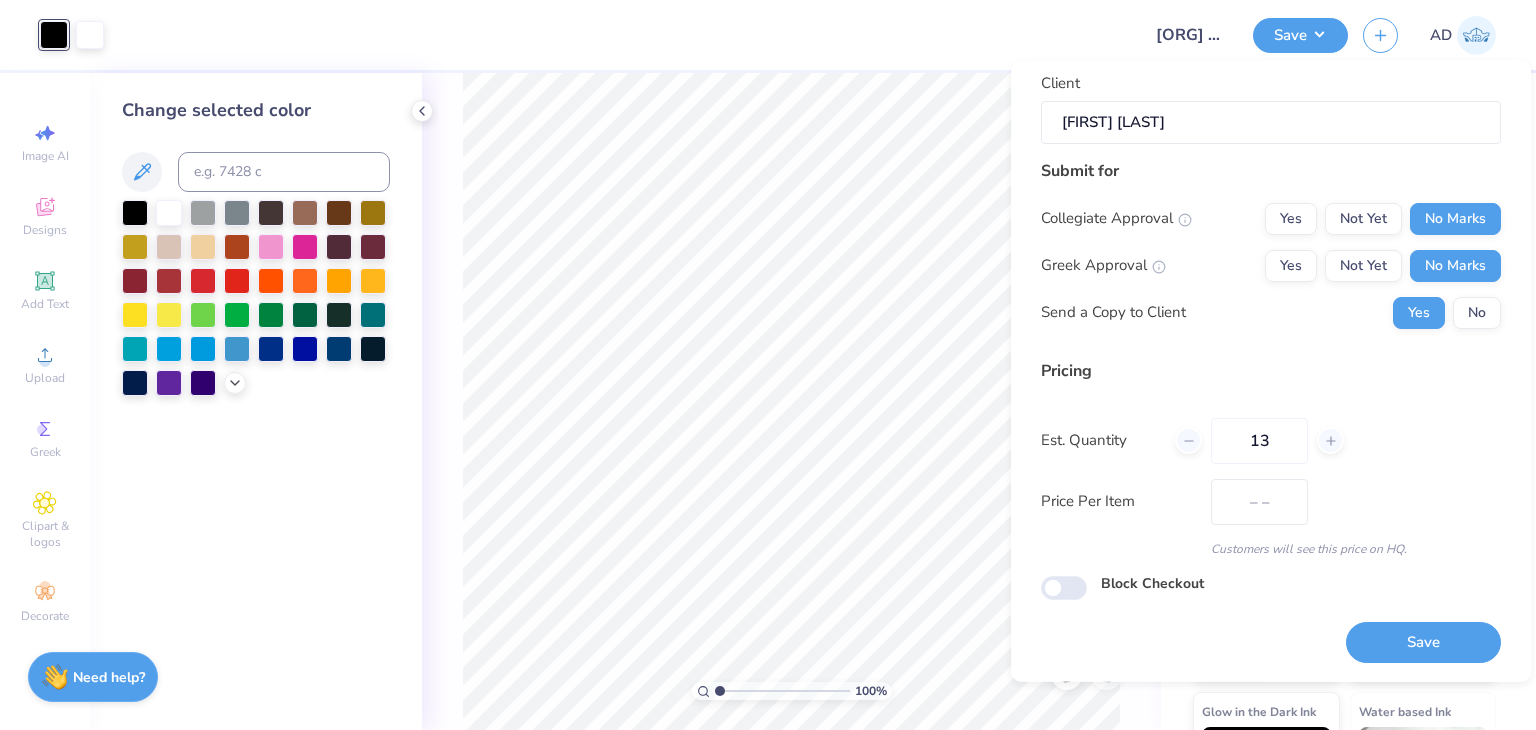 type on "$55.33" 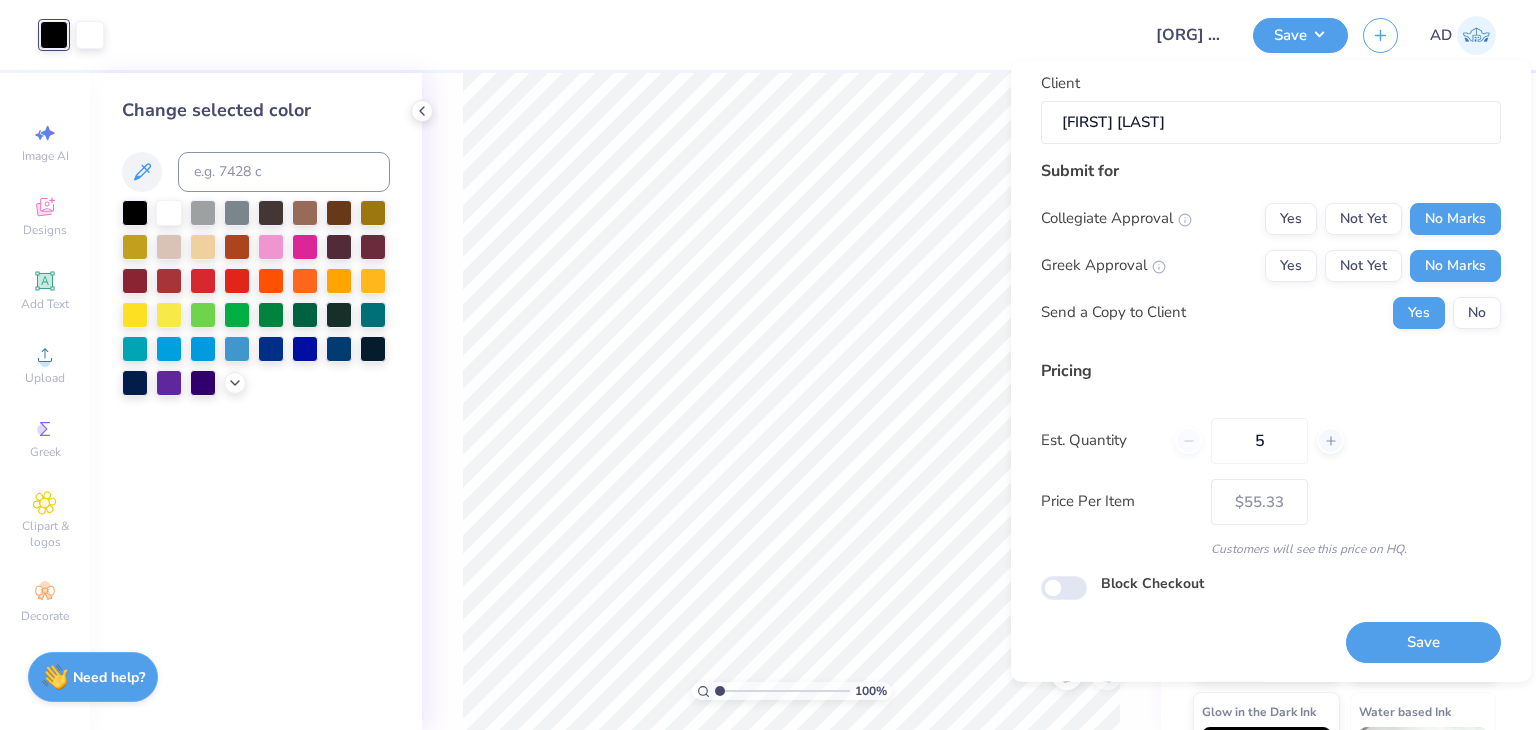 type on "50" 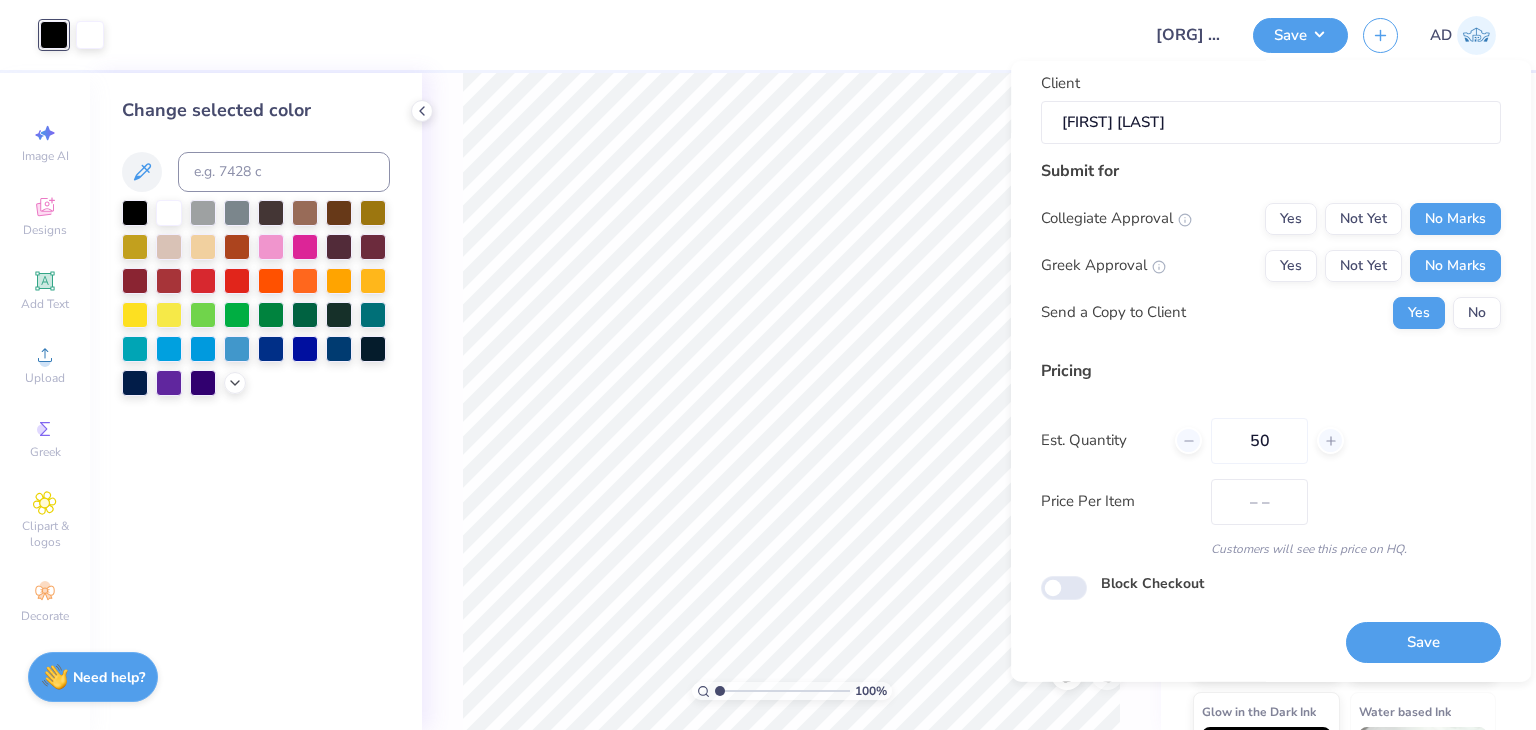 type on "$43.41" 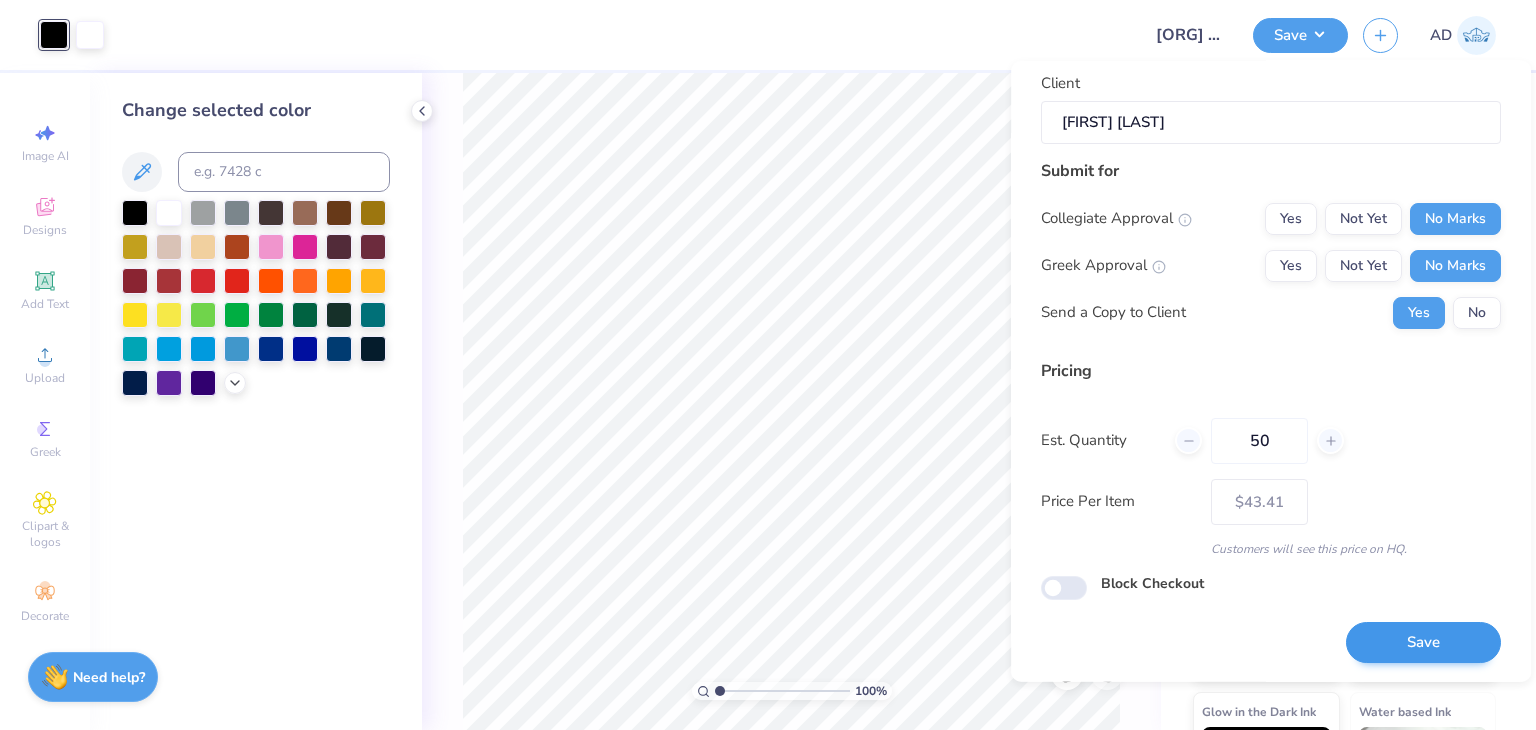 type on "50" 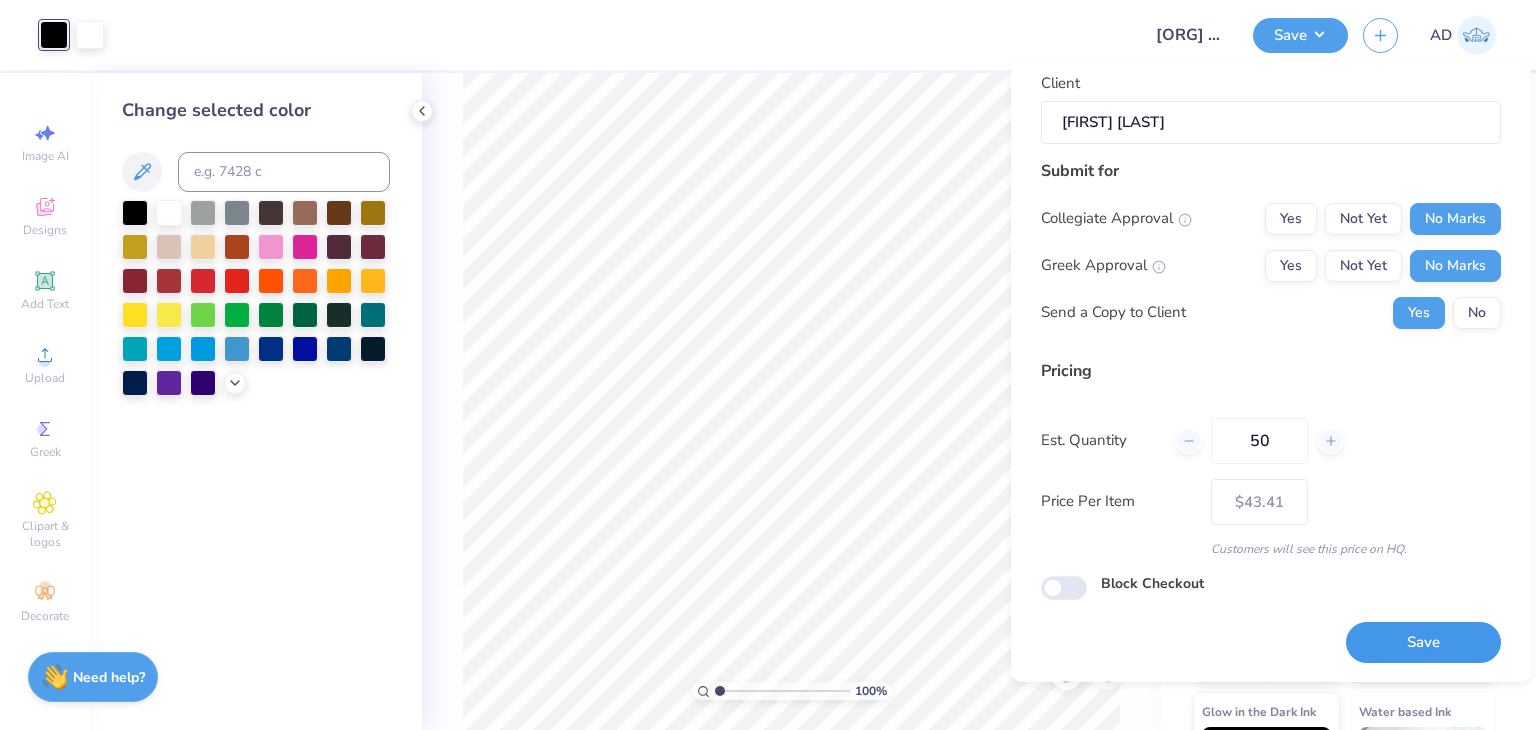 click on "Save" at bounding box center (1423, 642) 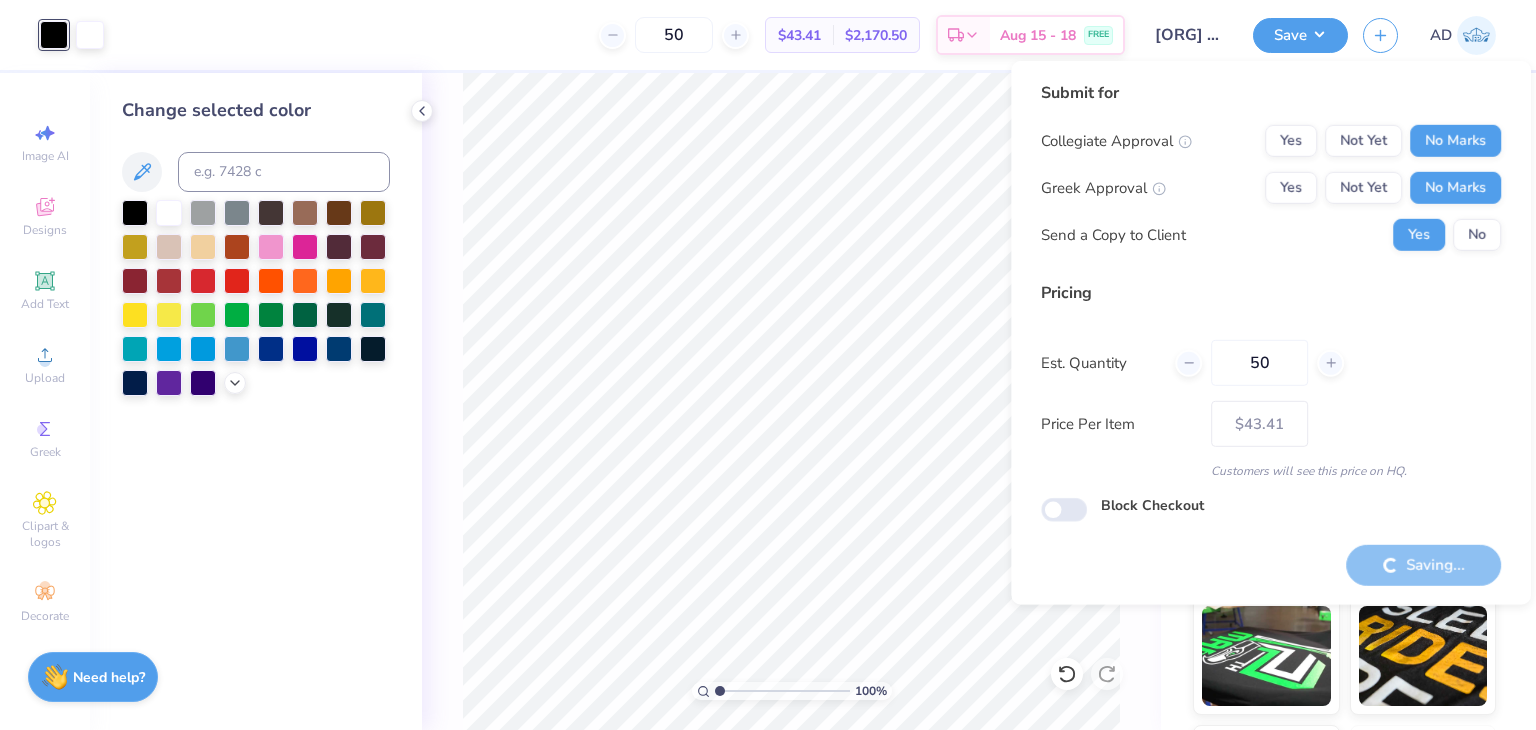 type on "– –" 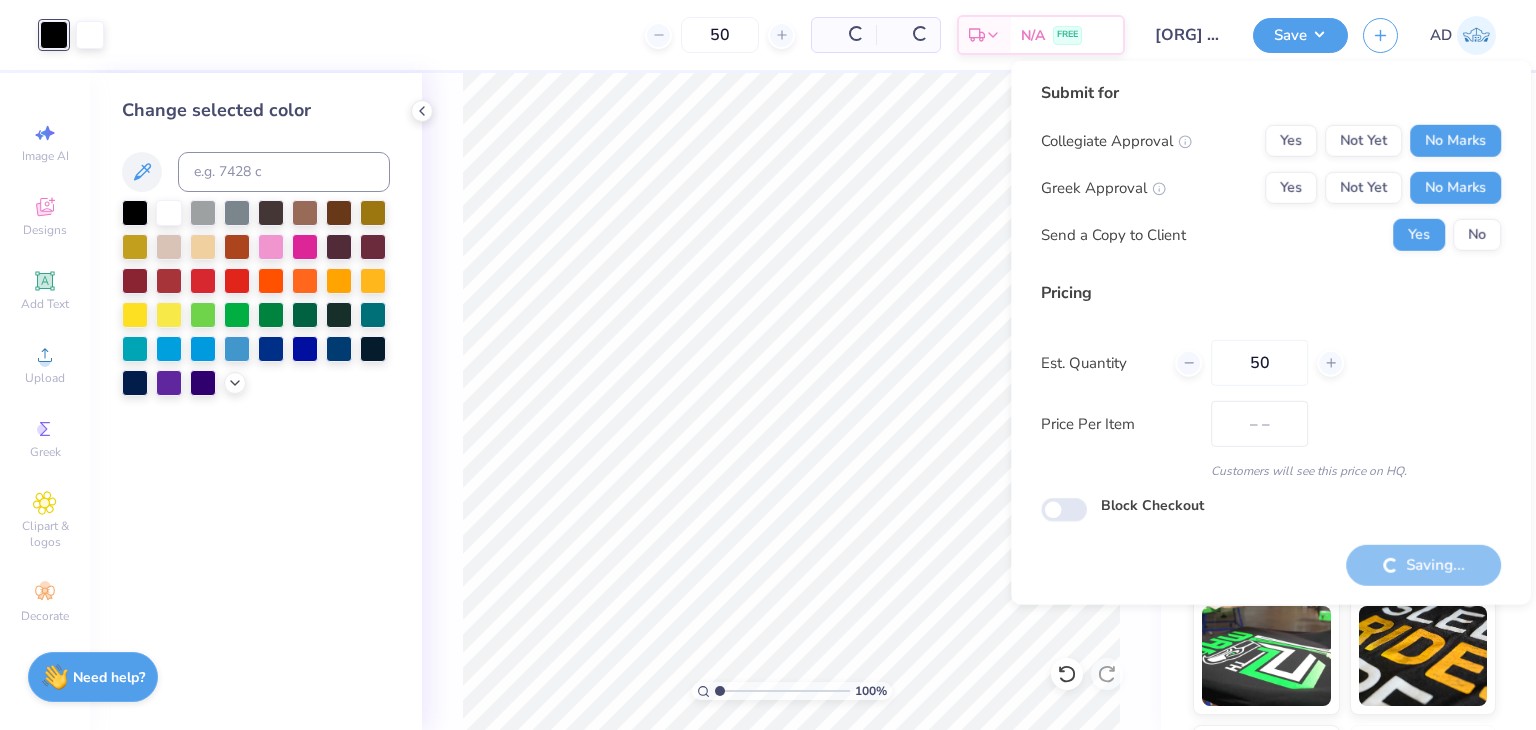 scroll, scrollTop: 0, scrollLeft: 0, axis: both 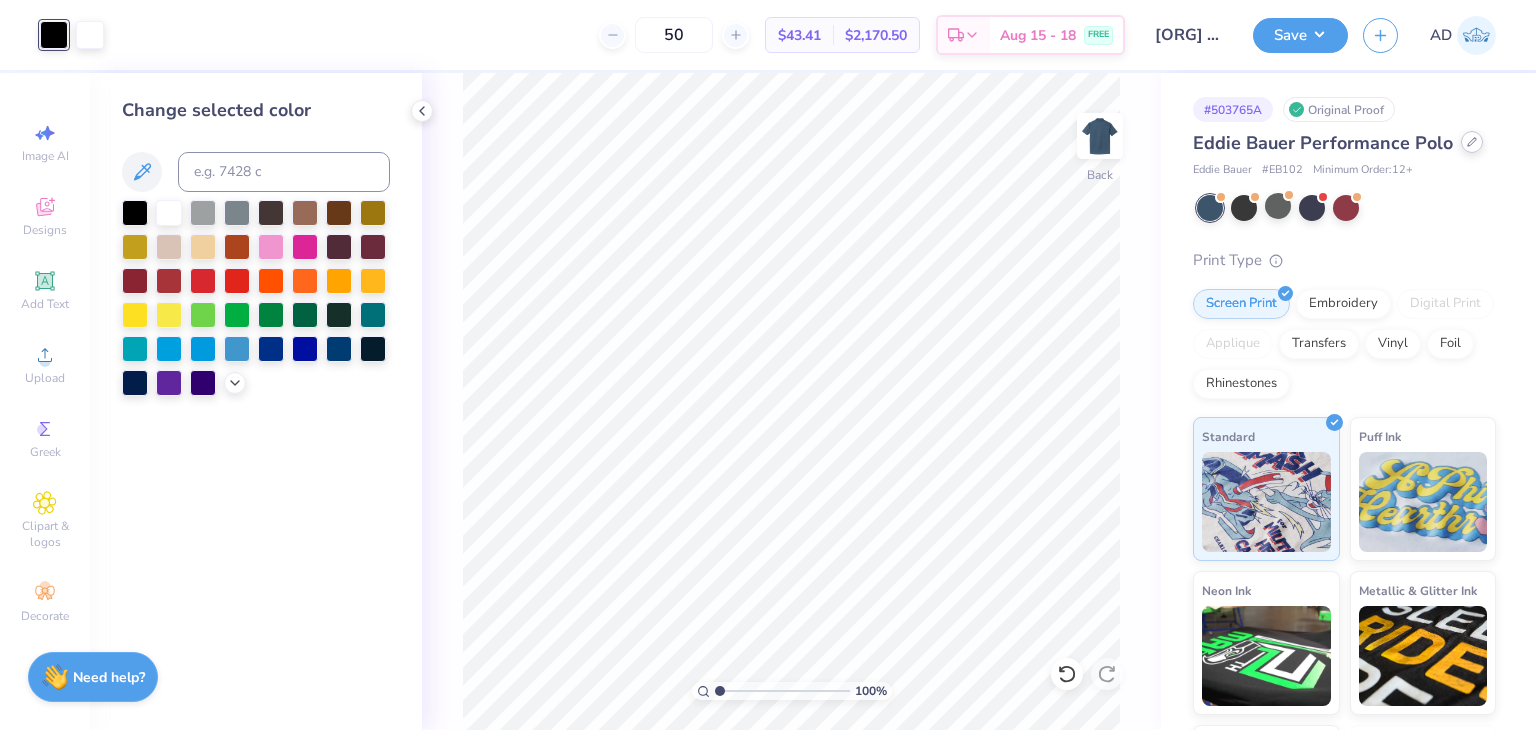 click at bounding box center [1472, 142] 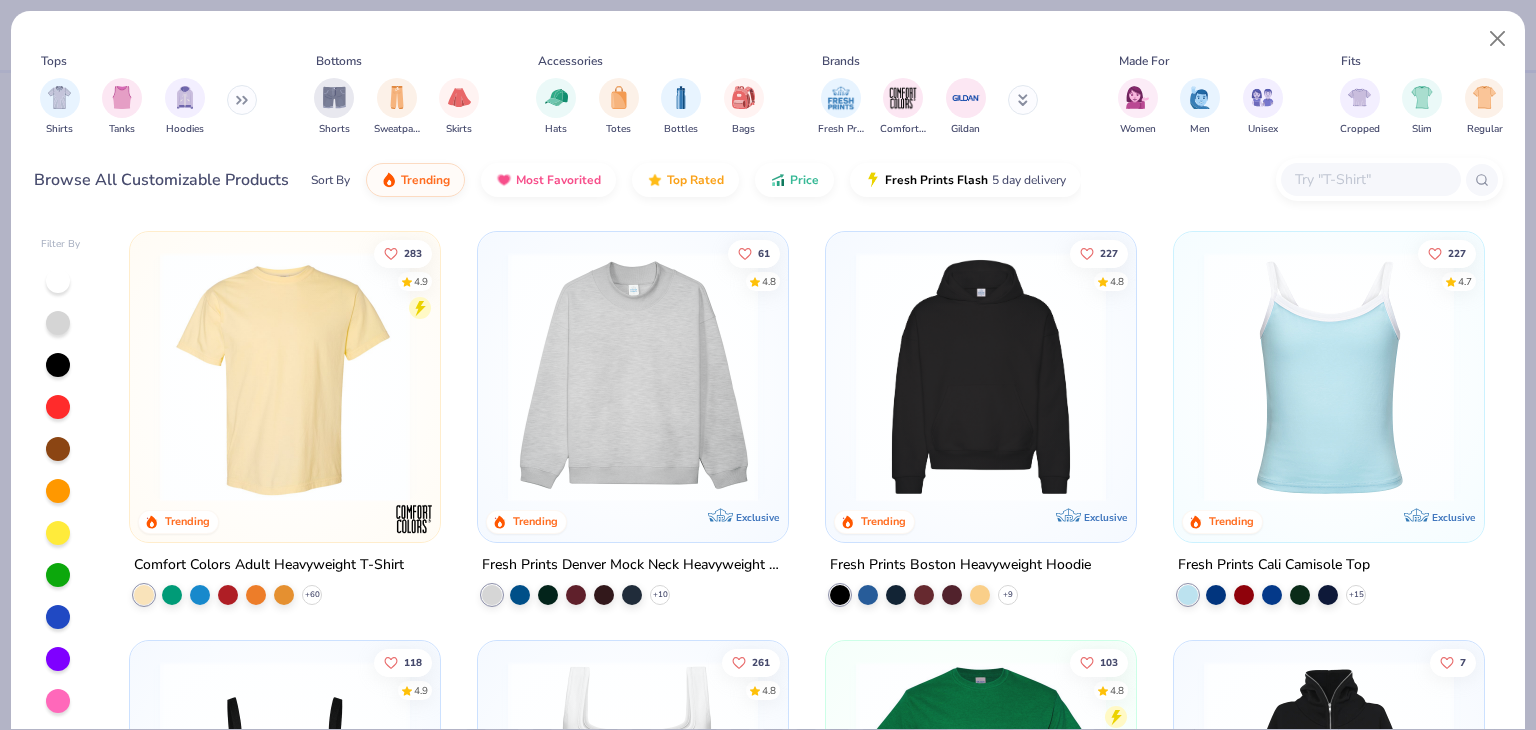 click at bounding box center (1370, 179) 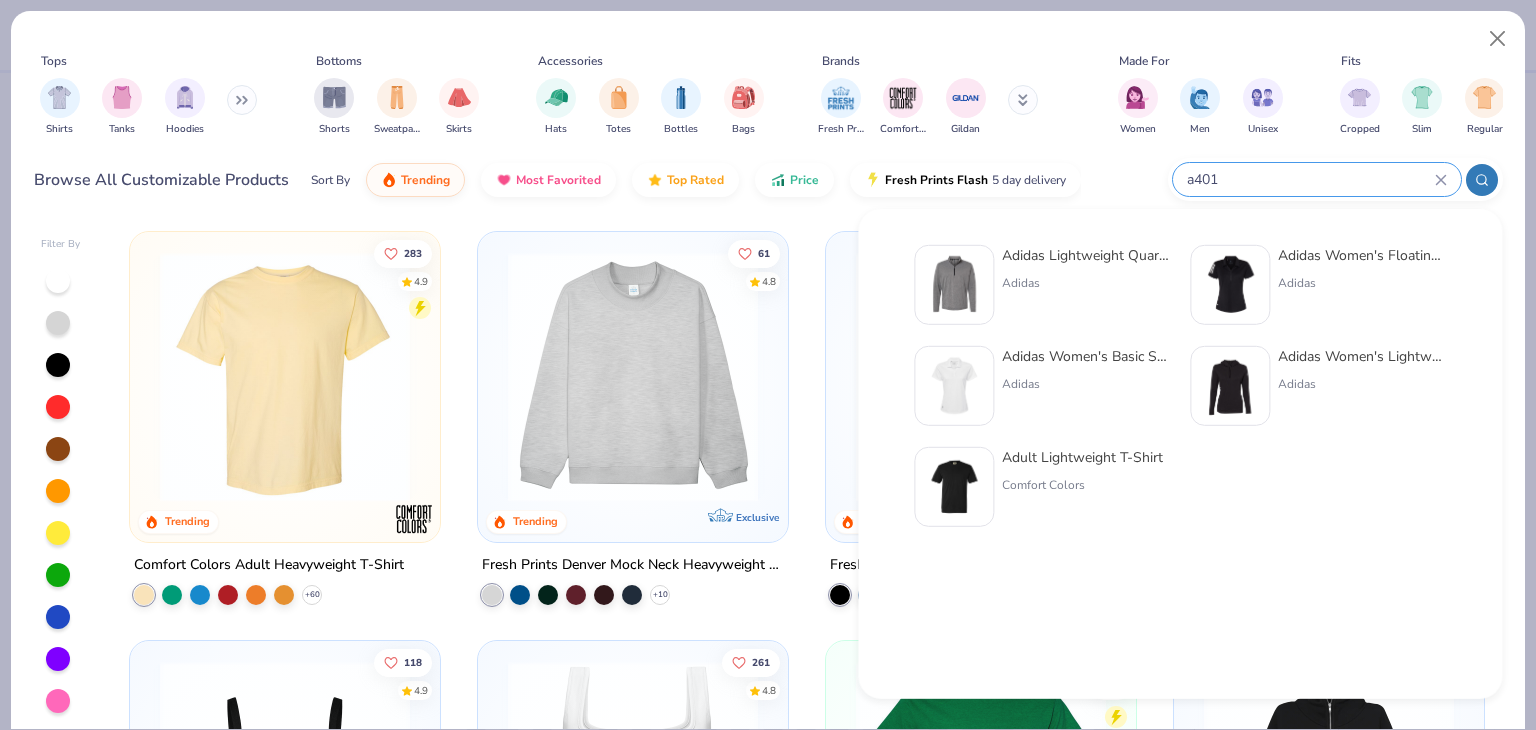 type on "a401" 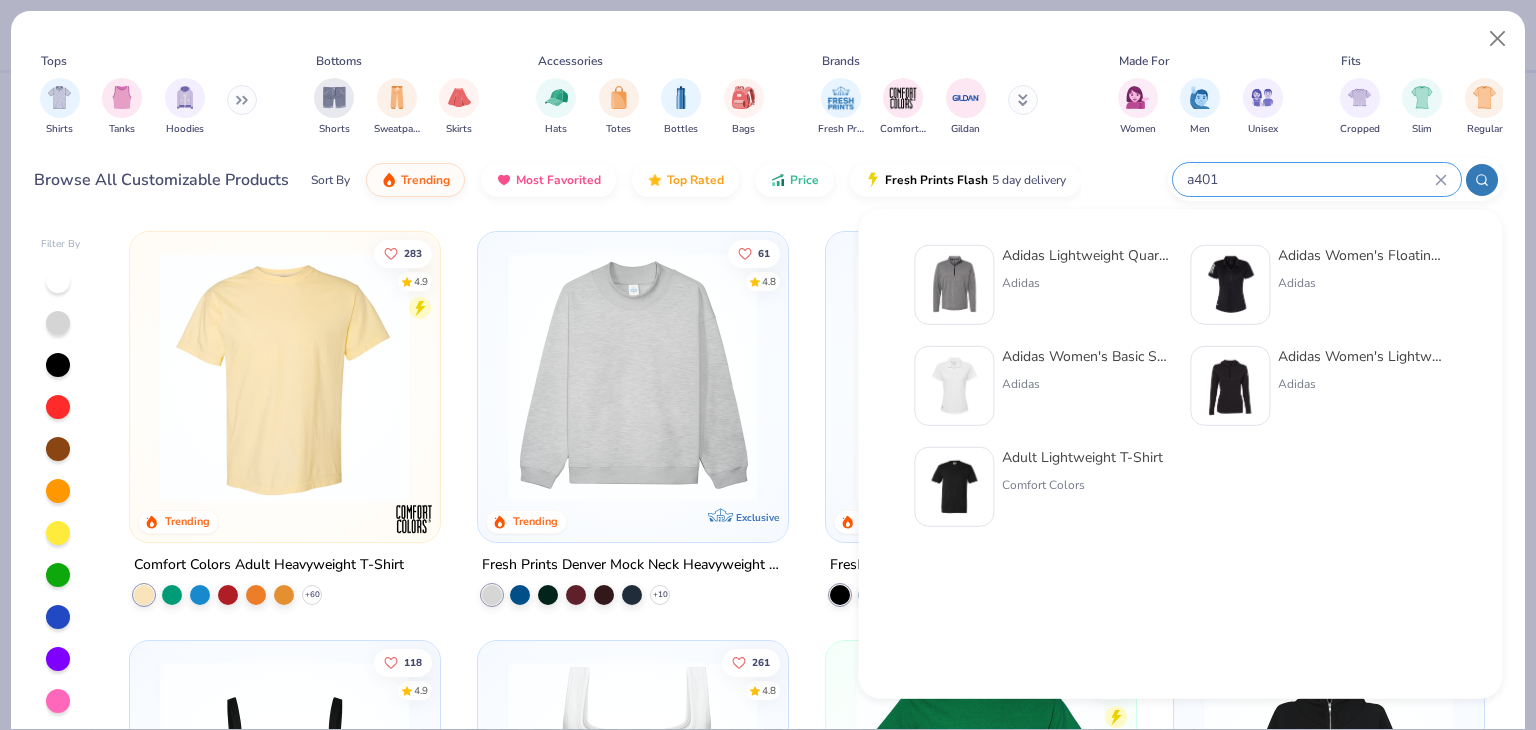 click on "Adidas Lightweight Quarter-Zip Pullover" at bounding box center [1086, 255] 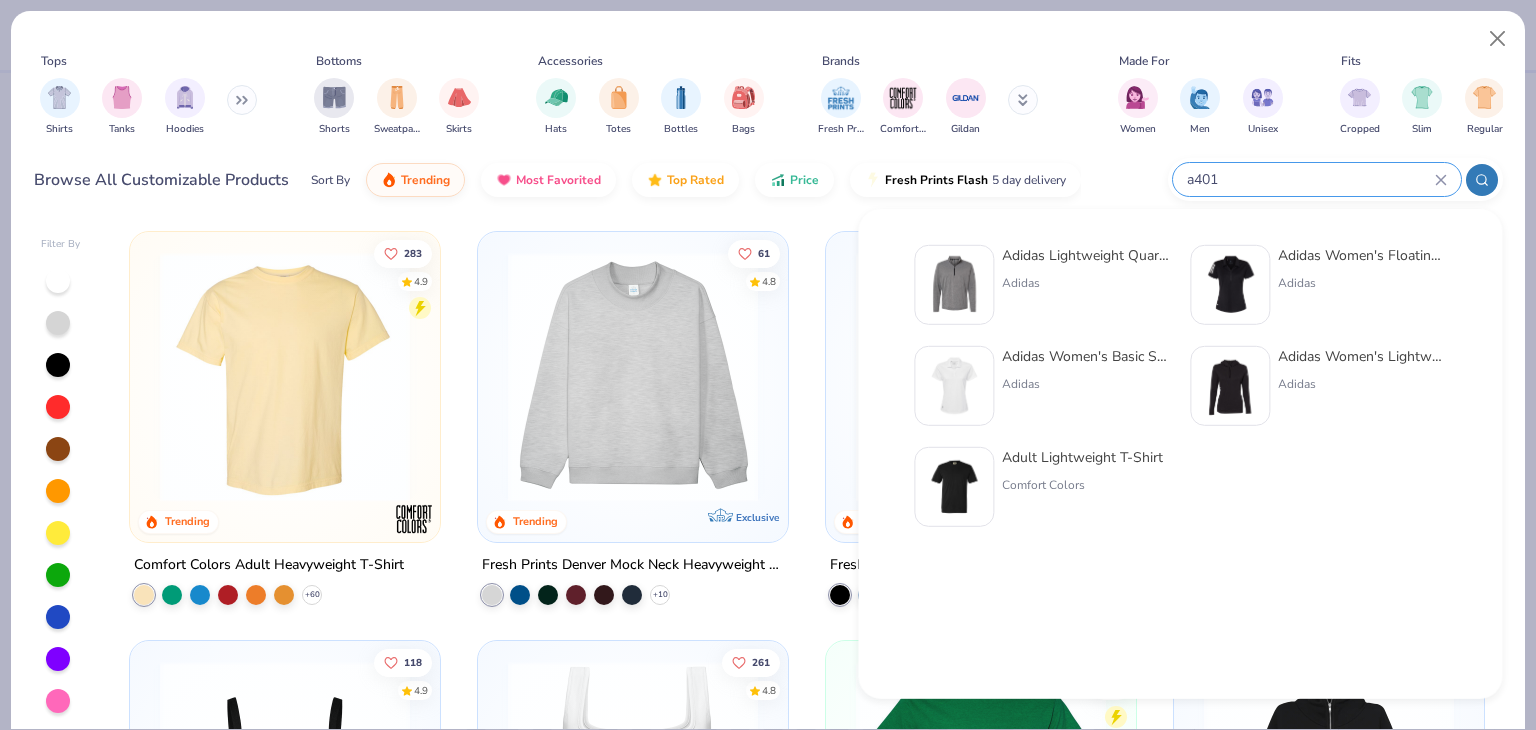 type 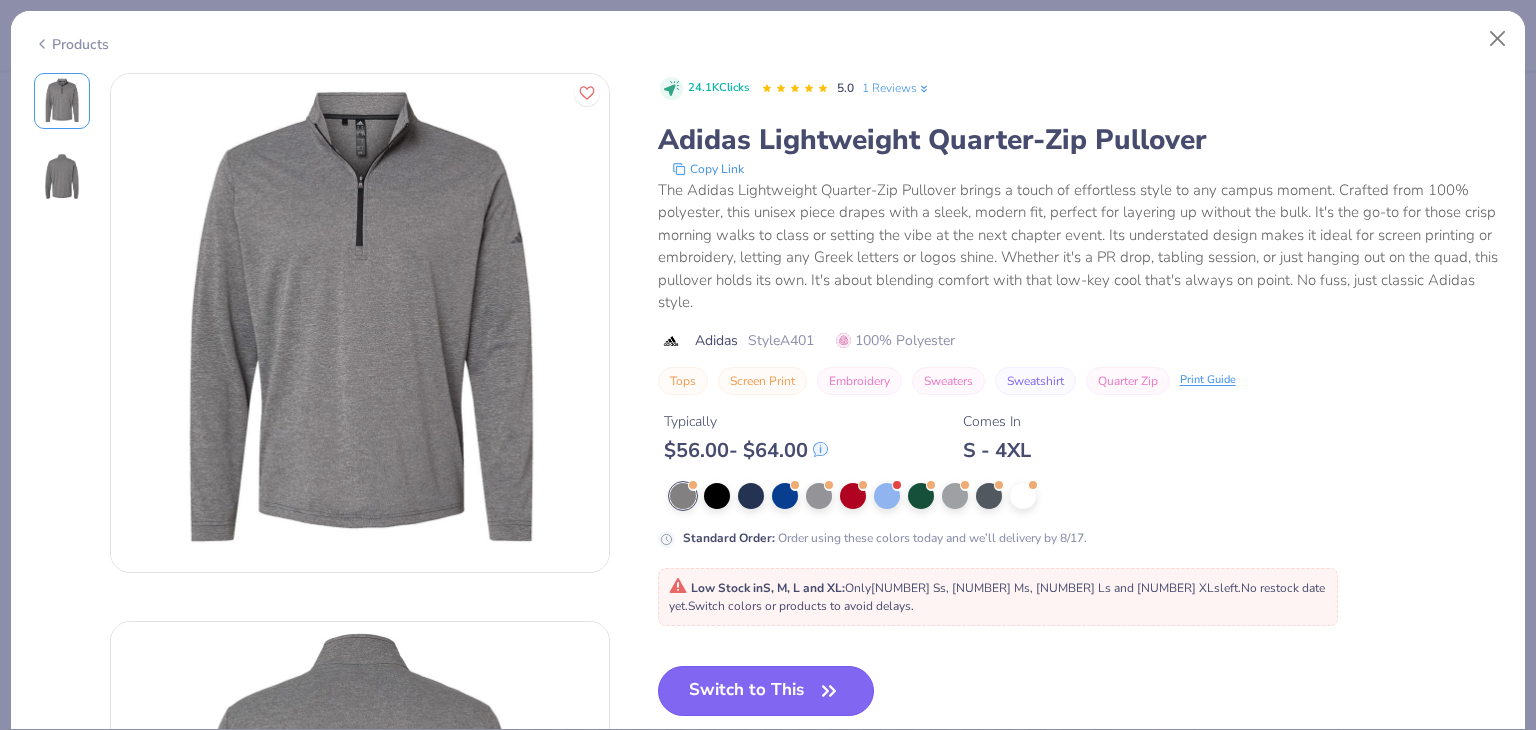click on "Switch to This" at bounding box center (766, 691) 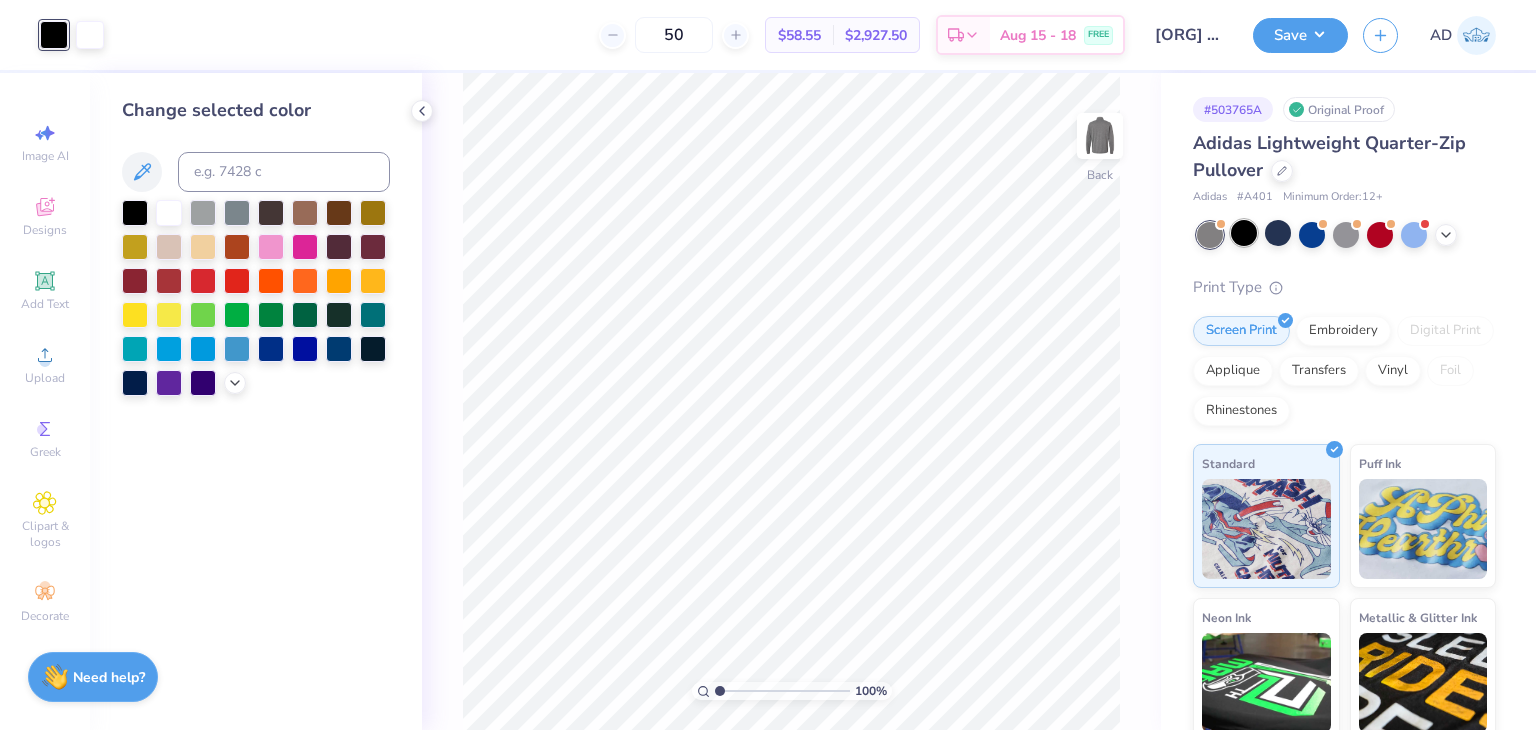 click at bounding box center (1244, 233) 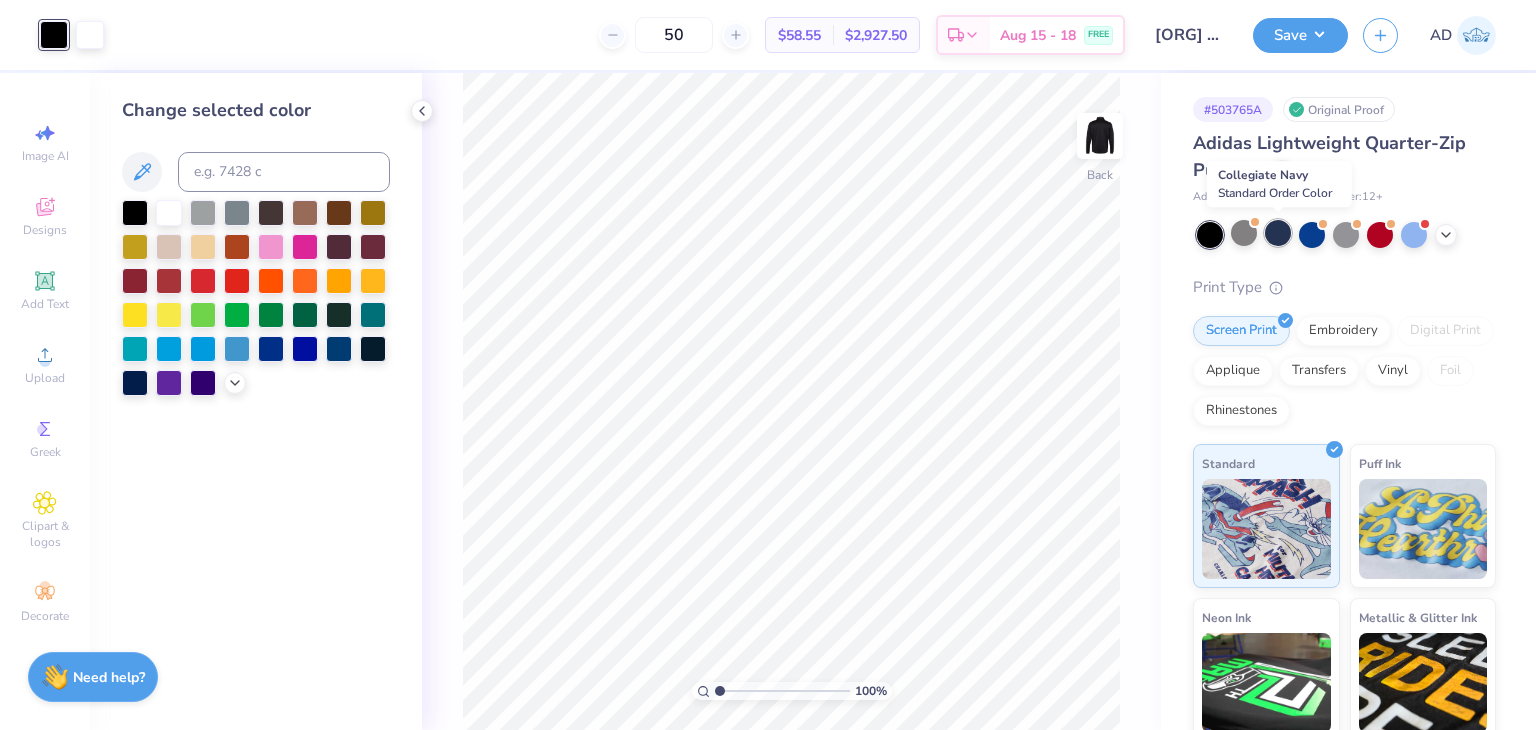 click at bounding box center (1278, 233) 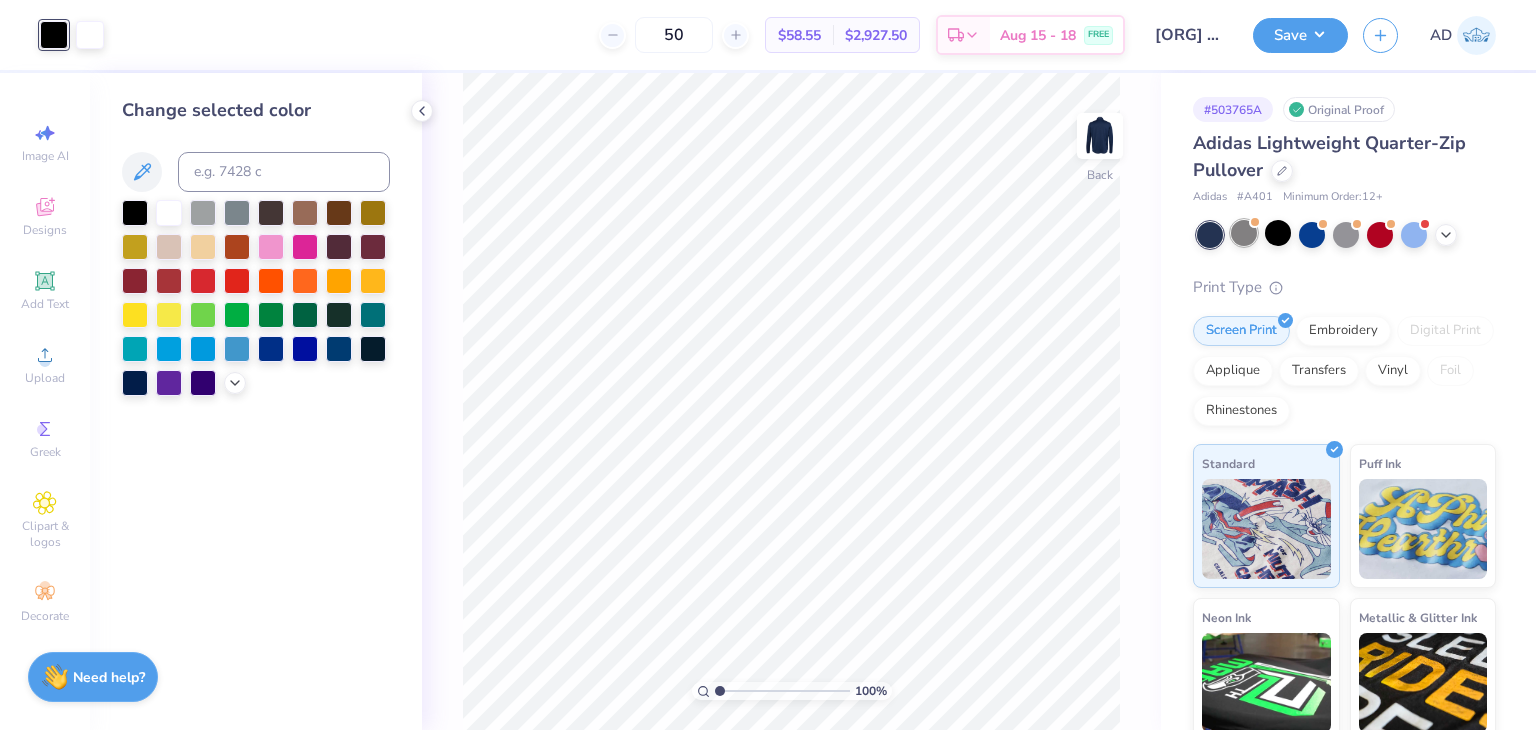 click at bounding box center [1244, 233] 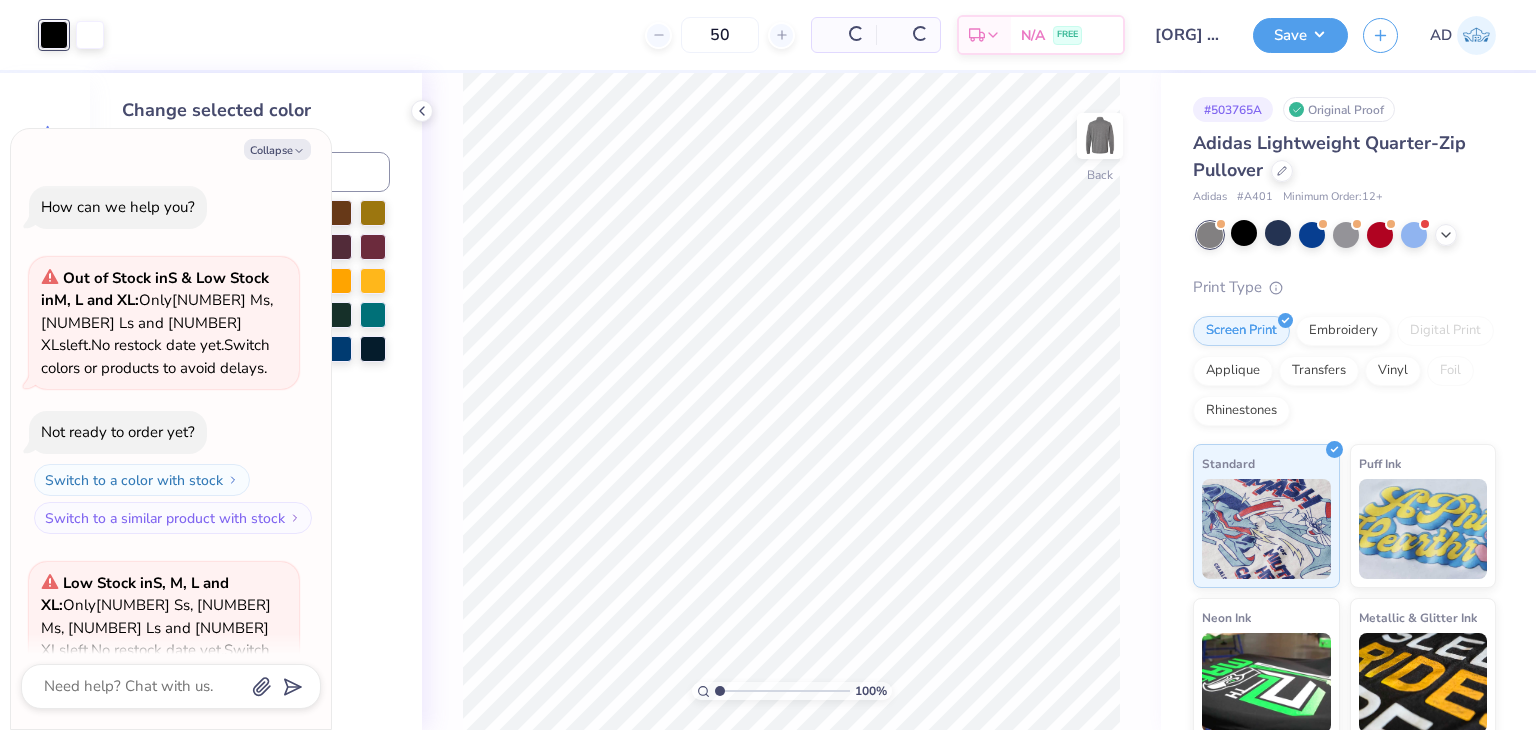 scroll, scrollTop: 504, scrollLeft: 0, axis: vertical 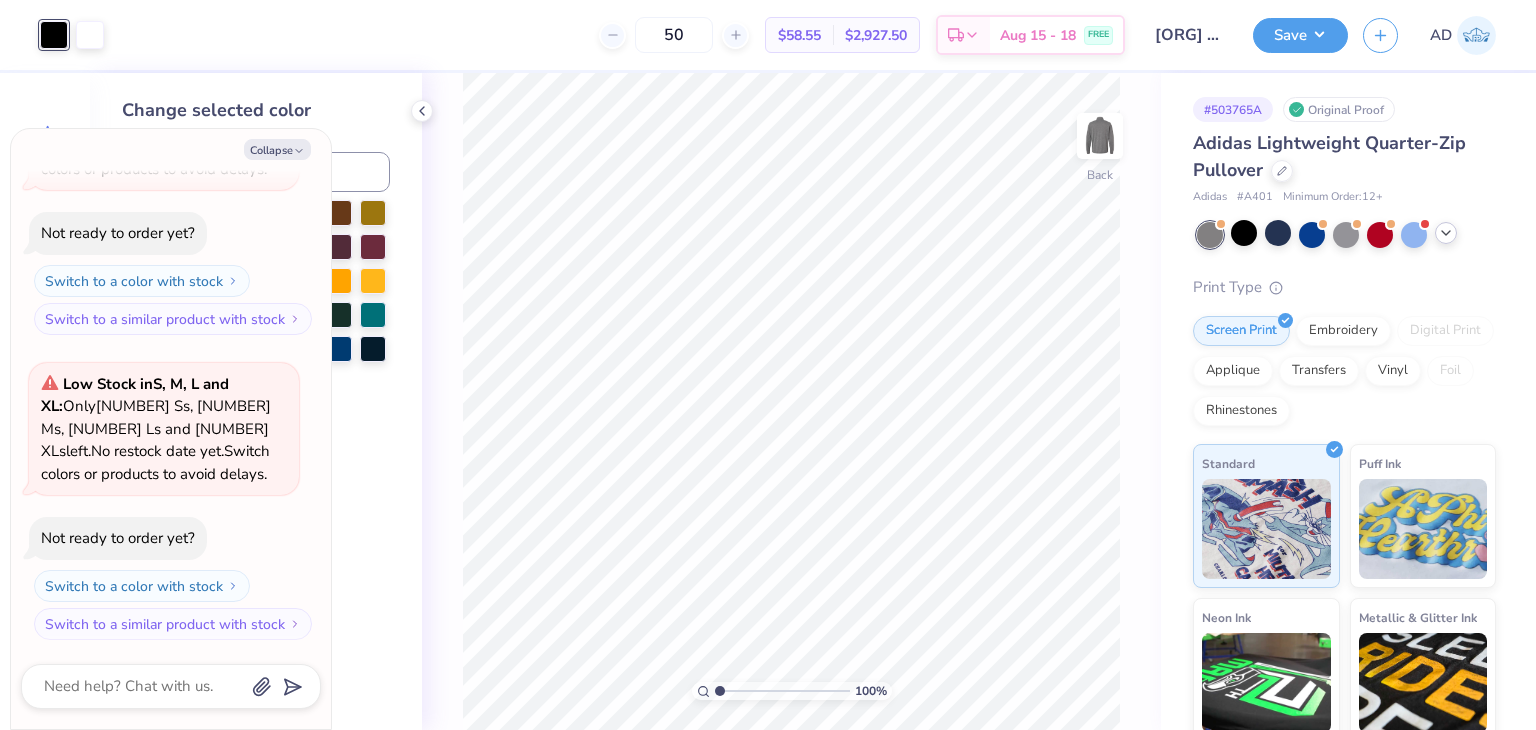 click 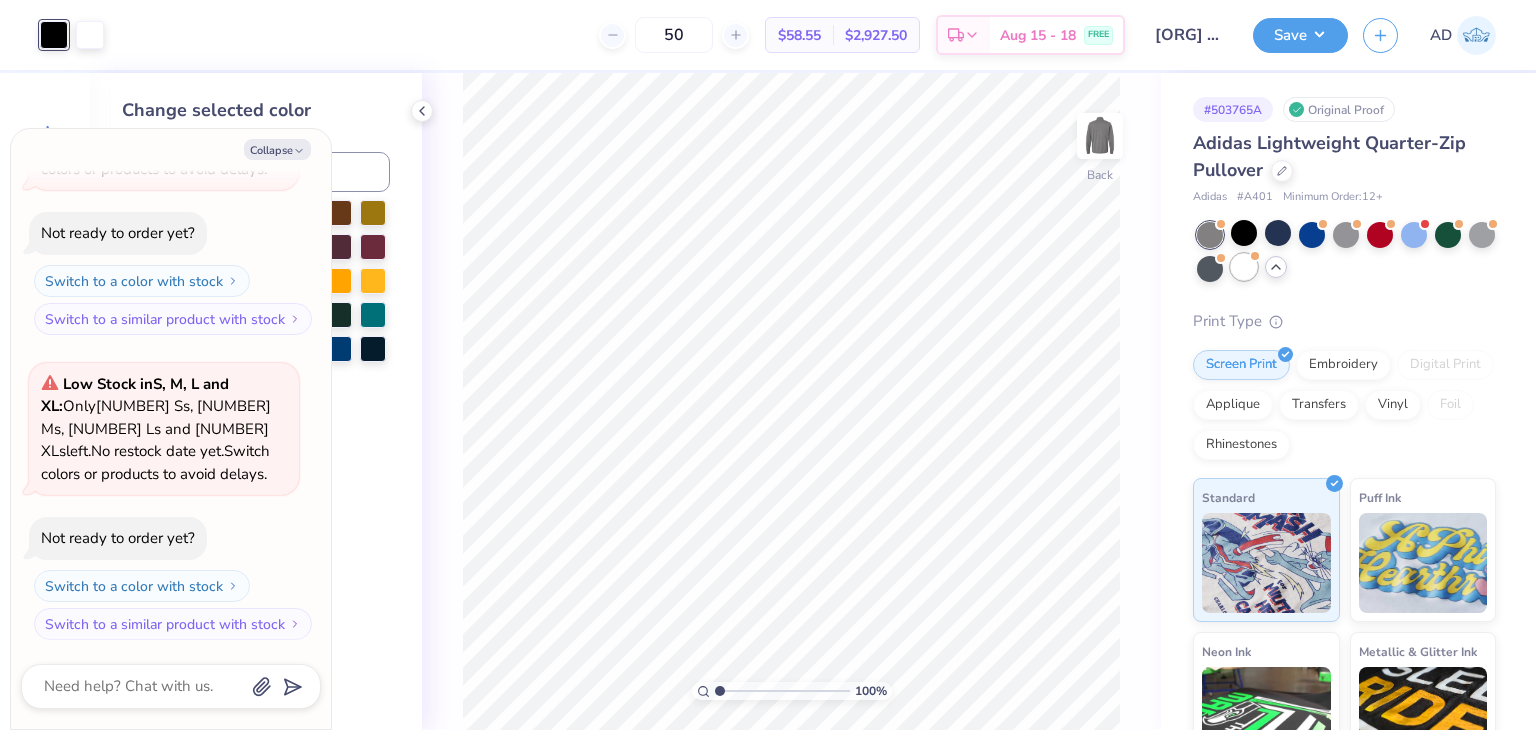 click at bounding box center (1244, 267) 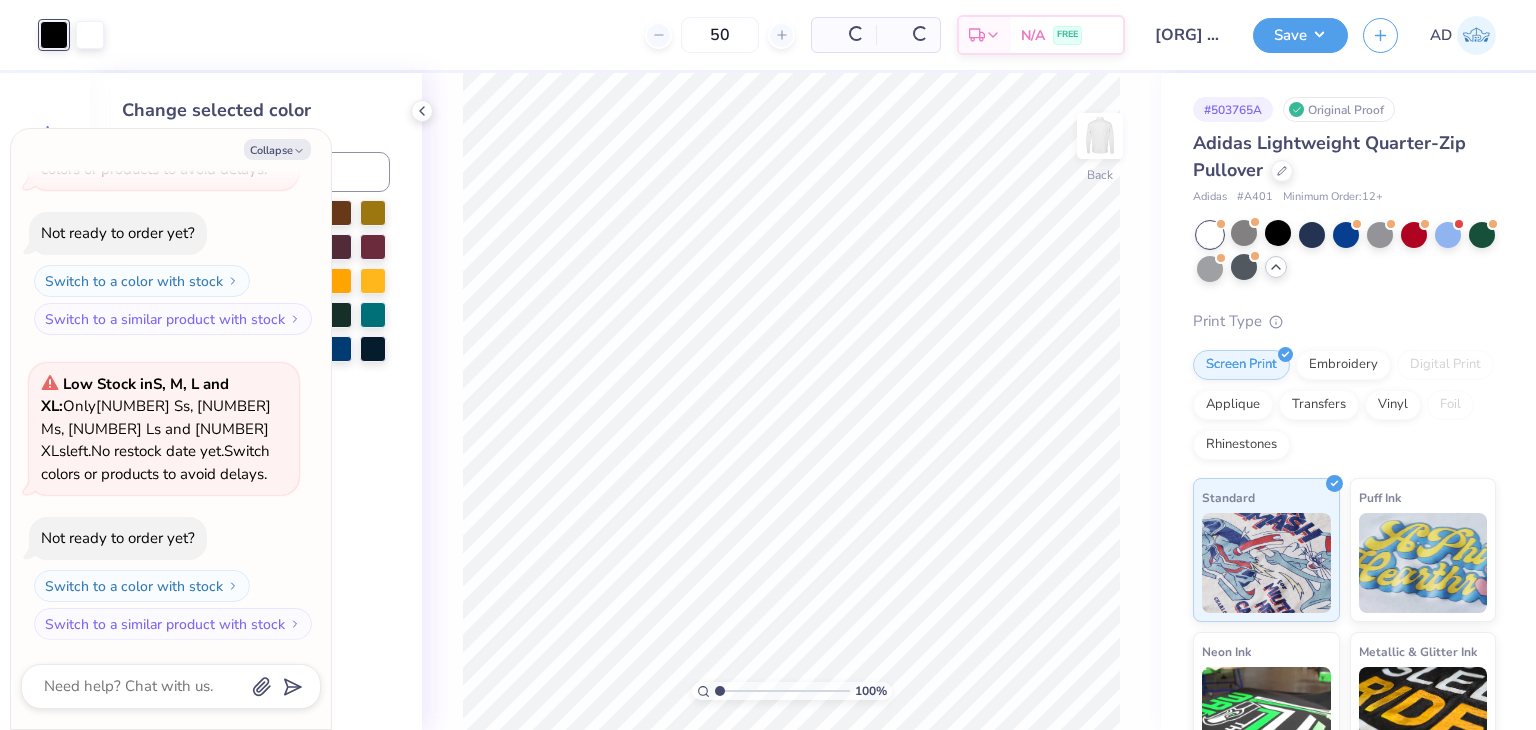 scroll, scrollTop: 809, scrollLeft: 0, axis: vertical 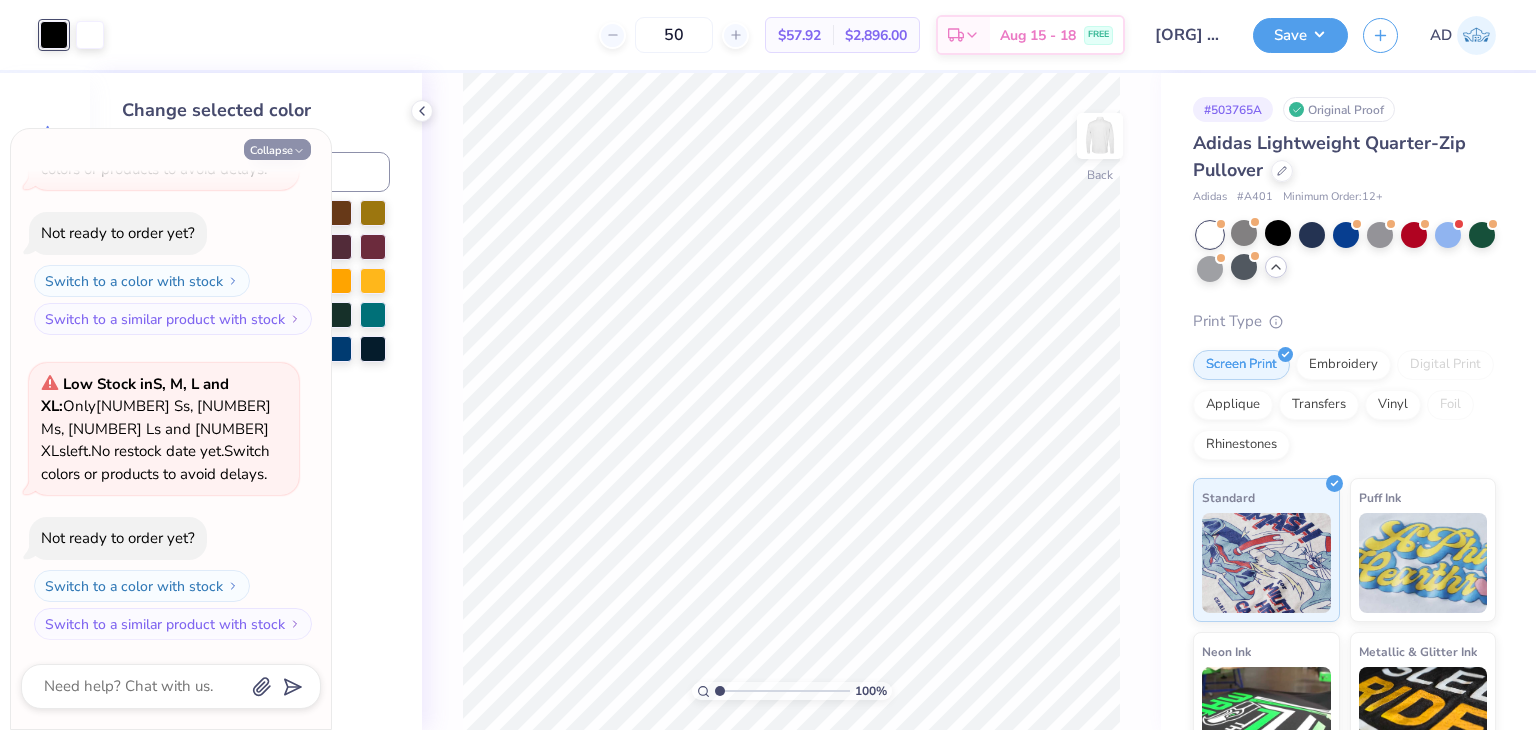 click 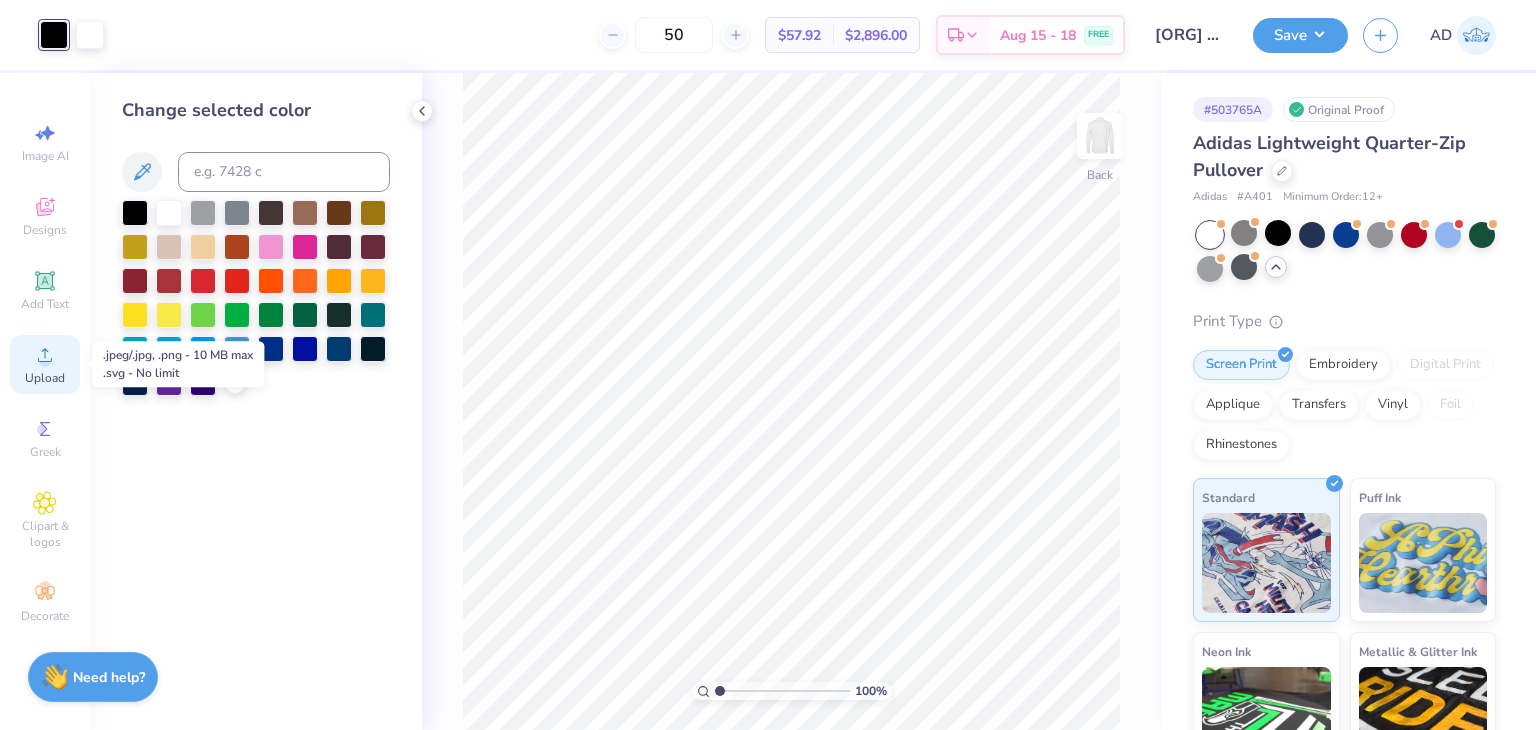 click on "Upload" at bounding box center [45, 364] 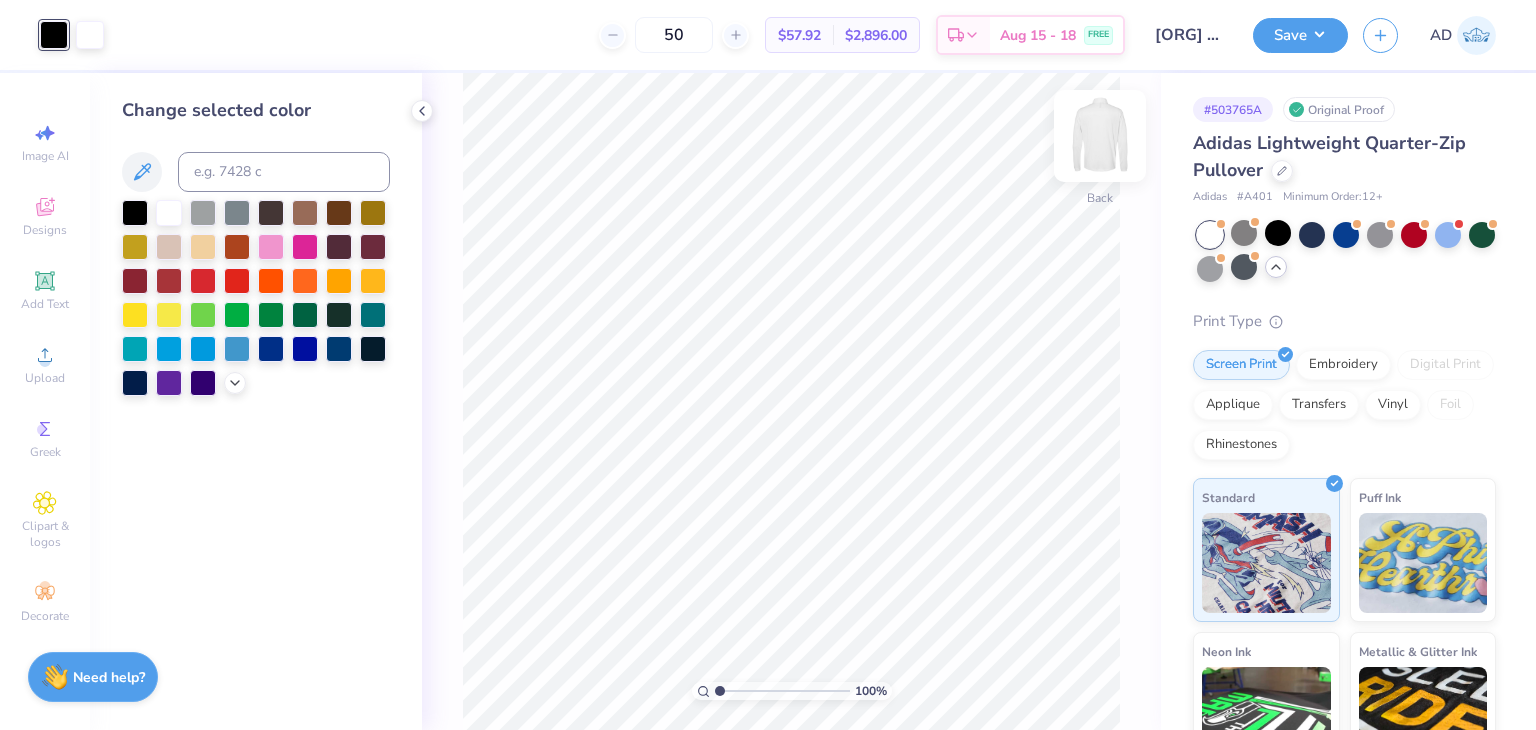 click at bounding box center [1100, 136] 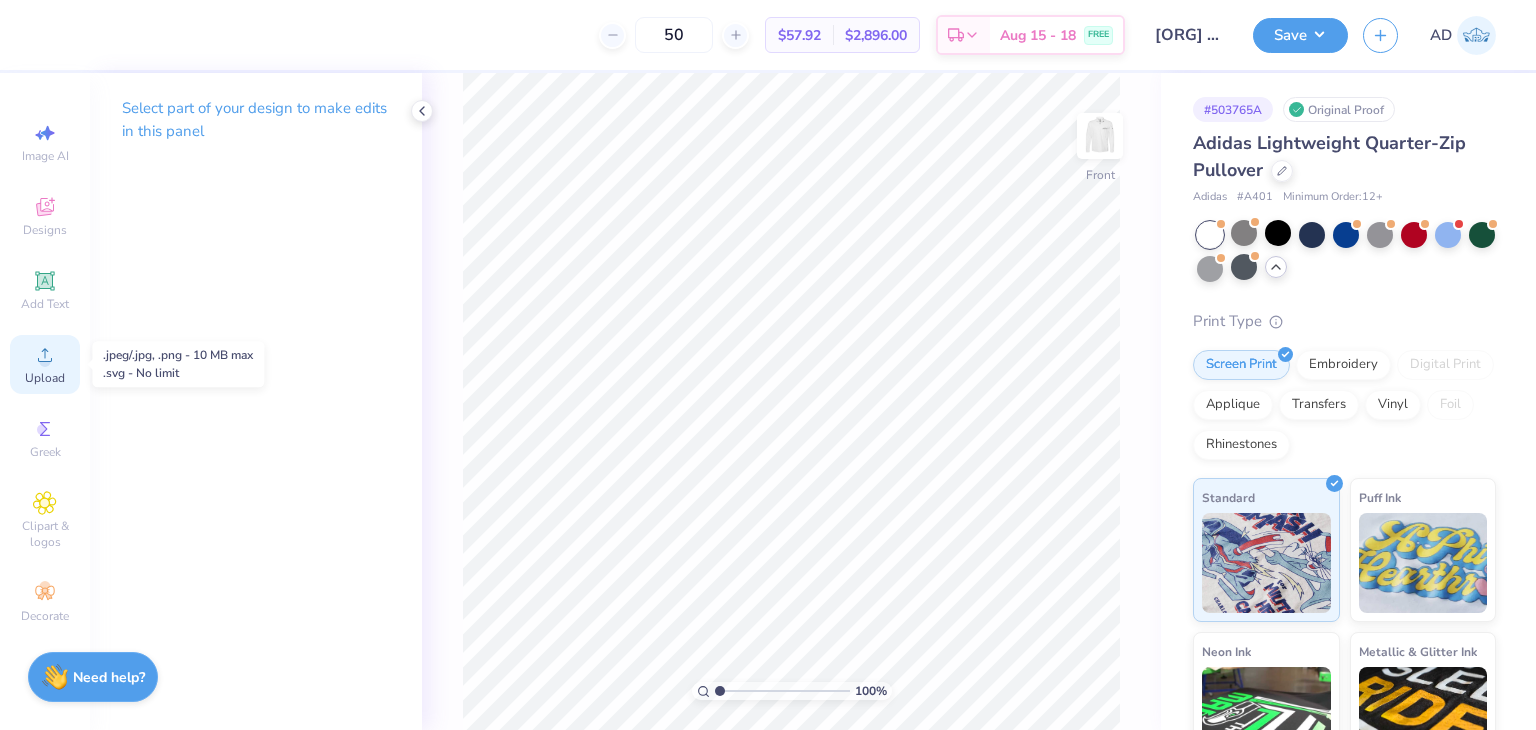 click 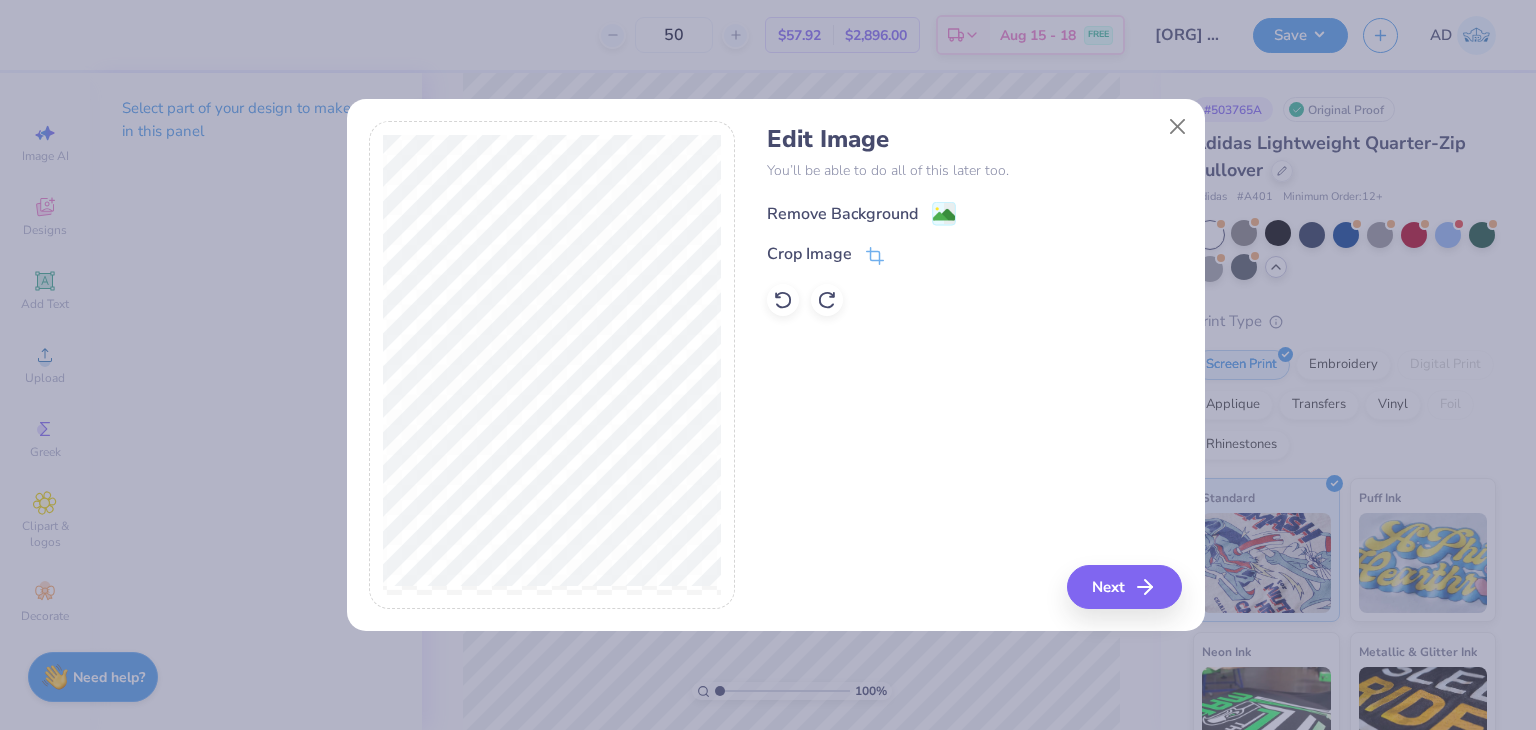 click on "Remove Background" at bounding box center (842, 214) 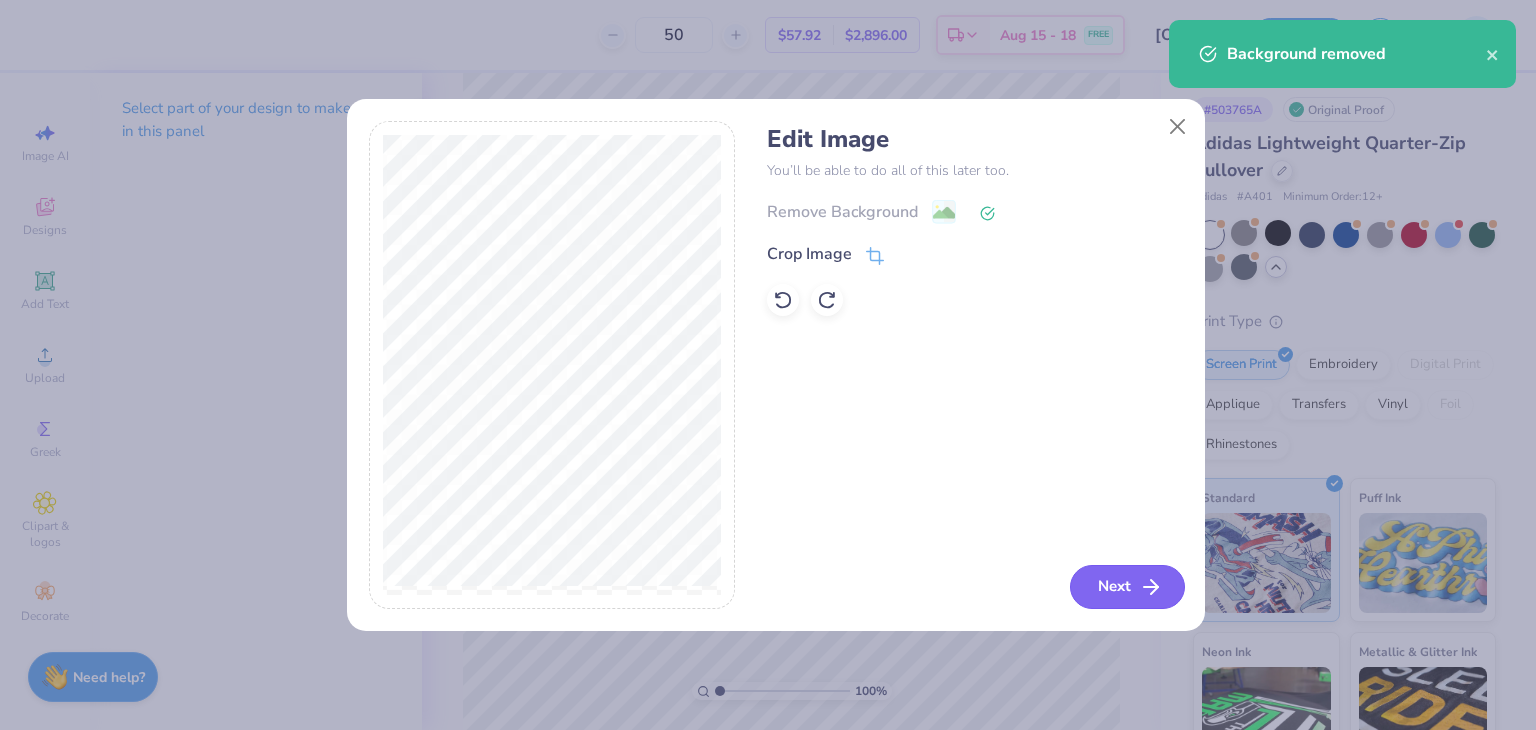 click on "Next" at bounding box center (1127, 587) 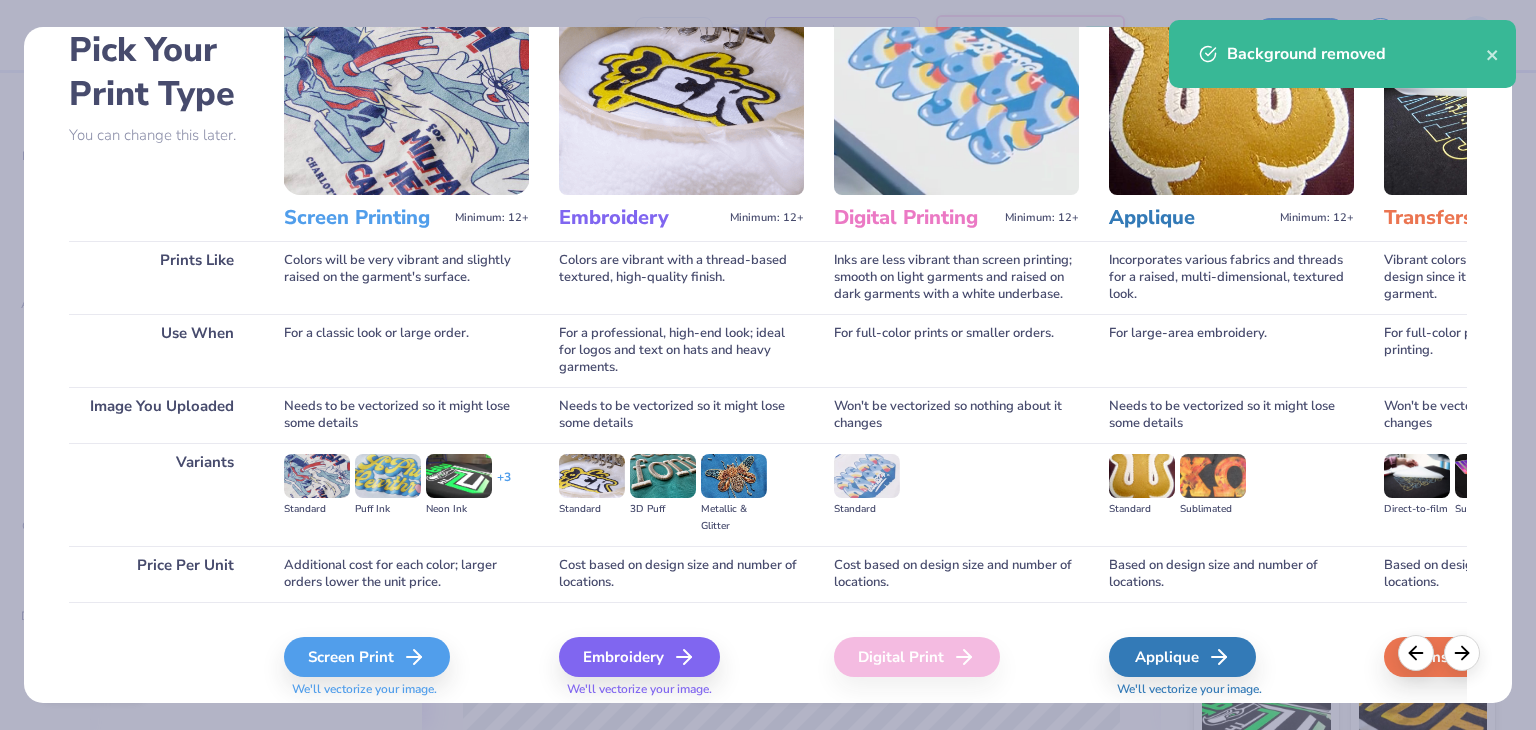 scroll, scrollTop: 167, scrollLeft: 0, axis: vertical 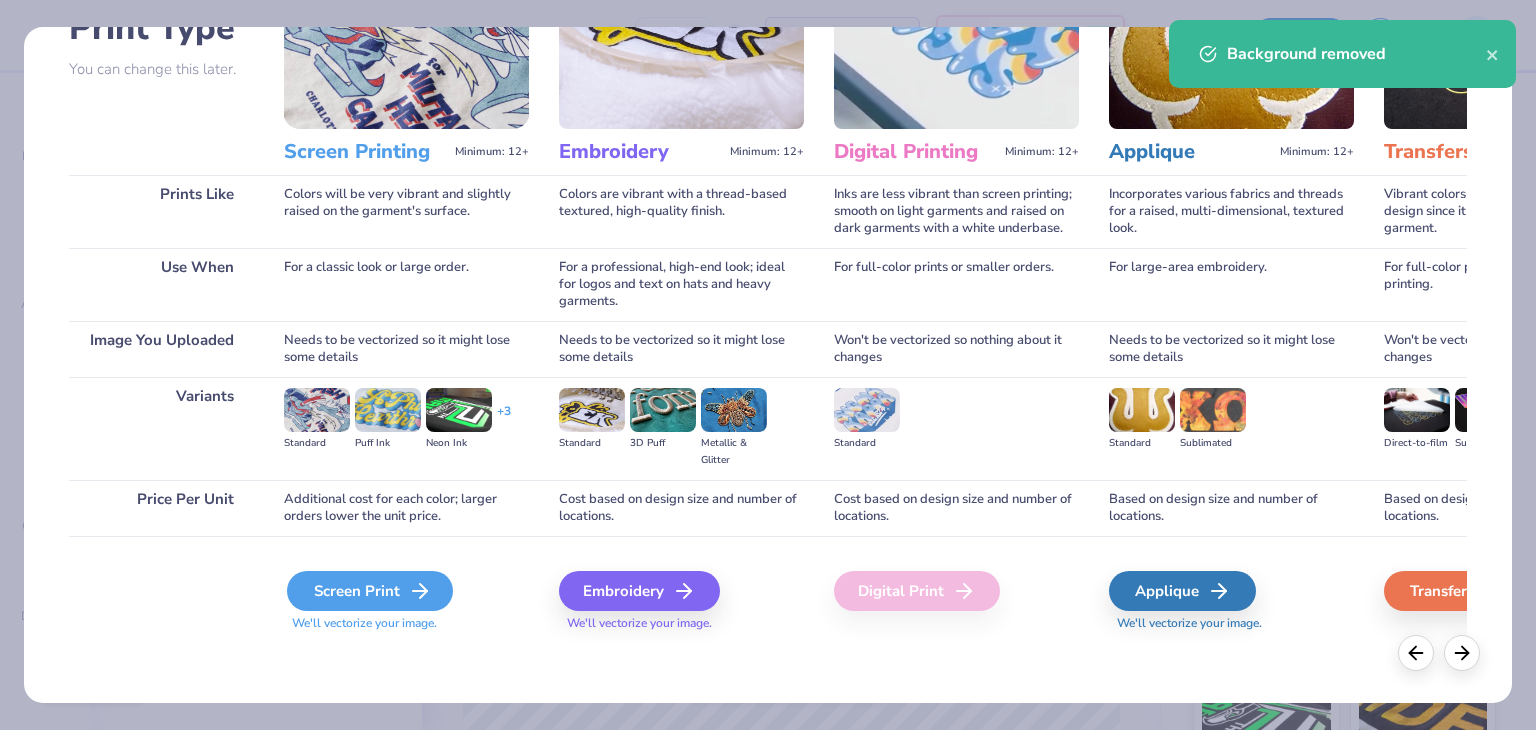 click 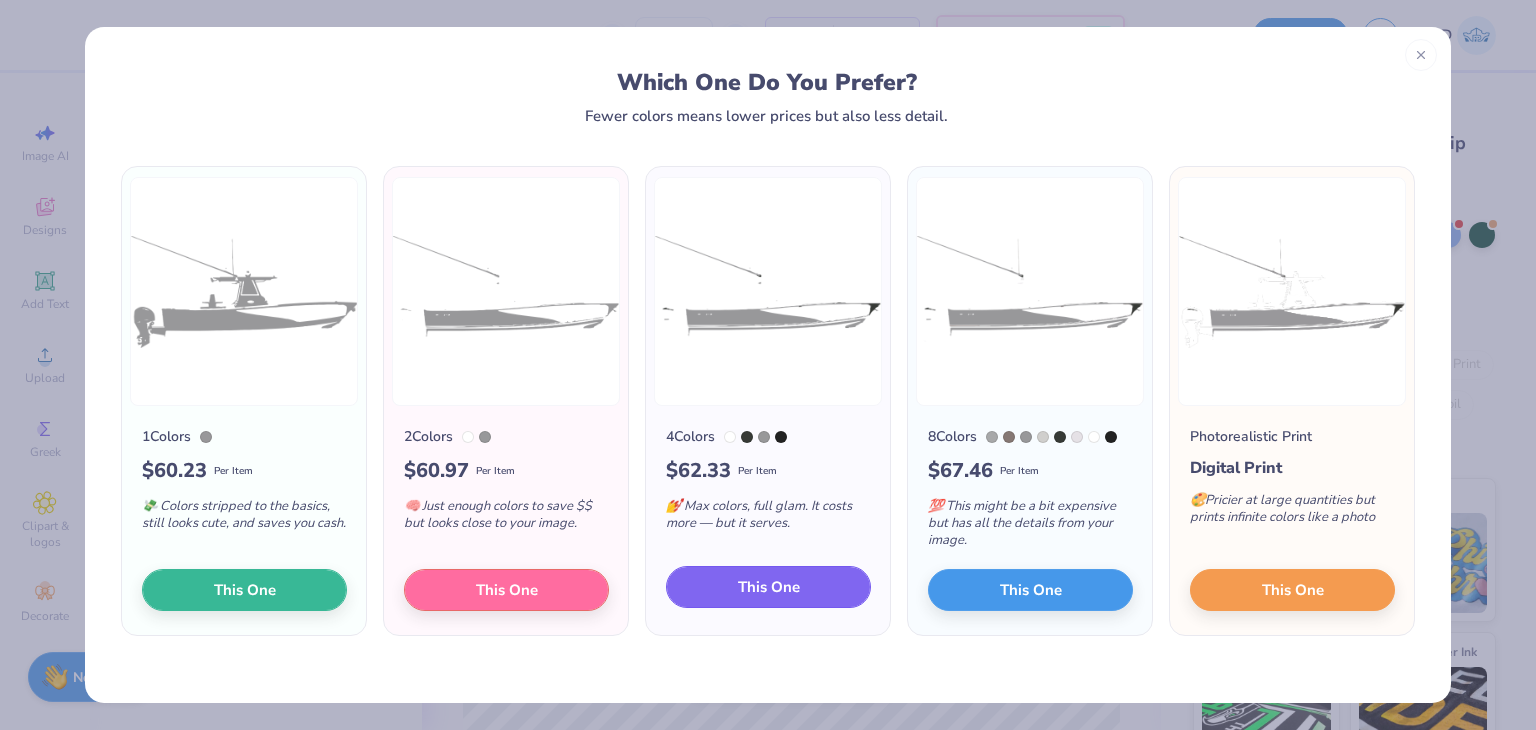 click on "This One" at bounding box center [769, 587] 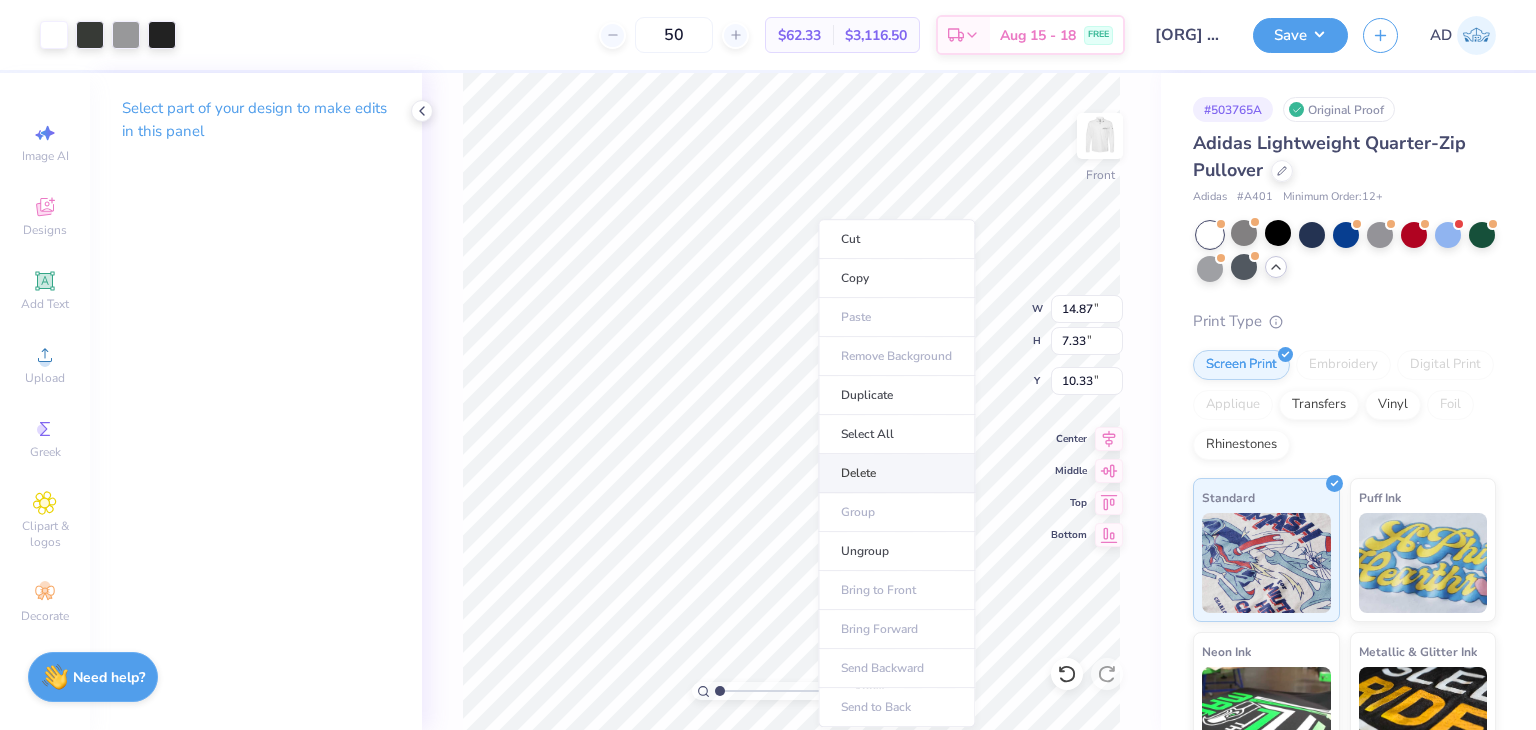 click on "Delete" at bounding box center (896, 473) 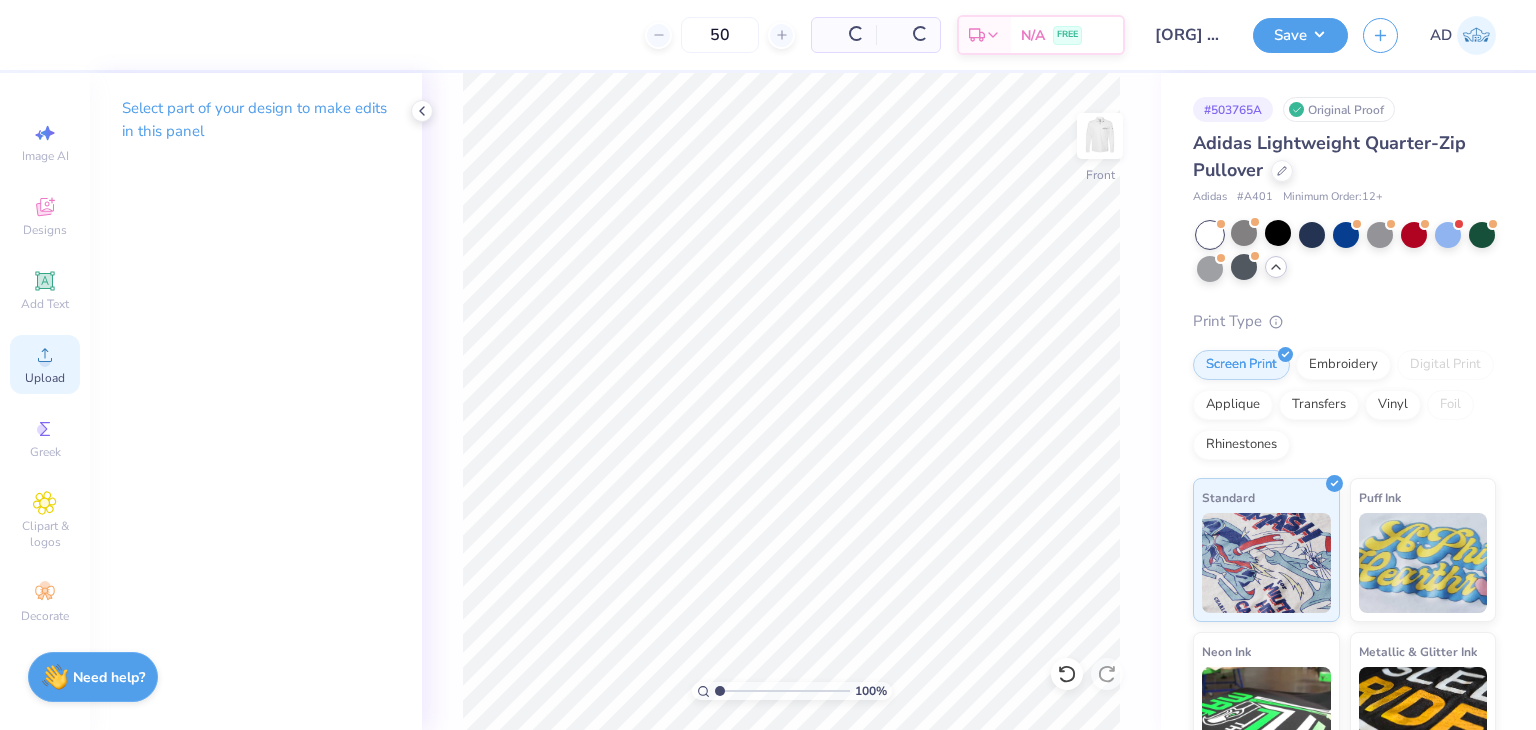 click on "Upload" at bounding box center (45, 378) 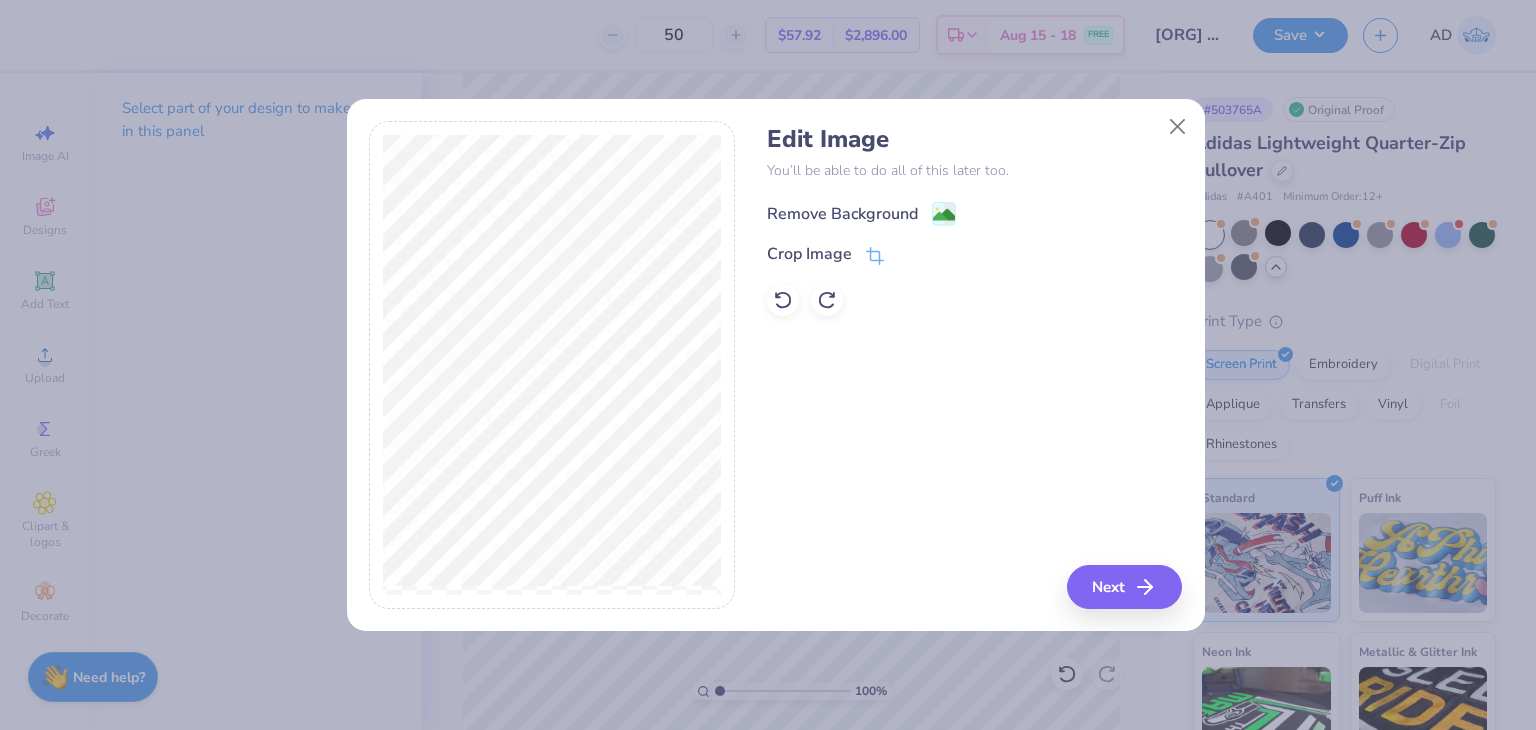 click on "Remove Background" at bounding box center [842, 214] 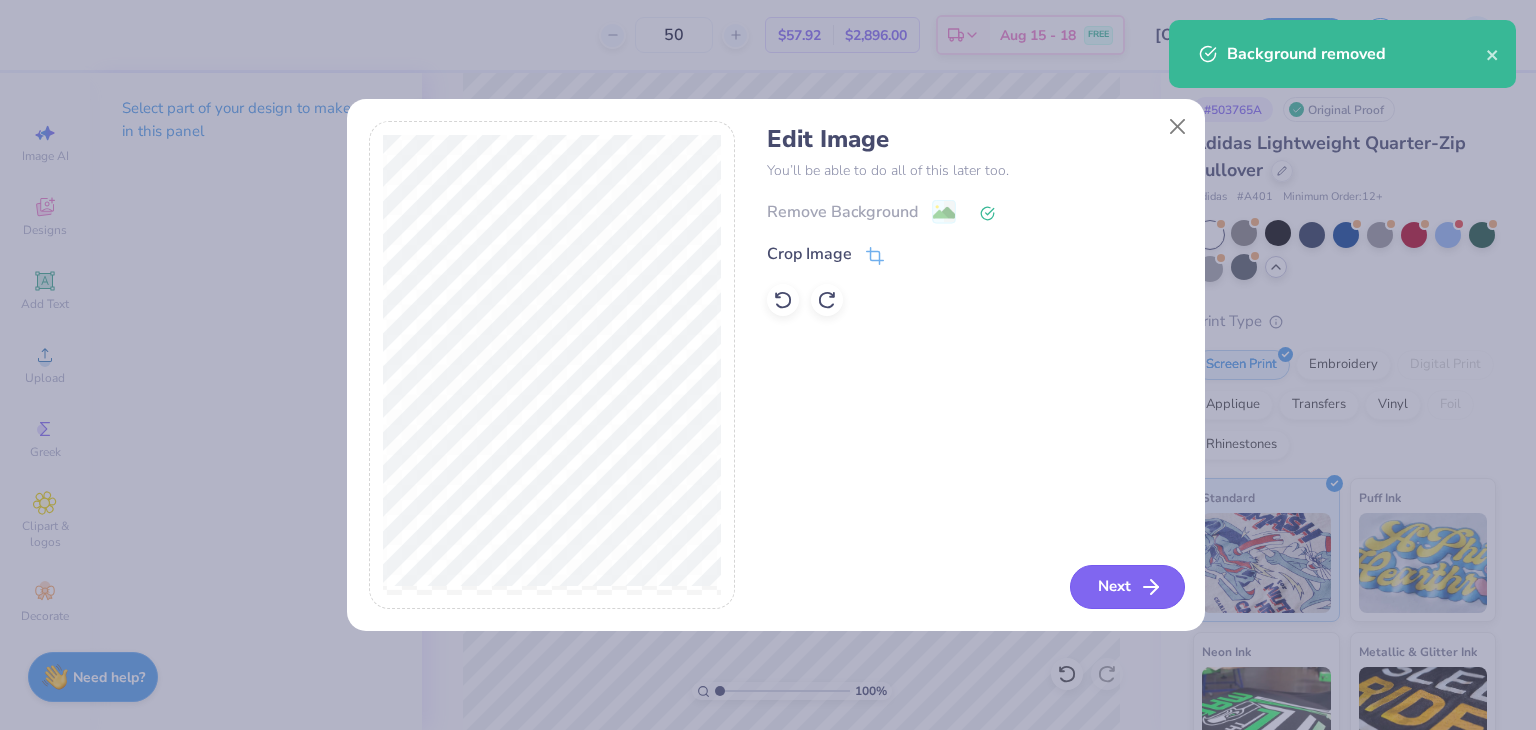 click on "Next" at bounding box center (1127, 587) 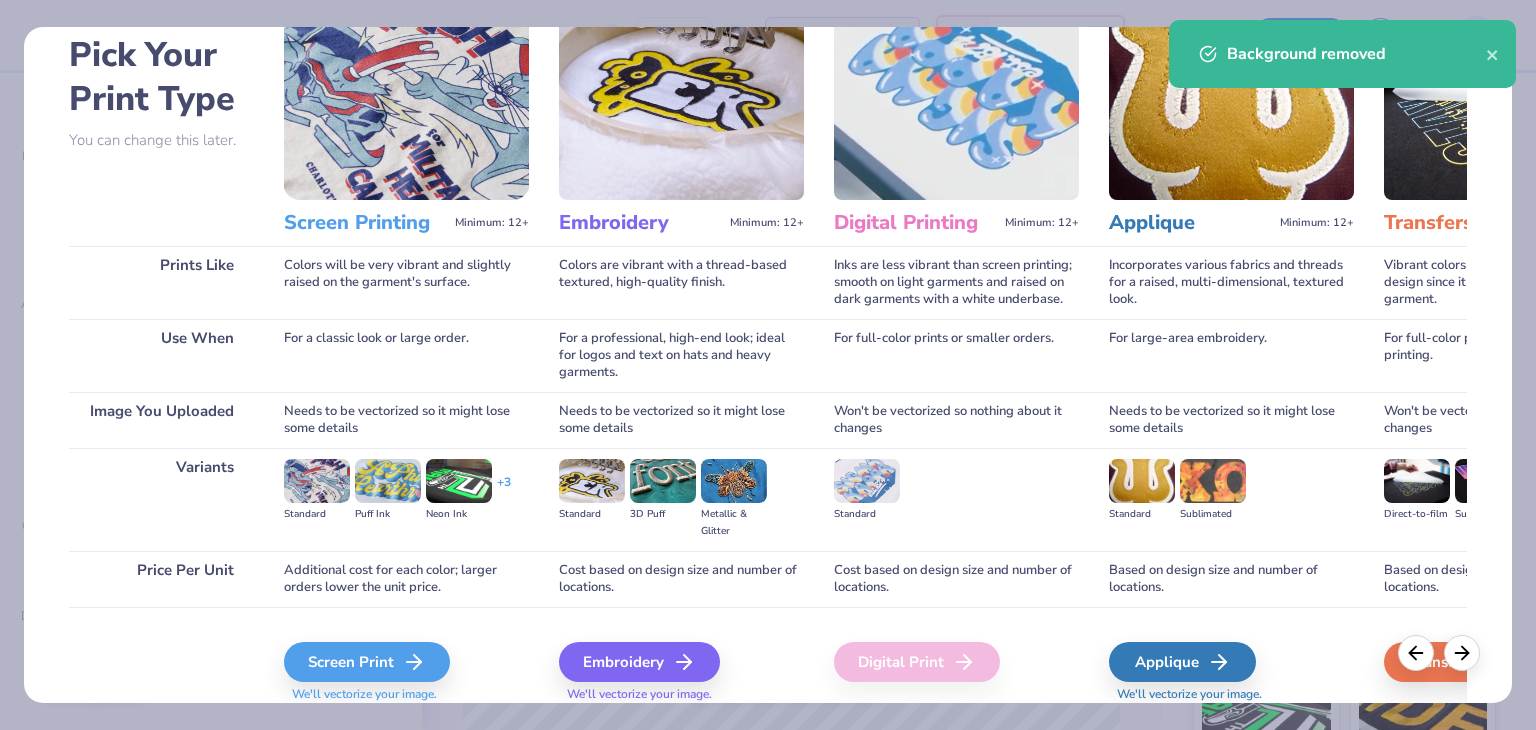 scroll, scrollTop: 167, scrollLeft: 0, axis: vertical 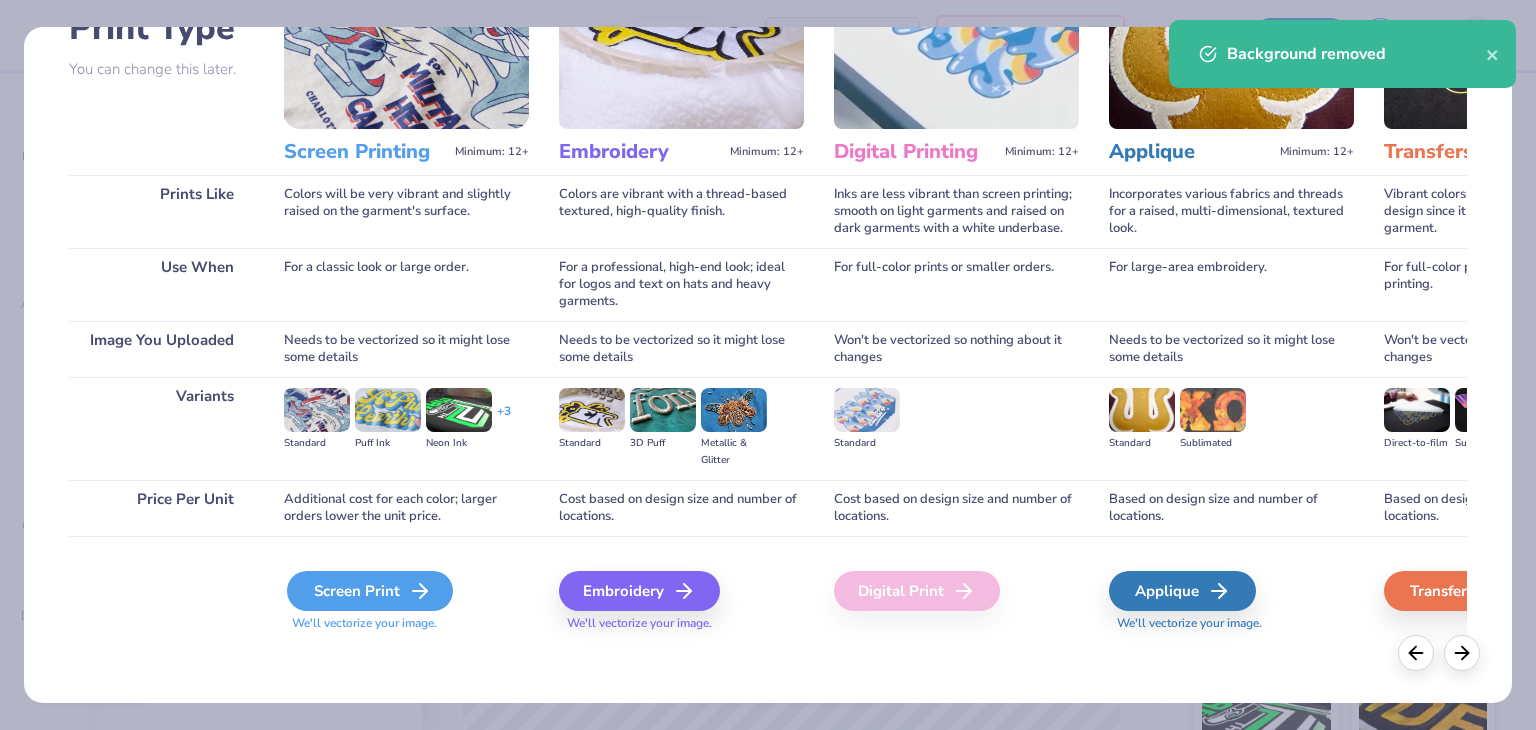 click on "Screen Print" at bounding box center (370, 591) 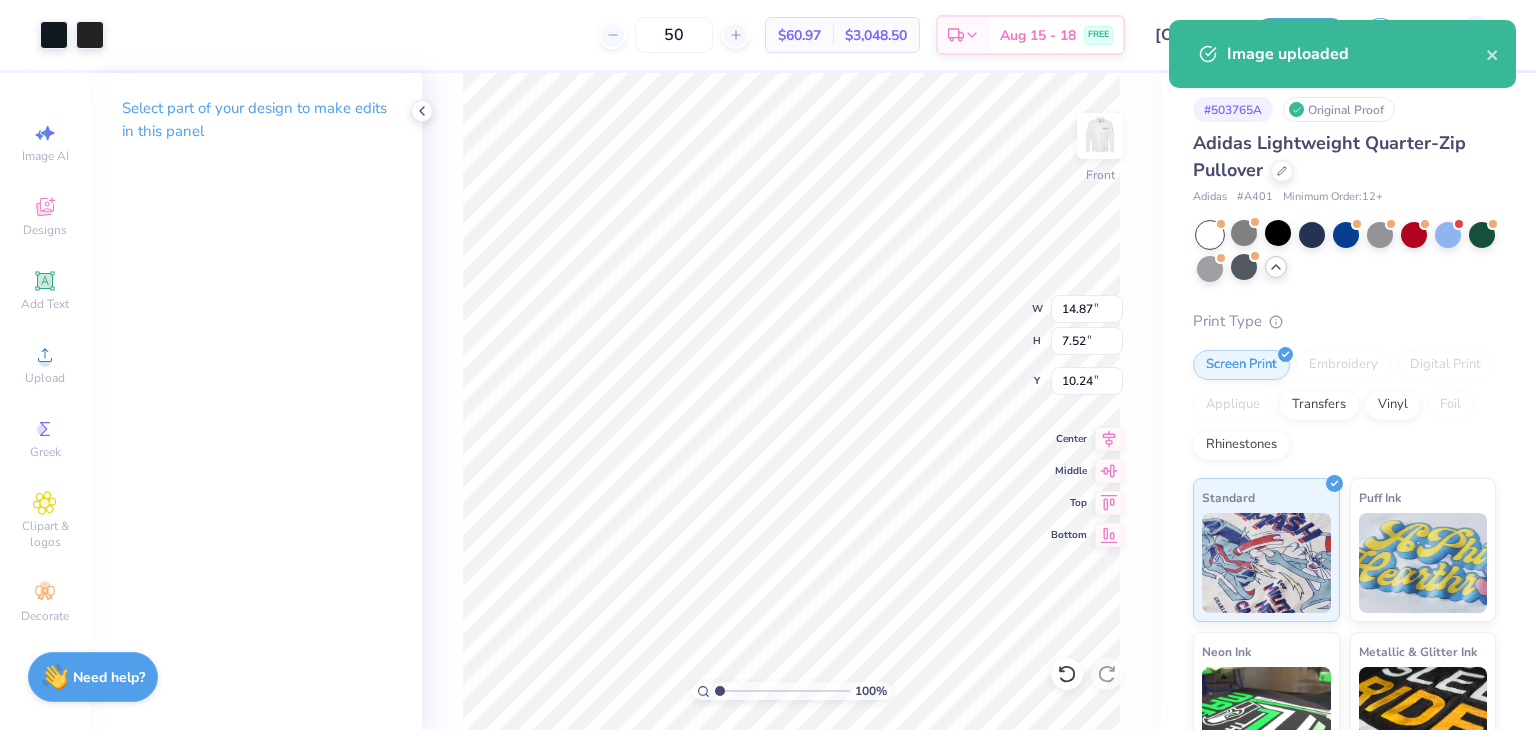 type on "5.25" 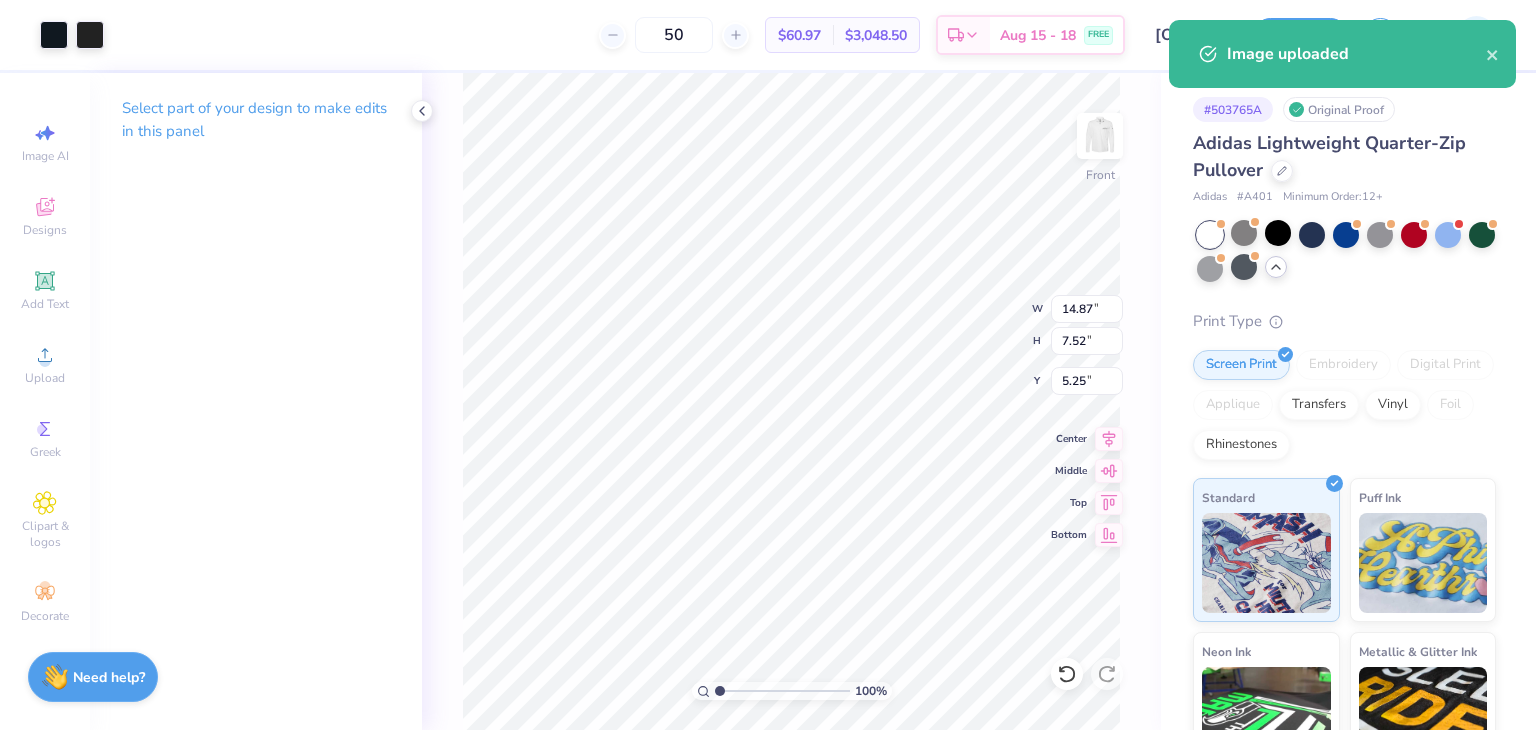 type on "13.05" 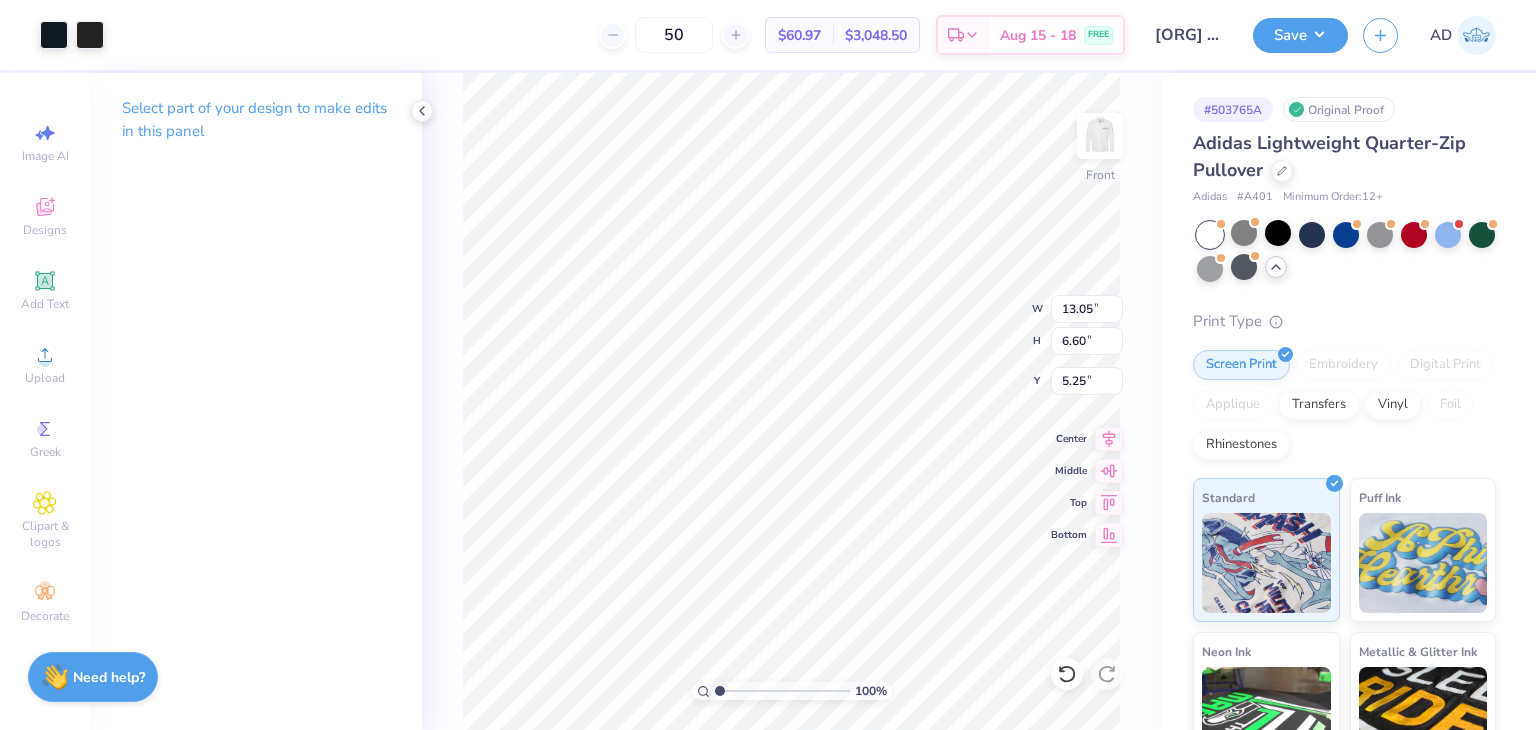 type on "3.72" 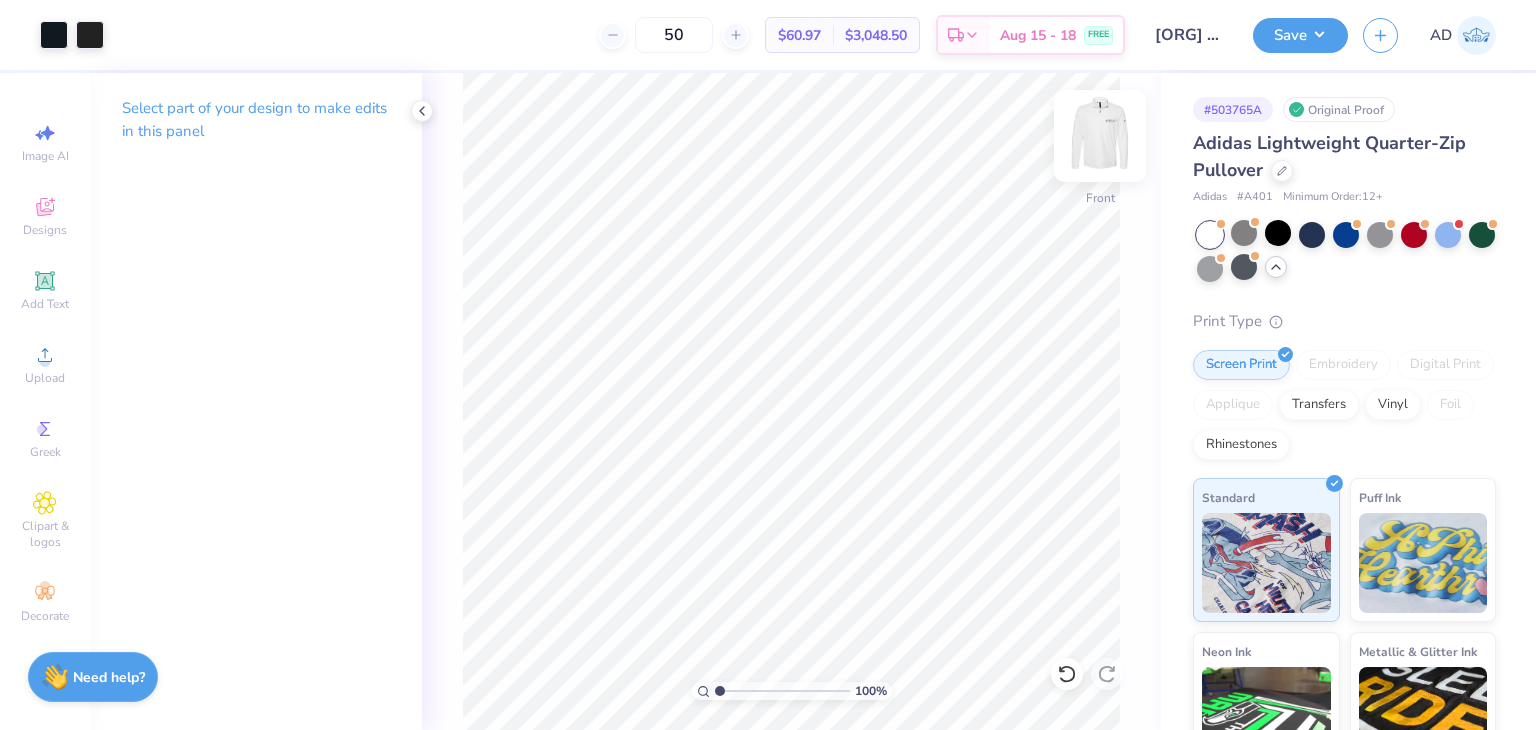 click at bounding box center [1100, 136] 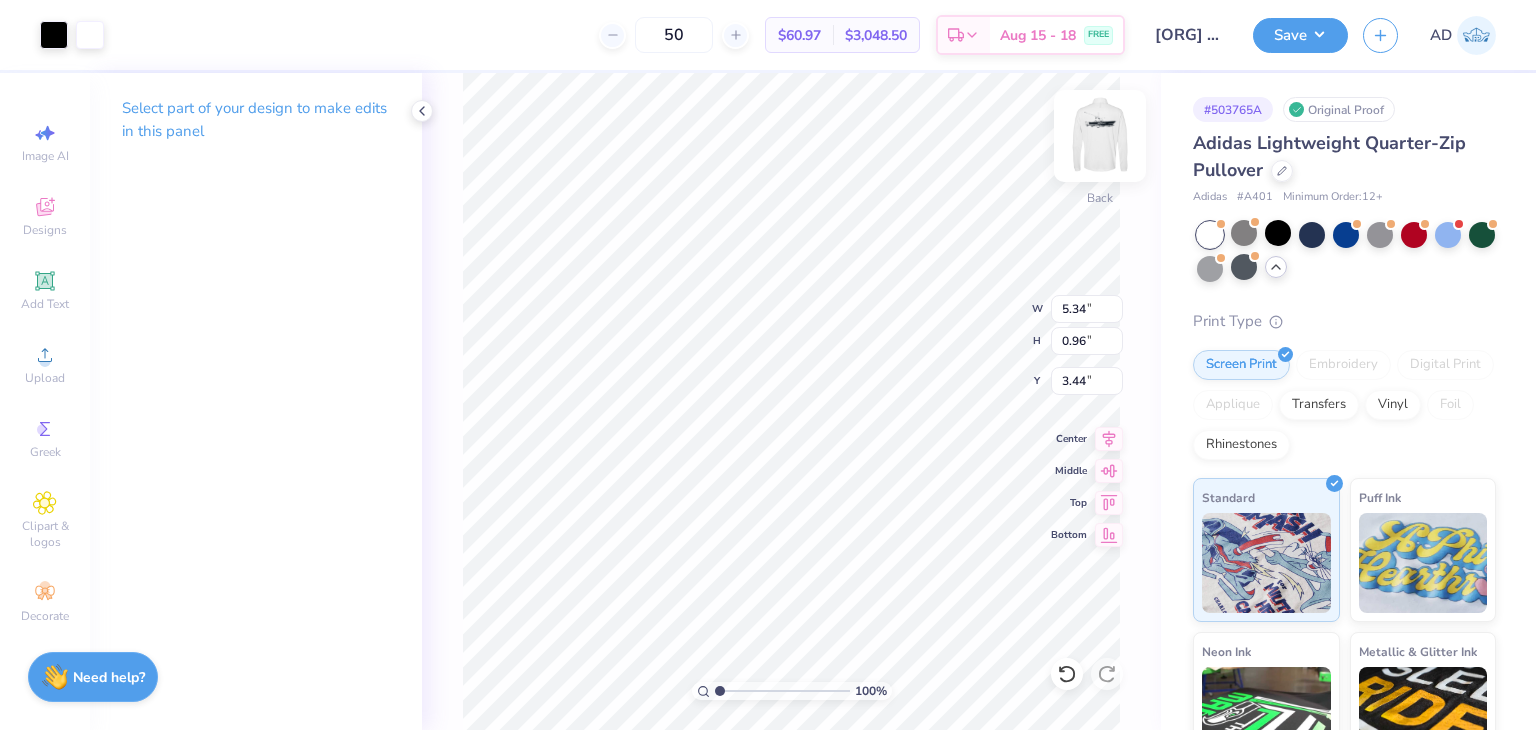 type on "3.44" 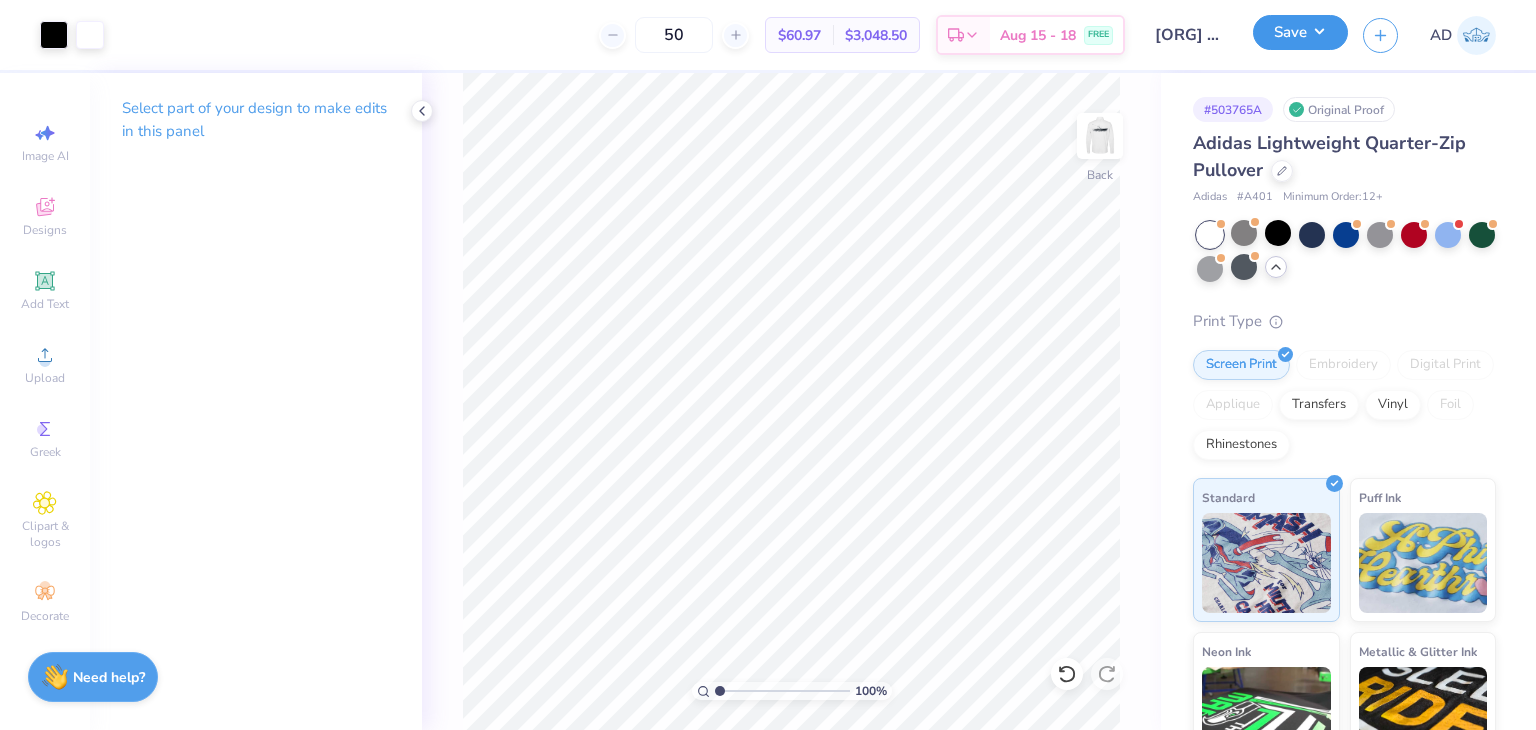 click on "Save" at bounding box center (1300, 32) 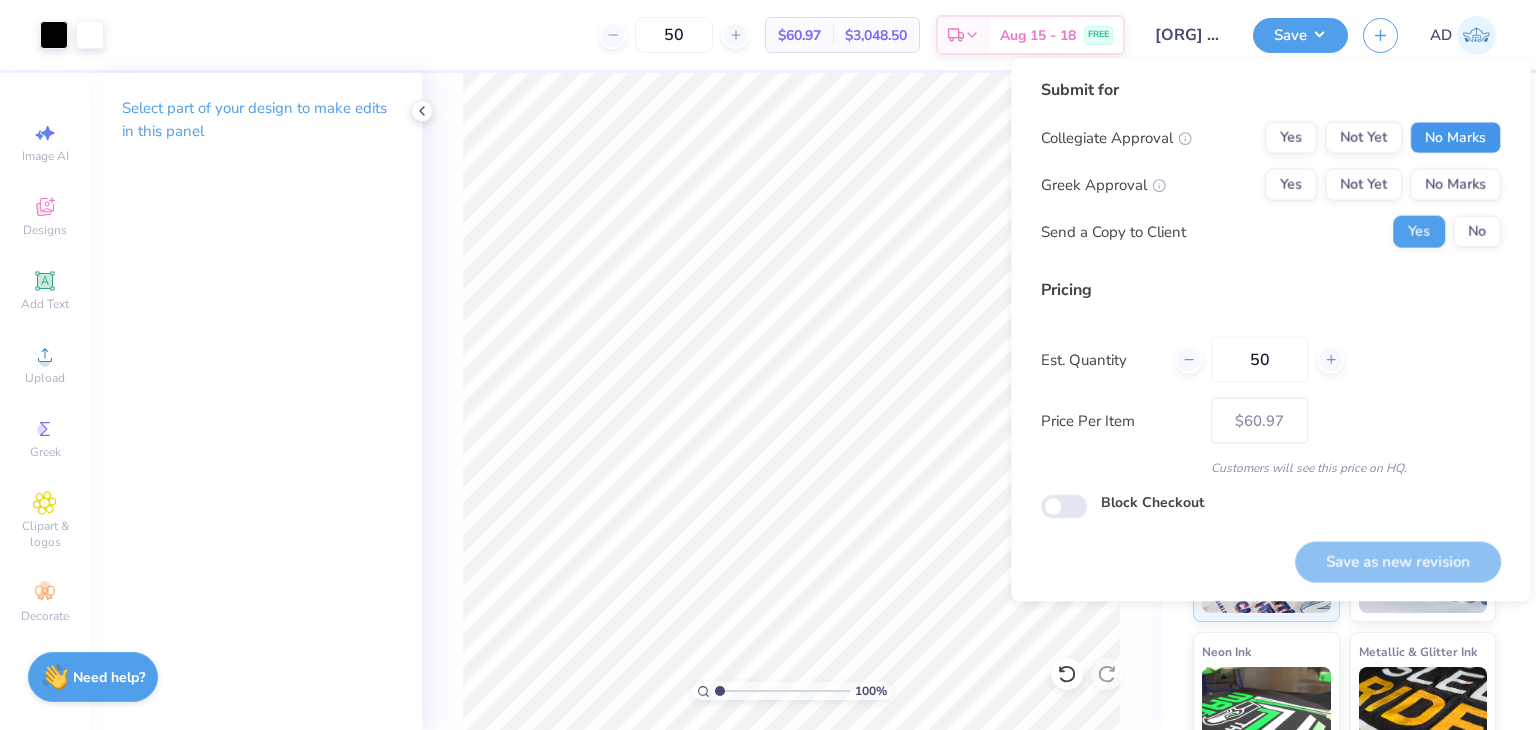 click on "No Marks" at bounding box center (1455, 138) 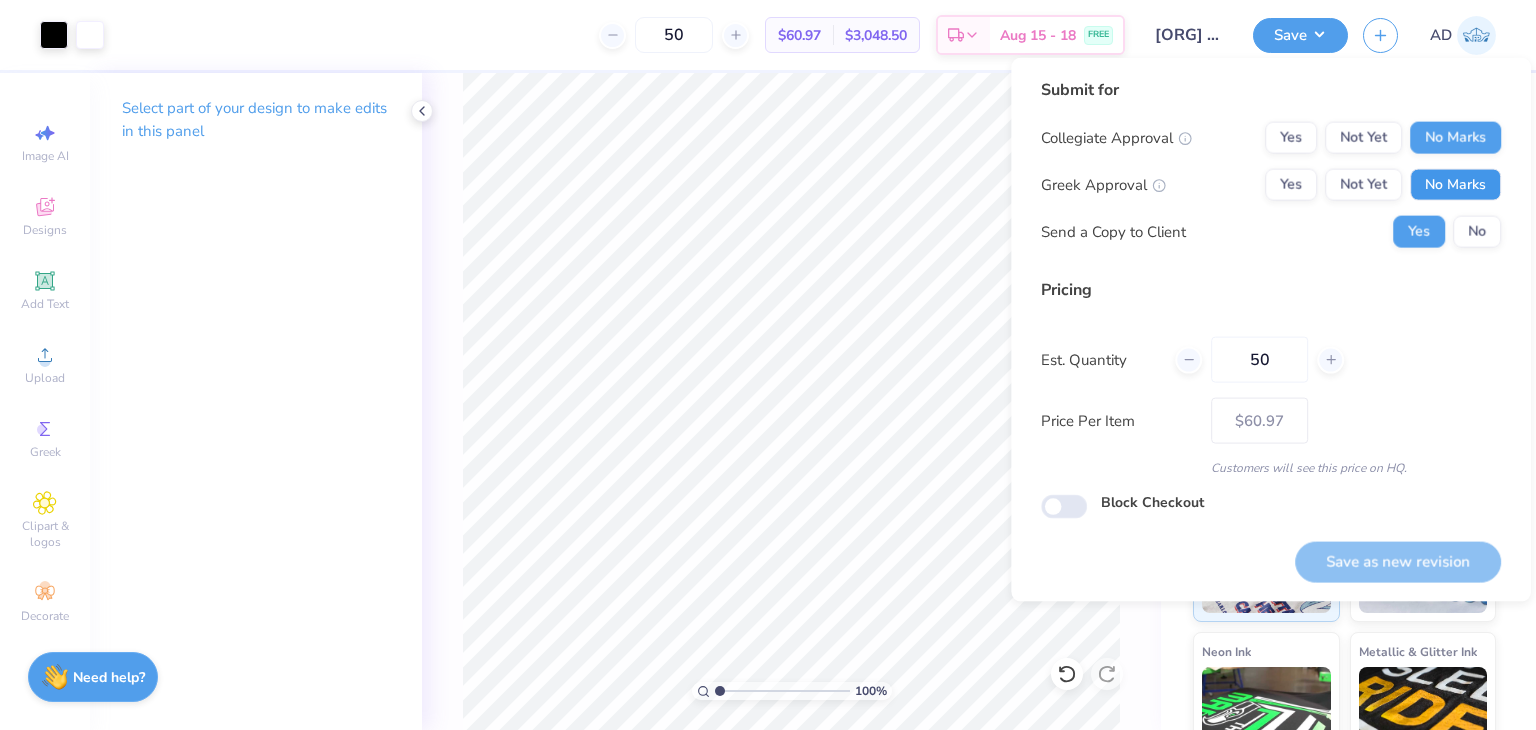 click on "No Marks" at bounding box center [1455, 185] 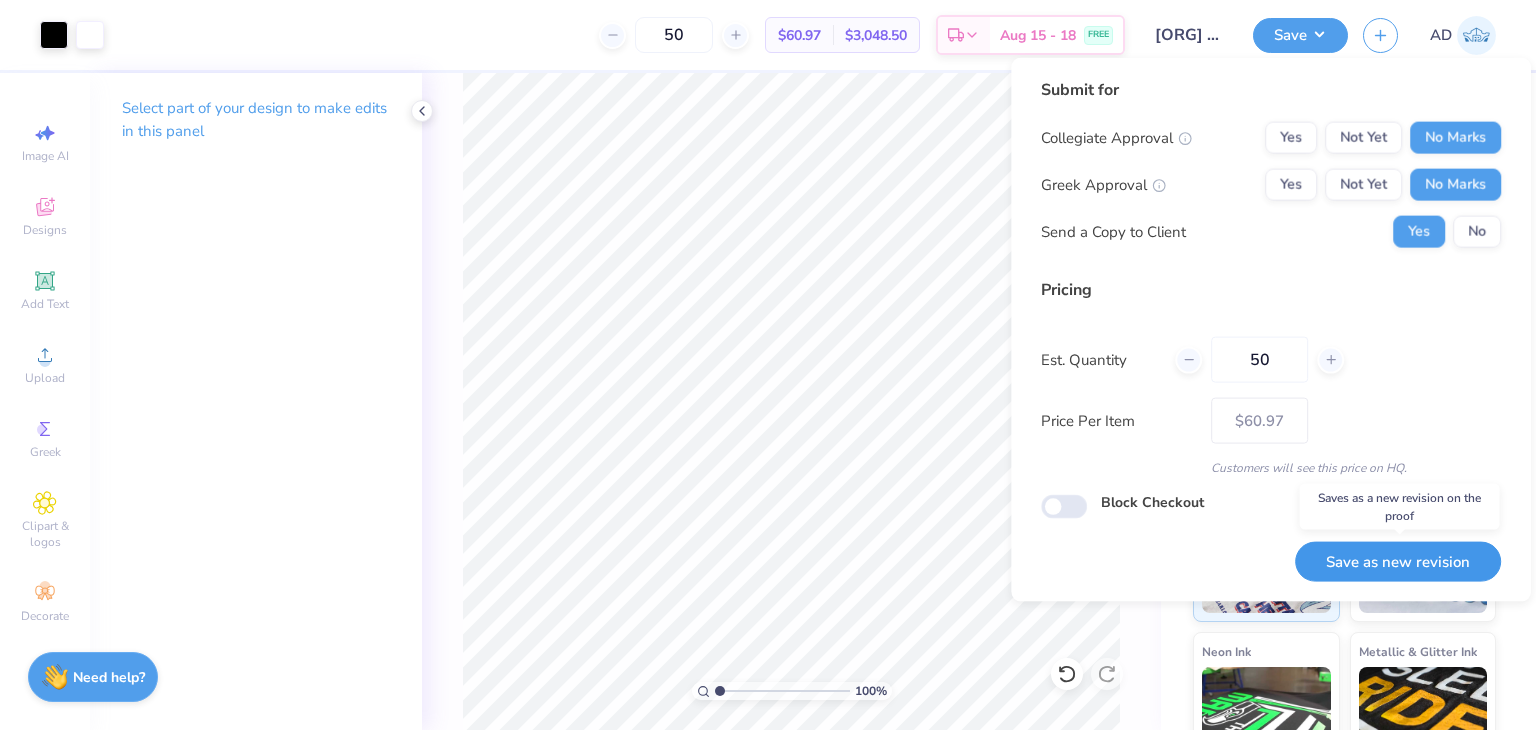click on "Save as new revision" at bounding box center (1398, 561) 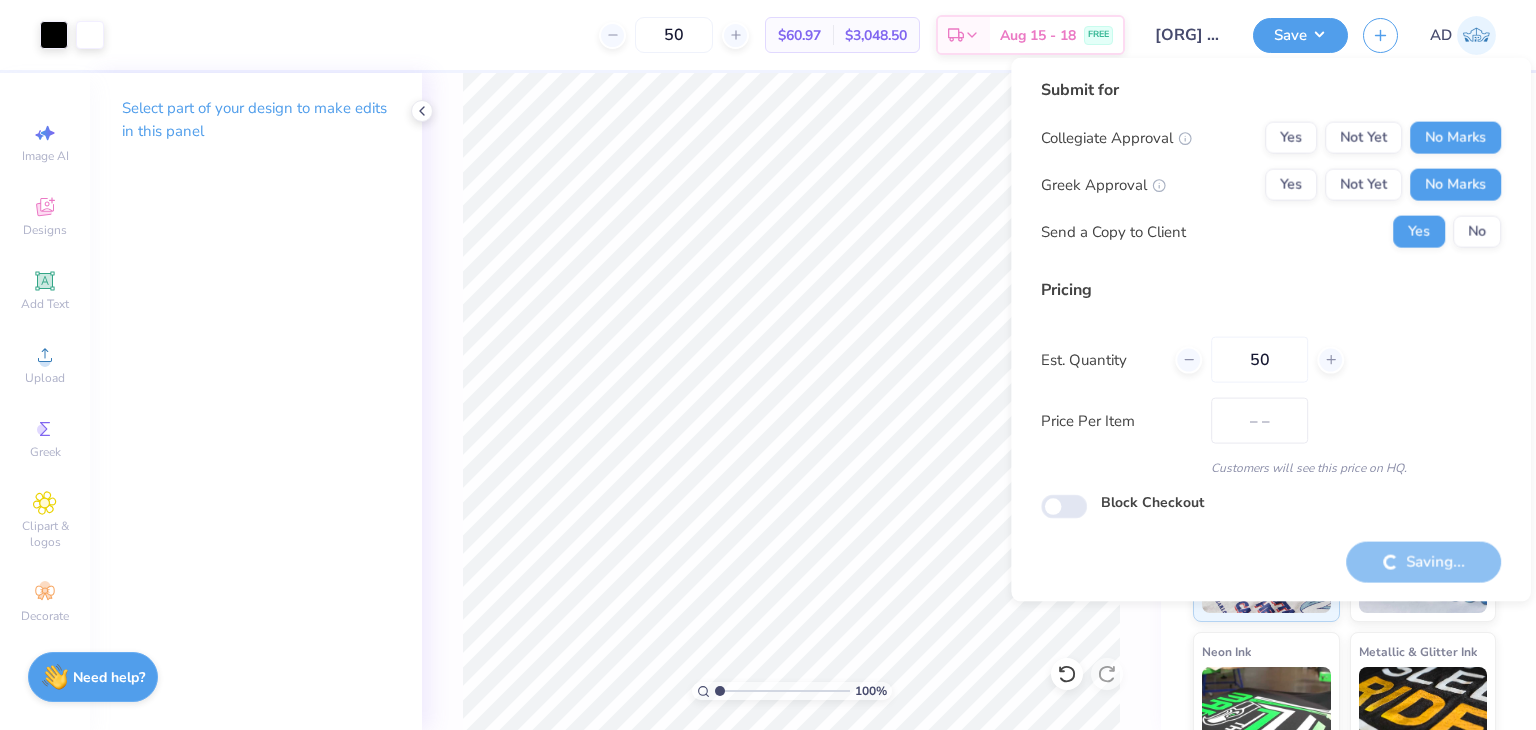 type on "$60.97" 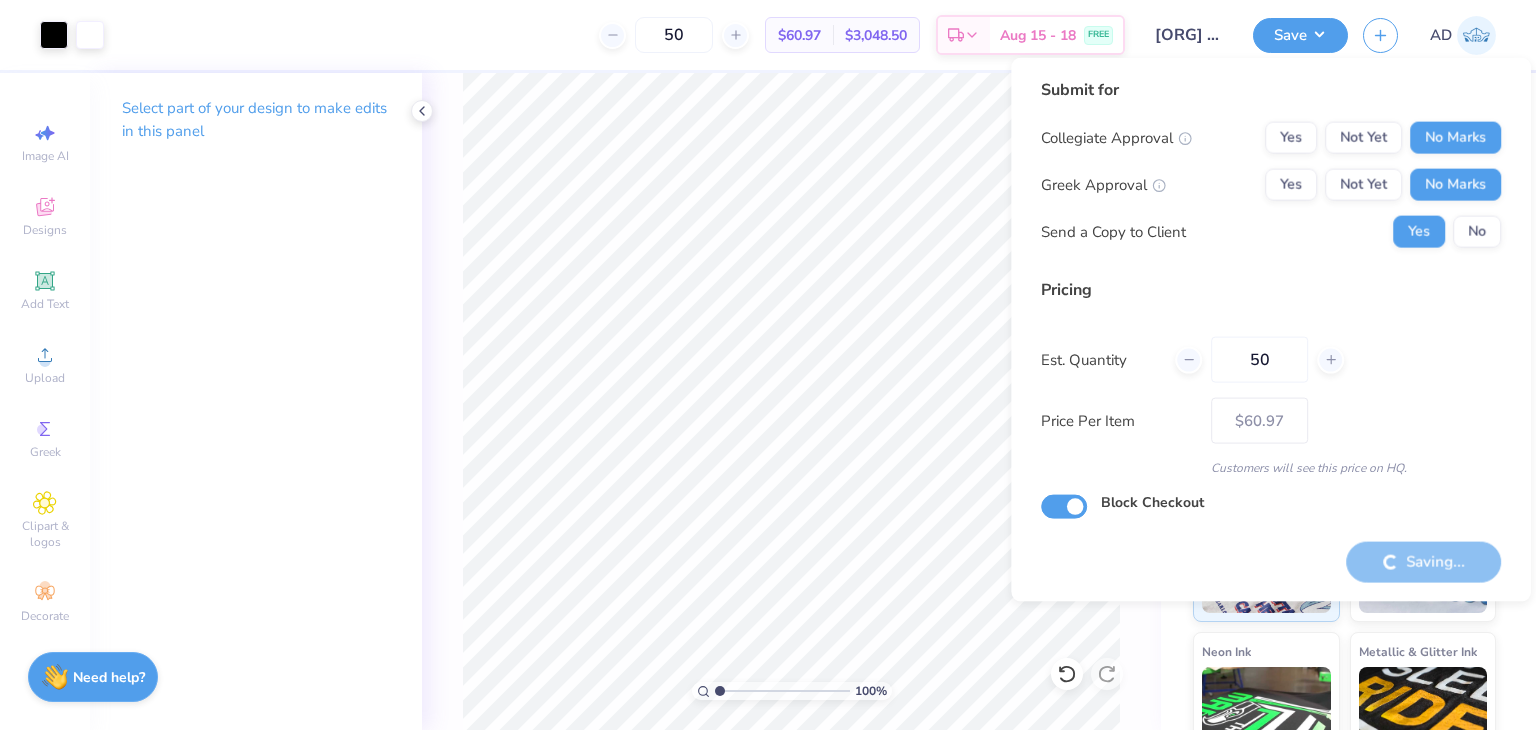 checkbox on "true" 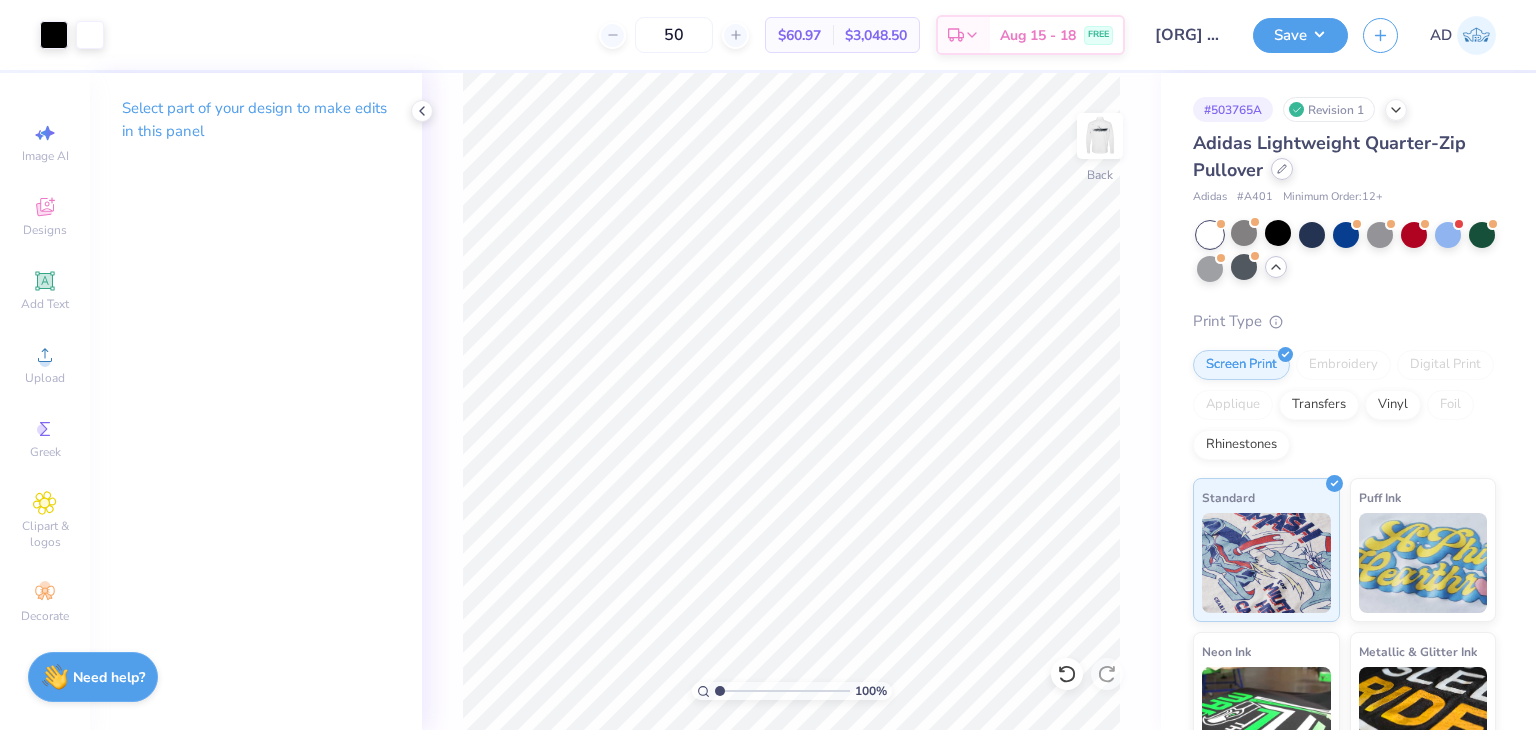click 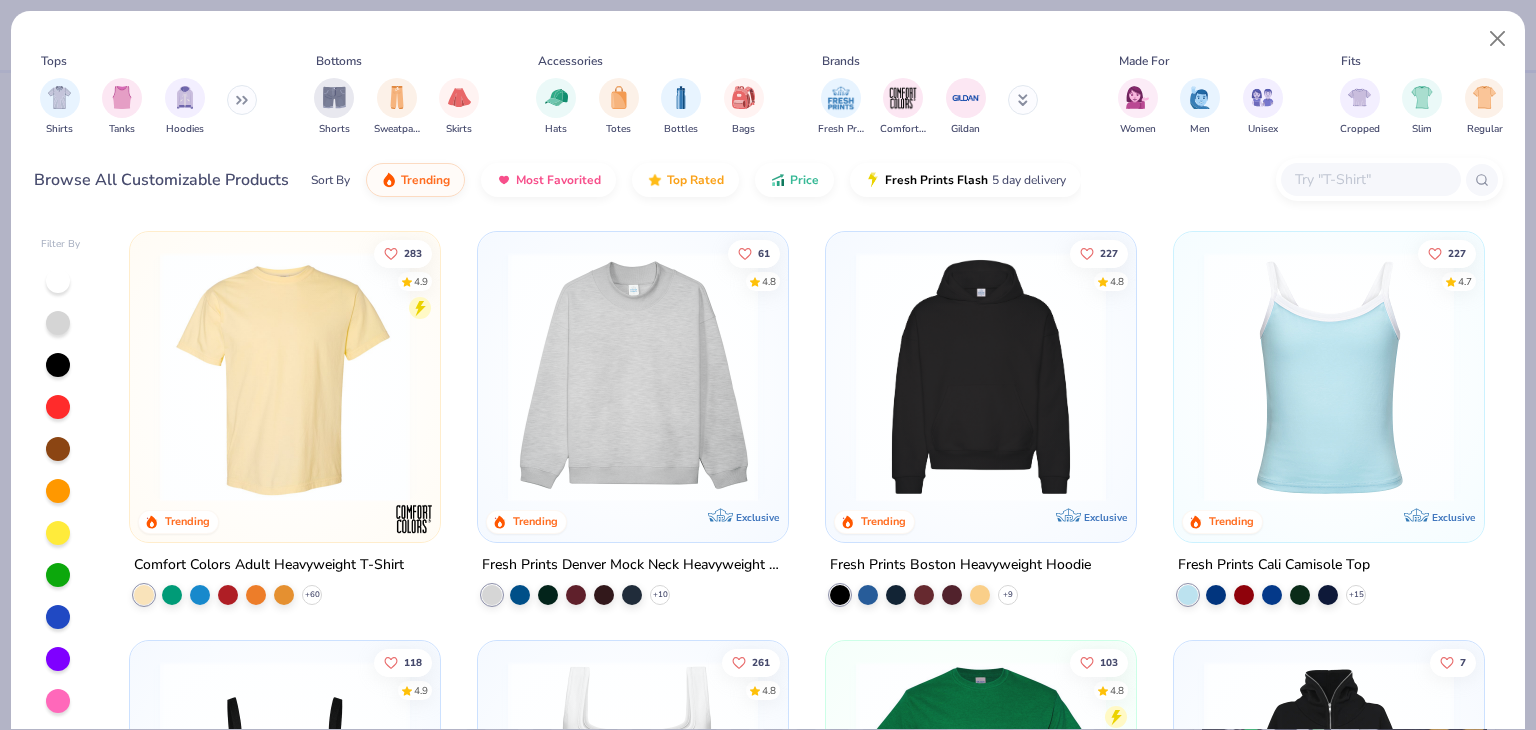 click at bounding box center (1370, 179) 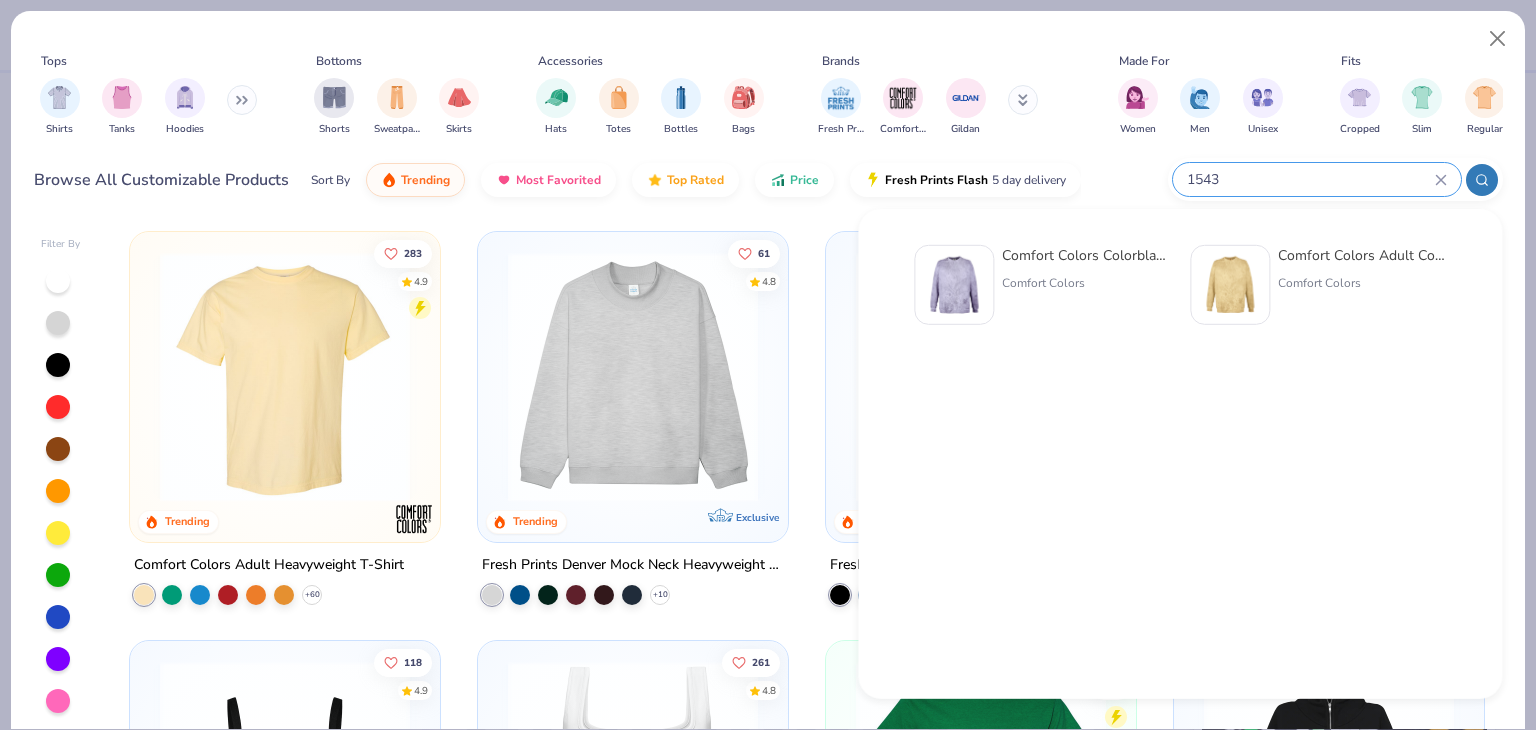 type on "1543" 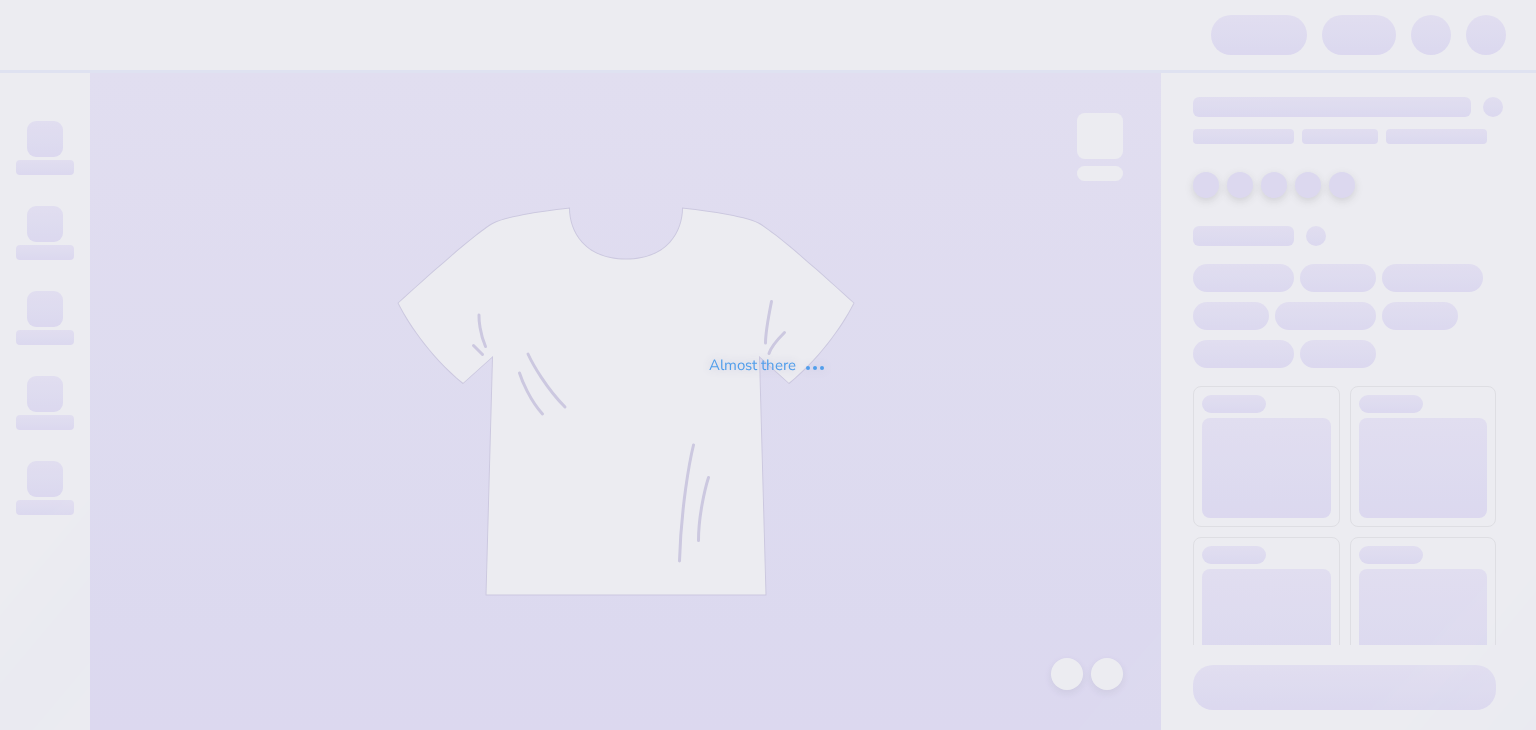scroll, scrollTop: 0, scrollLeft: 0, axis: both 